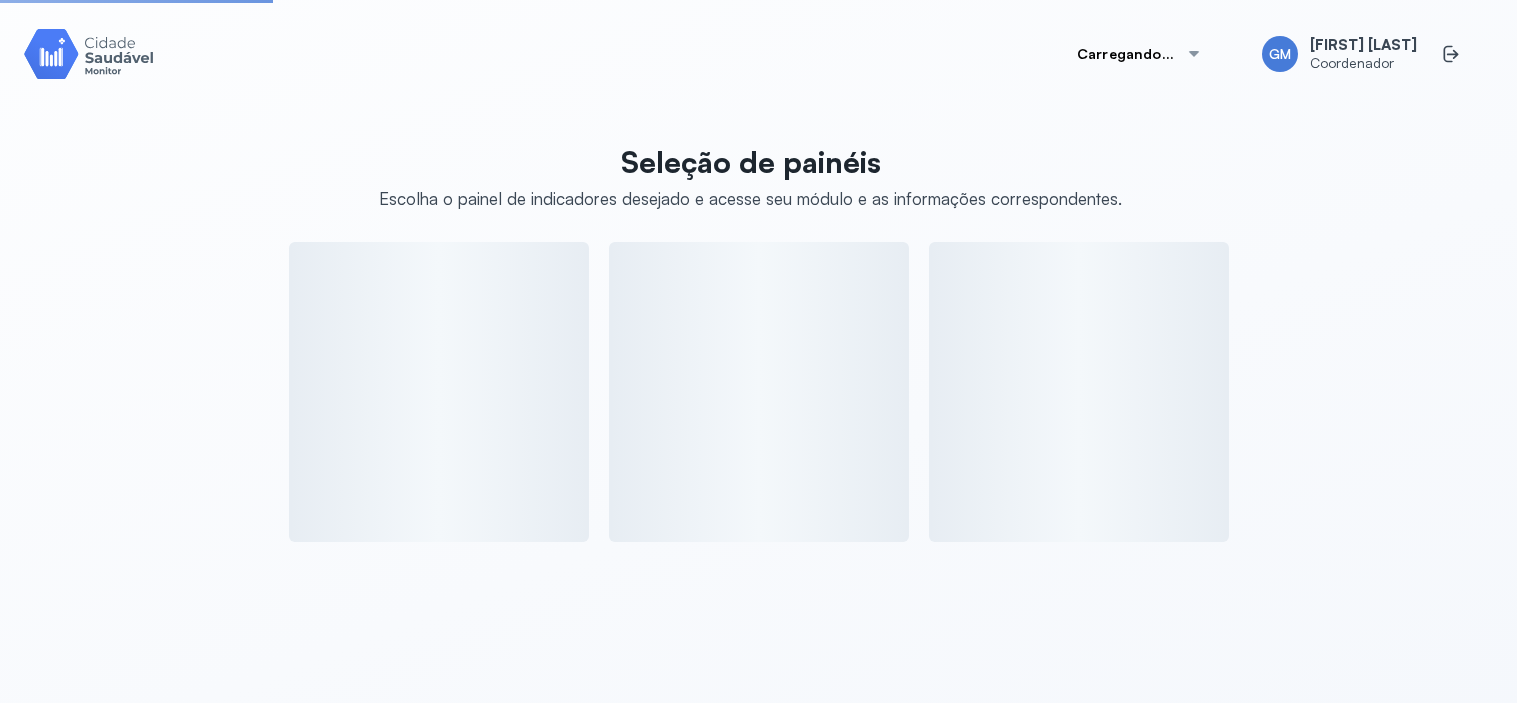 scroll, scrollTop: 0, scrollLeft: 0, axis: both 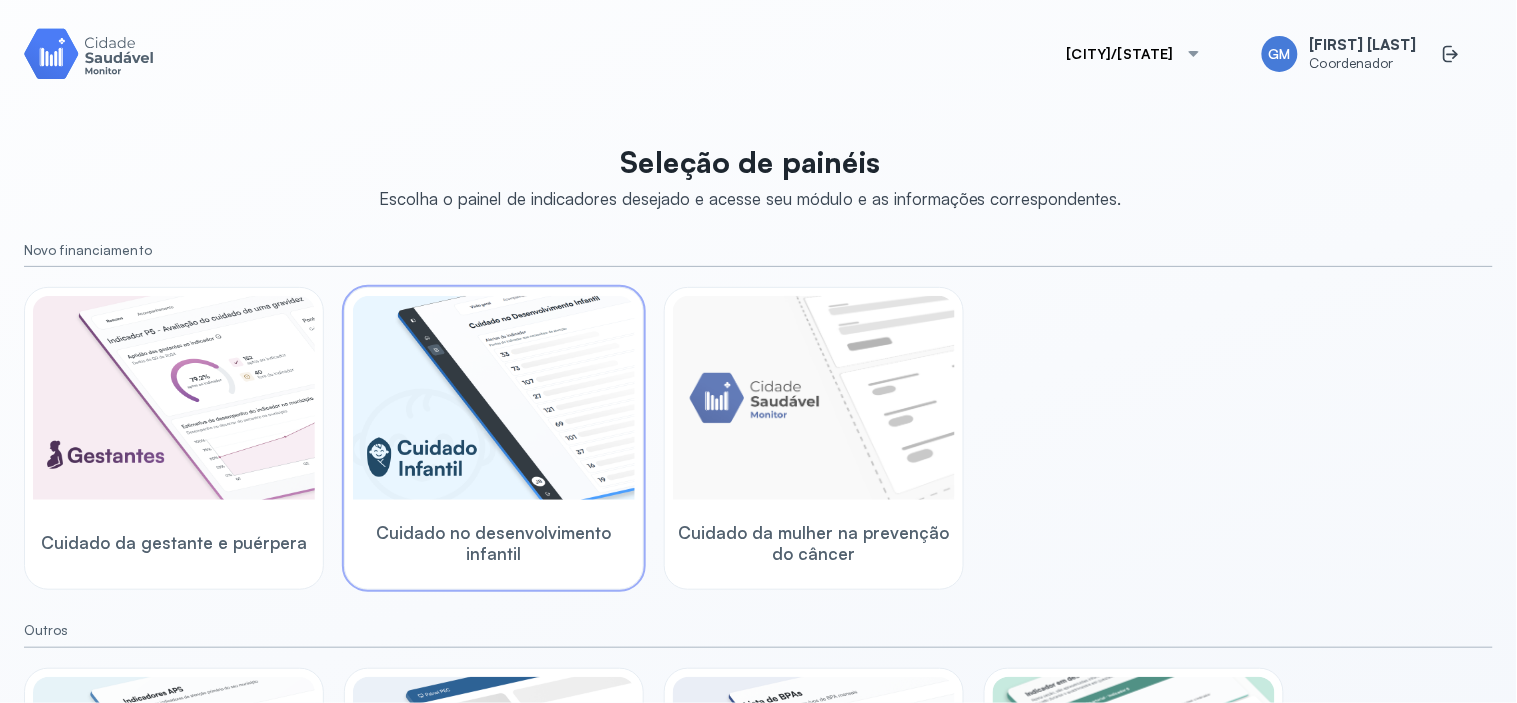 click at bounding box center (494, 398) 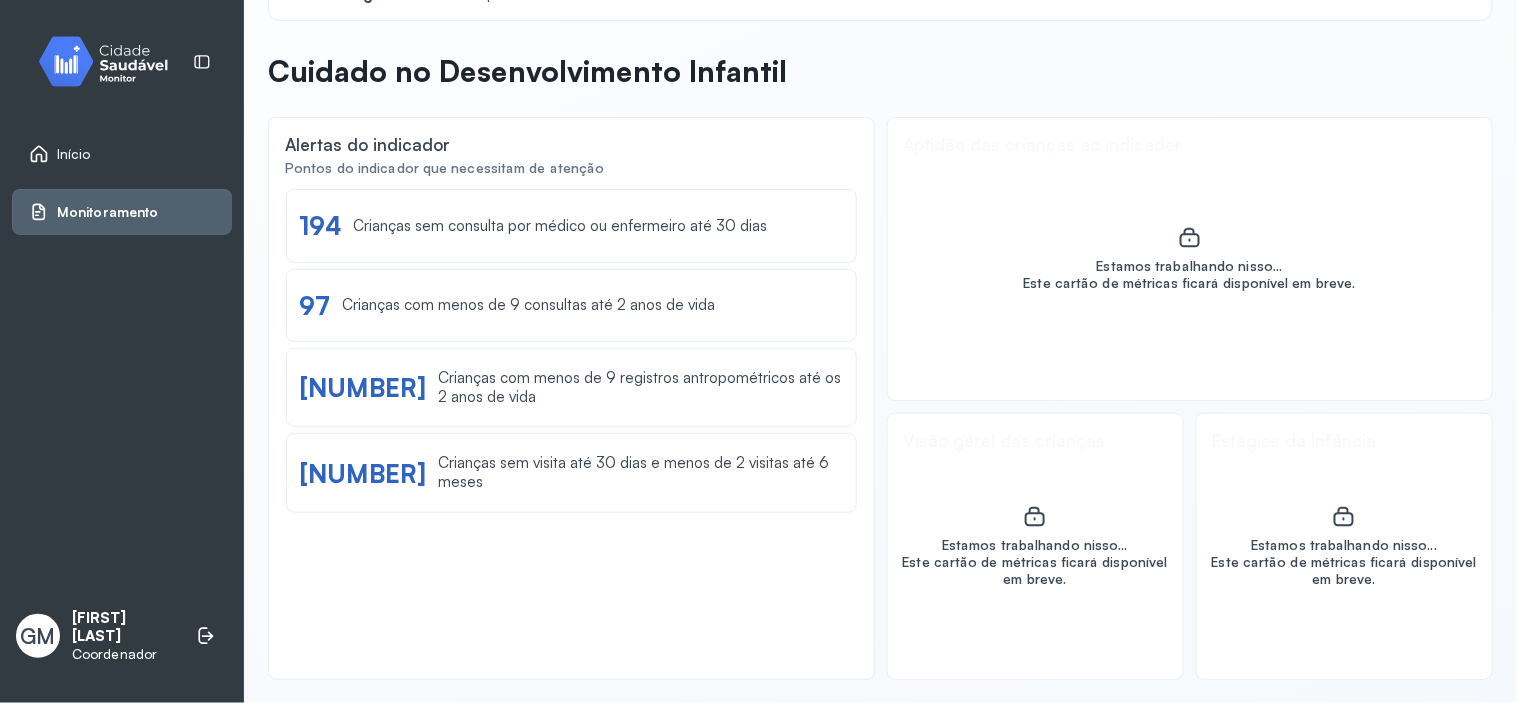 scroll, scrollTop: 52, scrollLeft: 0, axis: vertical 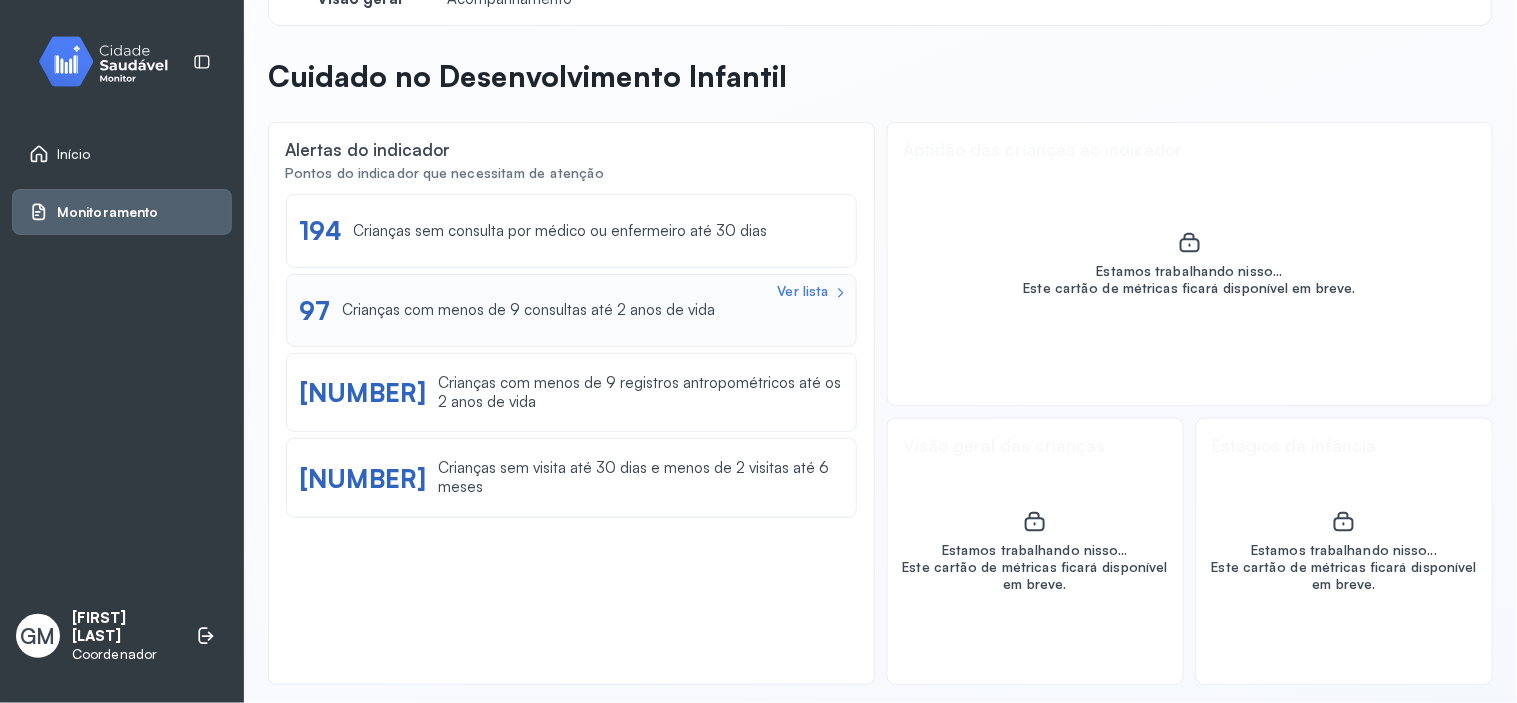 click on "Ver lista  97 Crianças com menos de 9 consultas até 2 anos de vida" at bounding box center (571, 310) 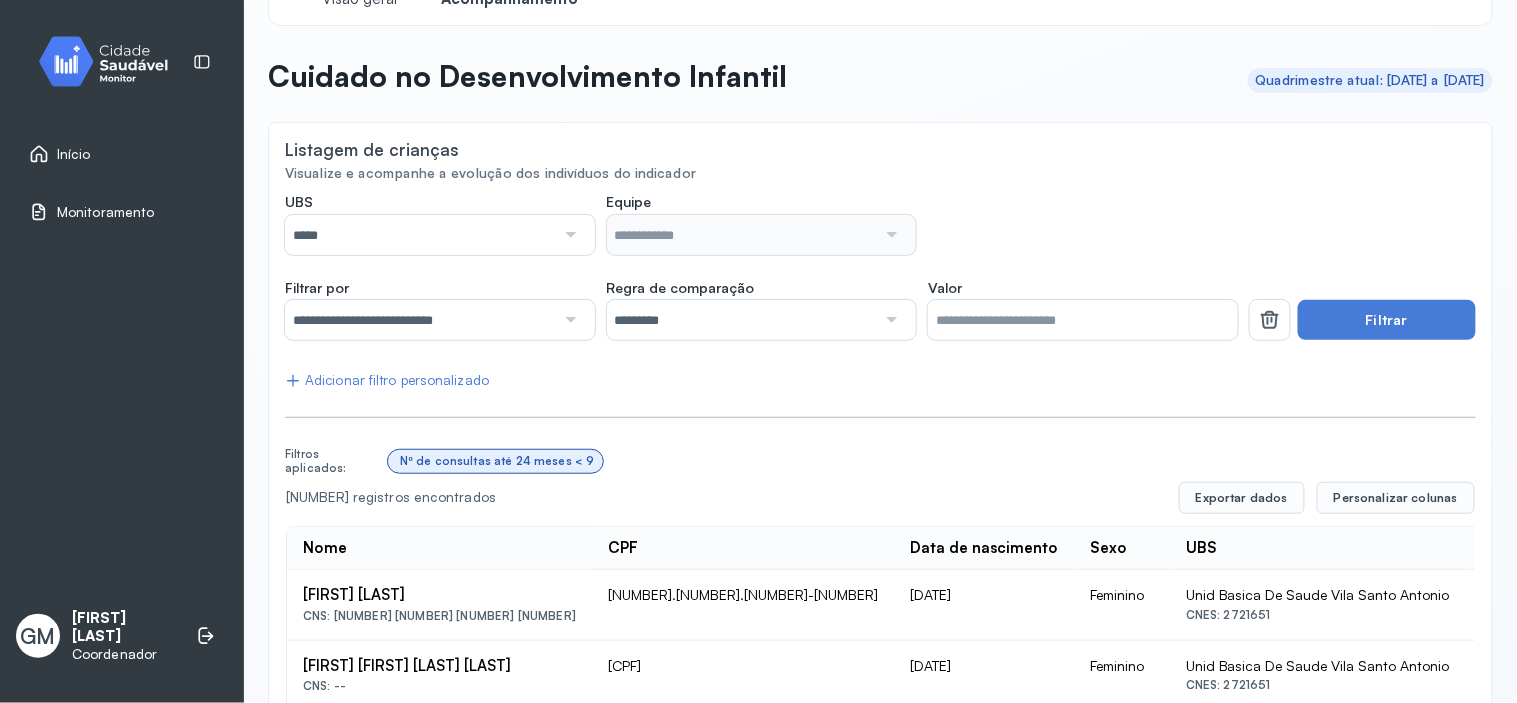 click at bounding box center (569, 235) 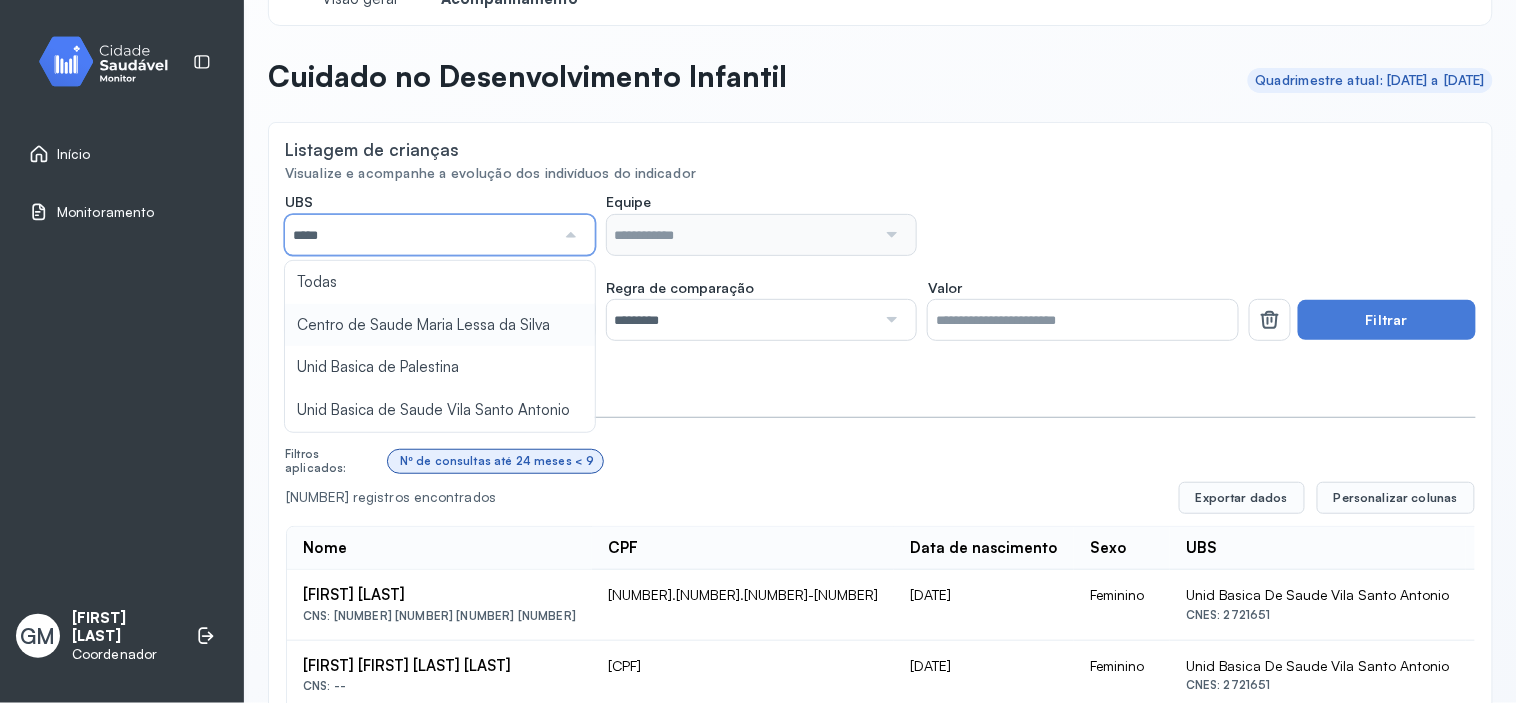 type on "*****" 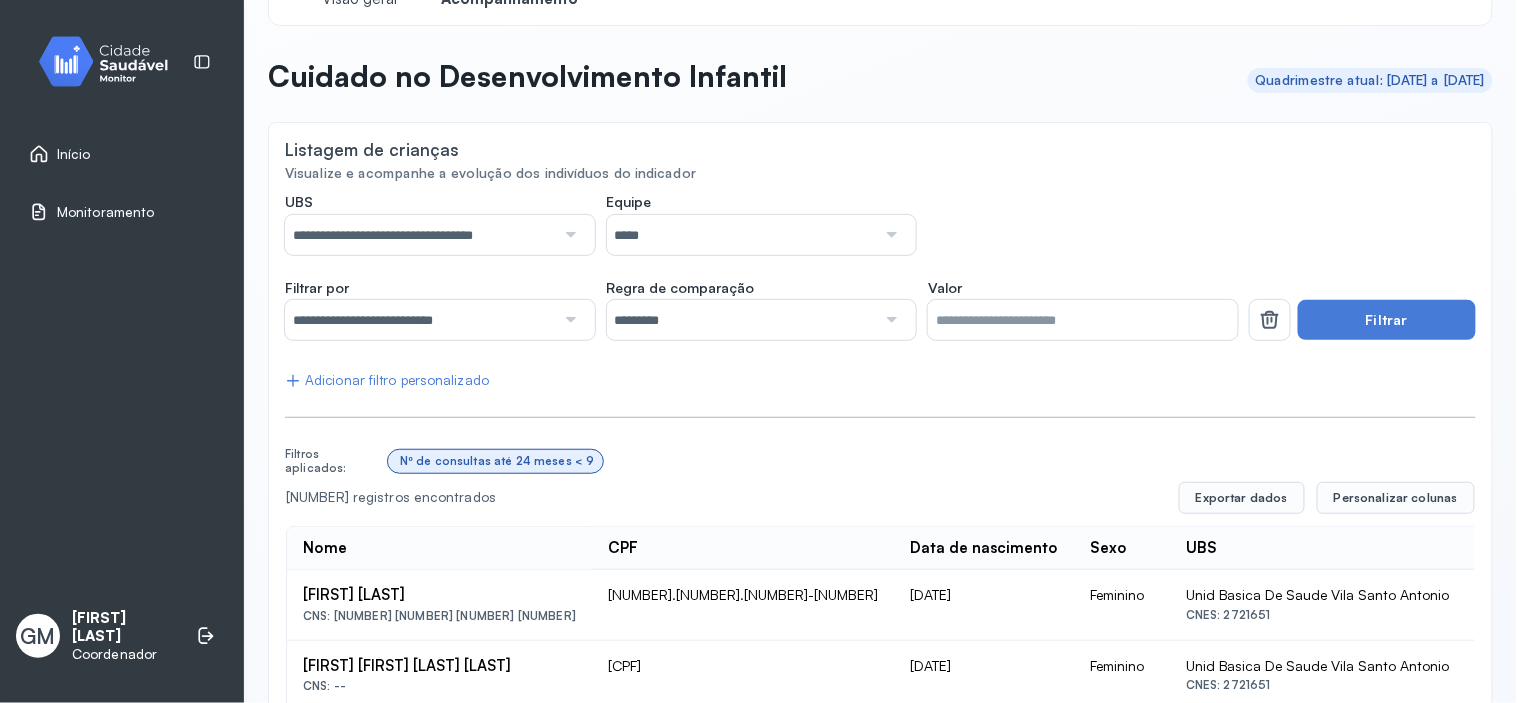 click on "**********" 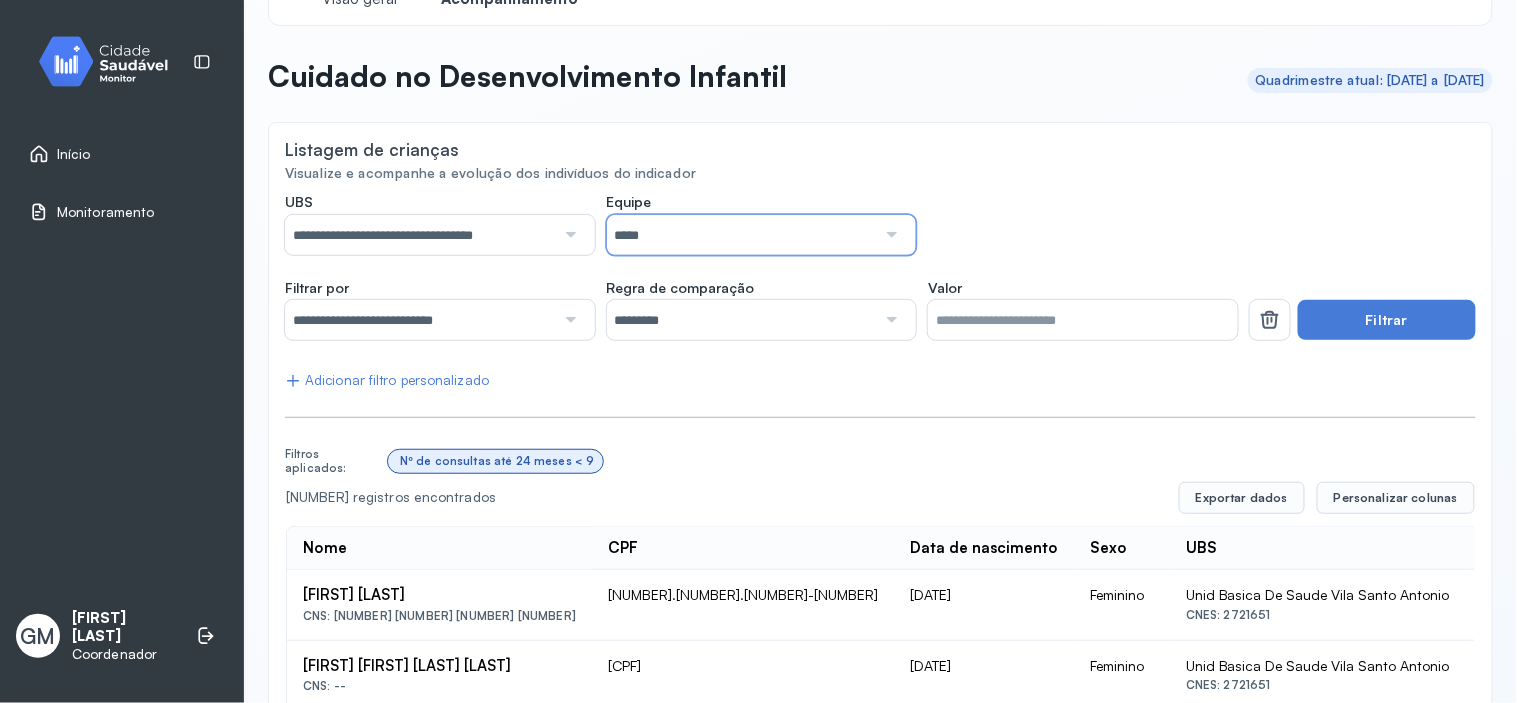 click on "*****" at bounding box center (742, 235) 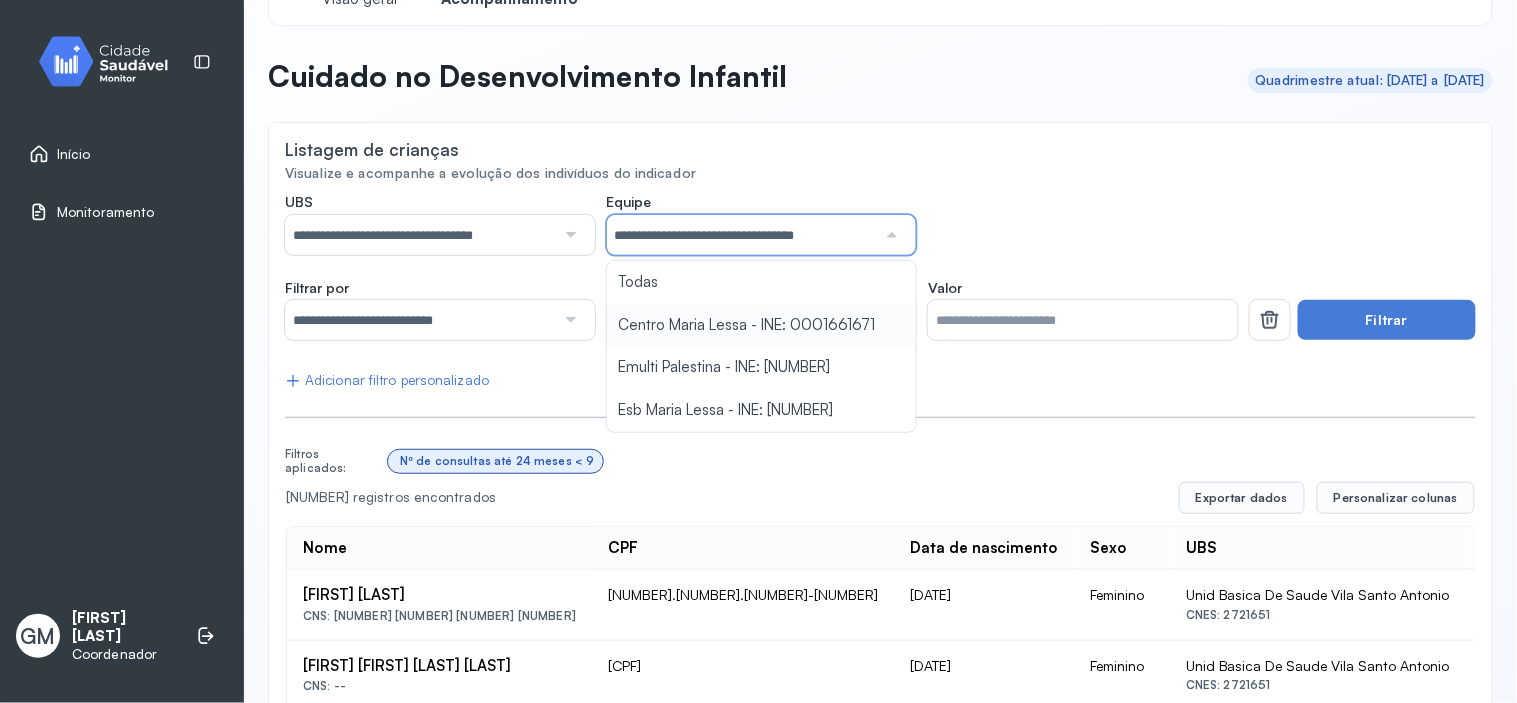 click on "**********" 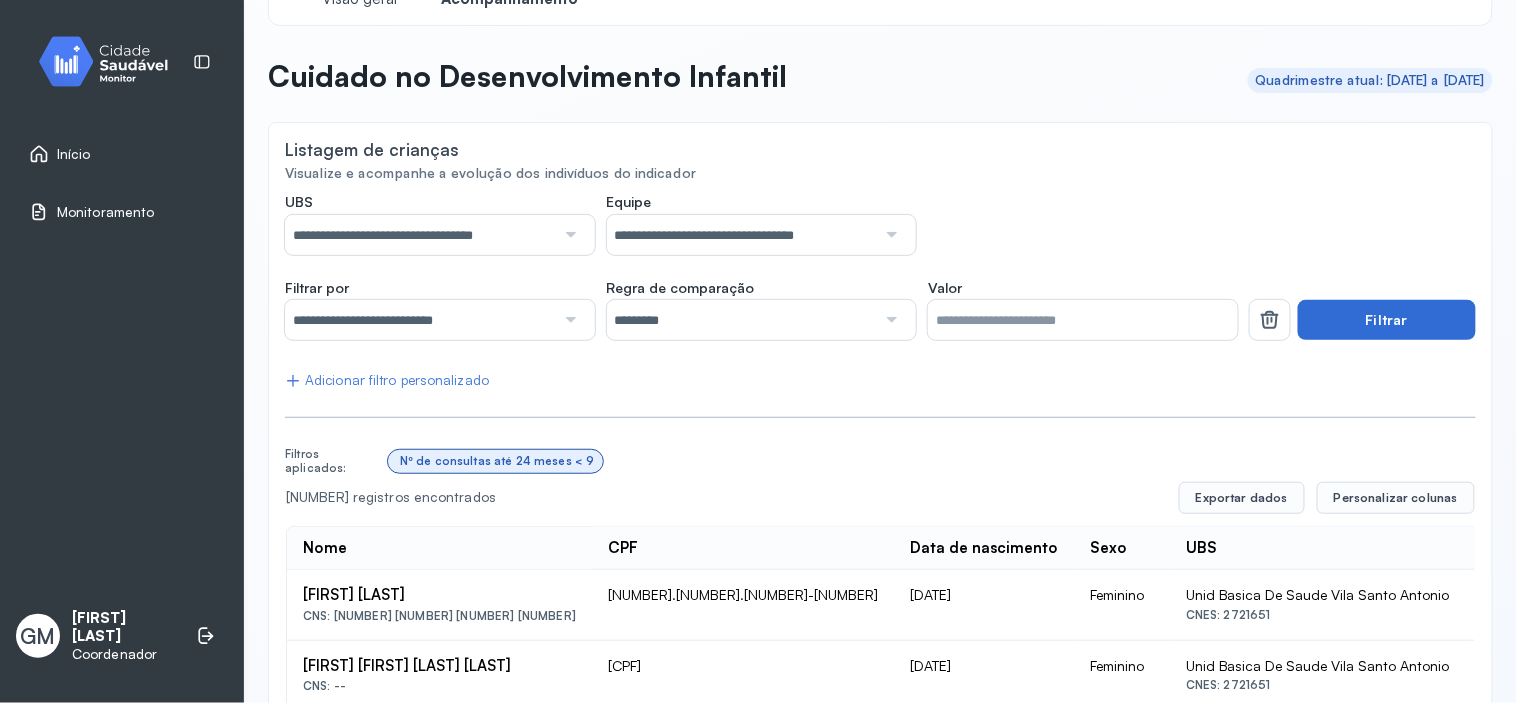 type 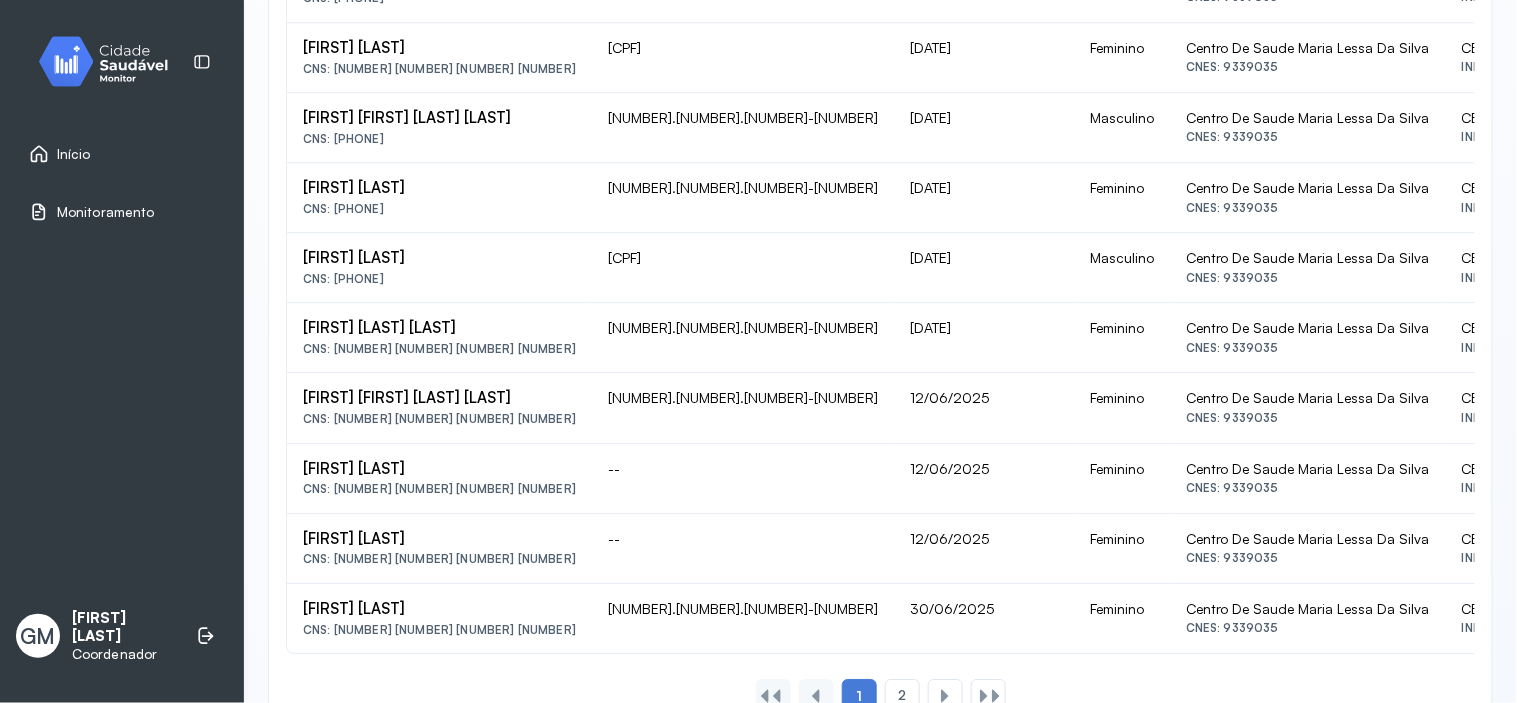 scroll, scrollTop: 1440, scrollLeft: 0, axis: vertical 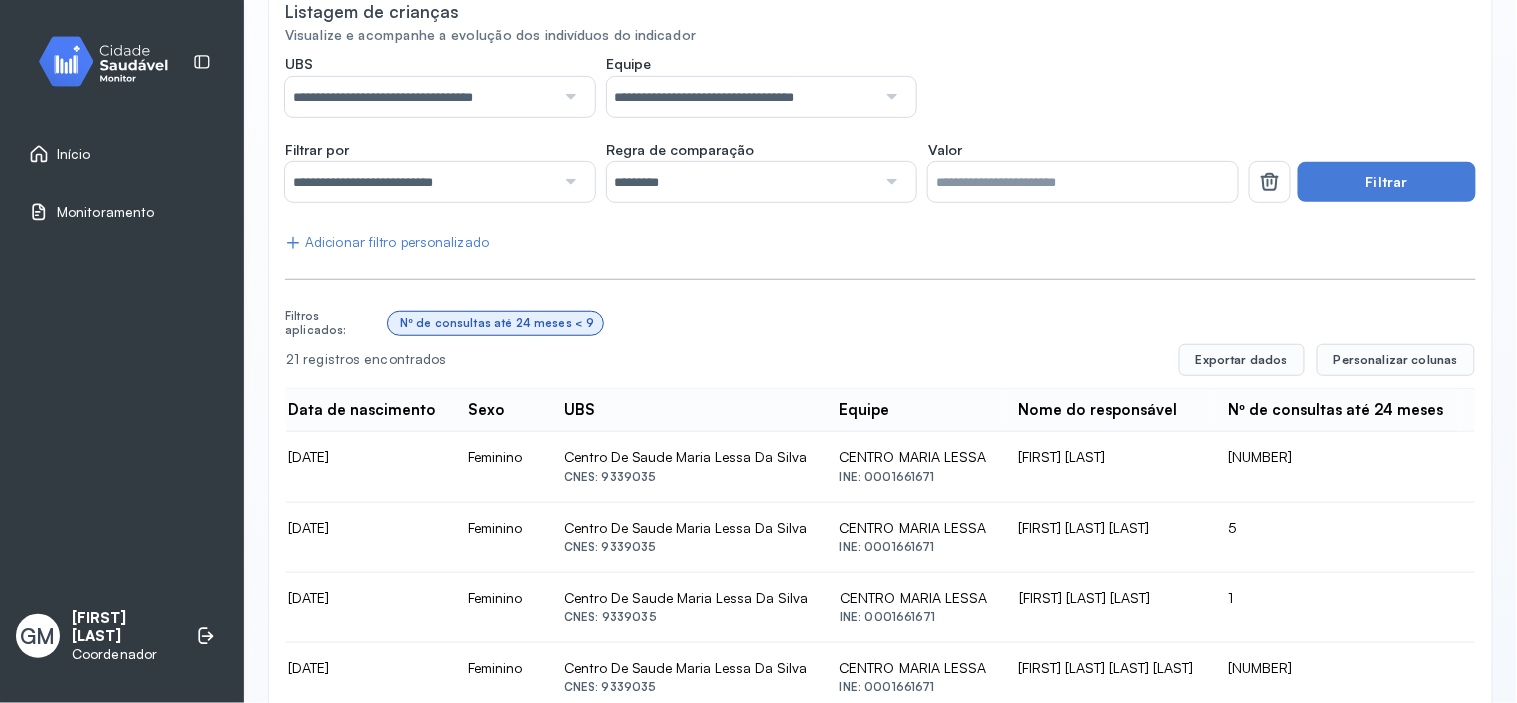 click on "**********" 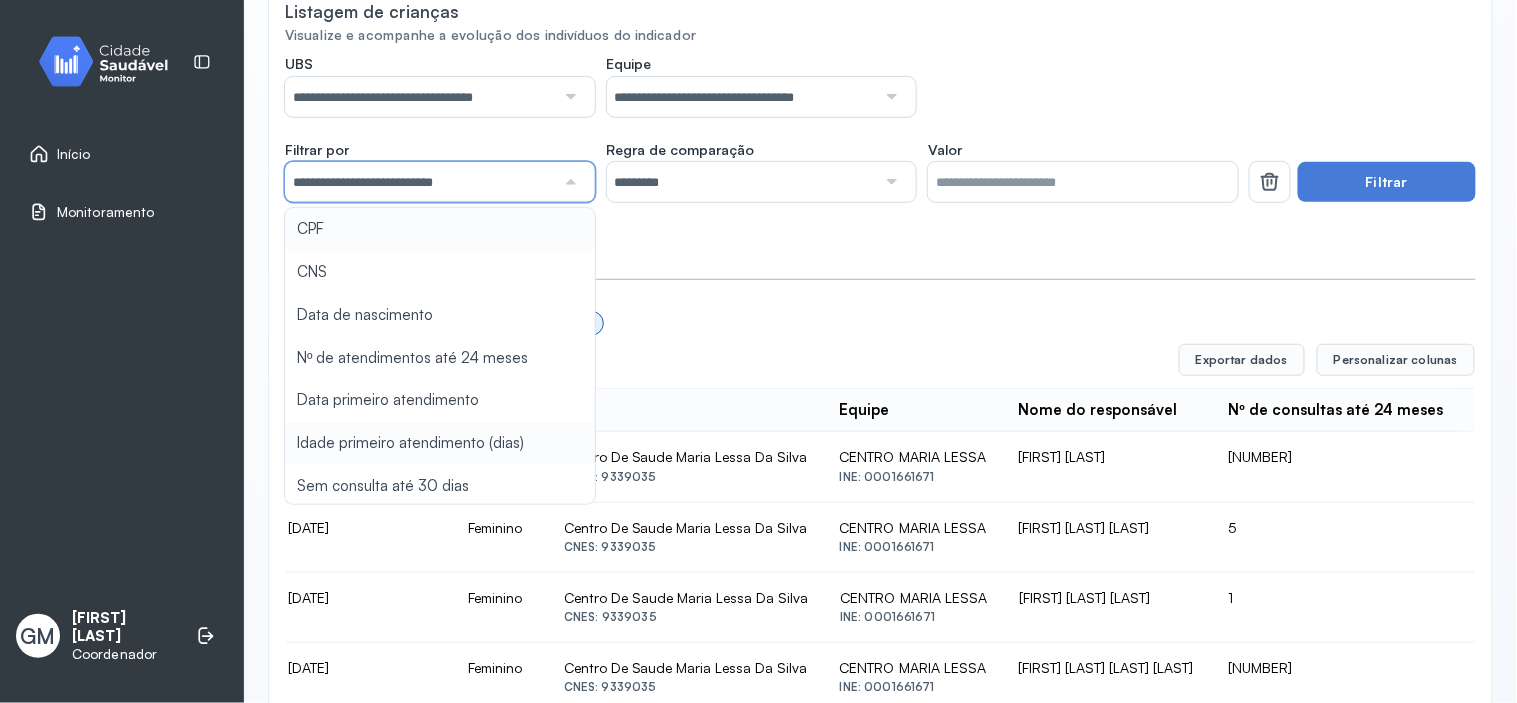 type on "*******" 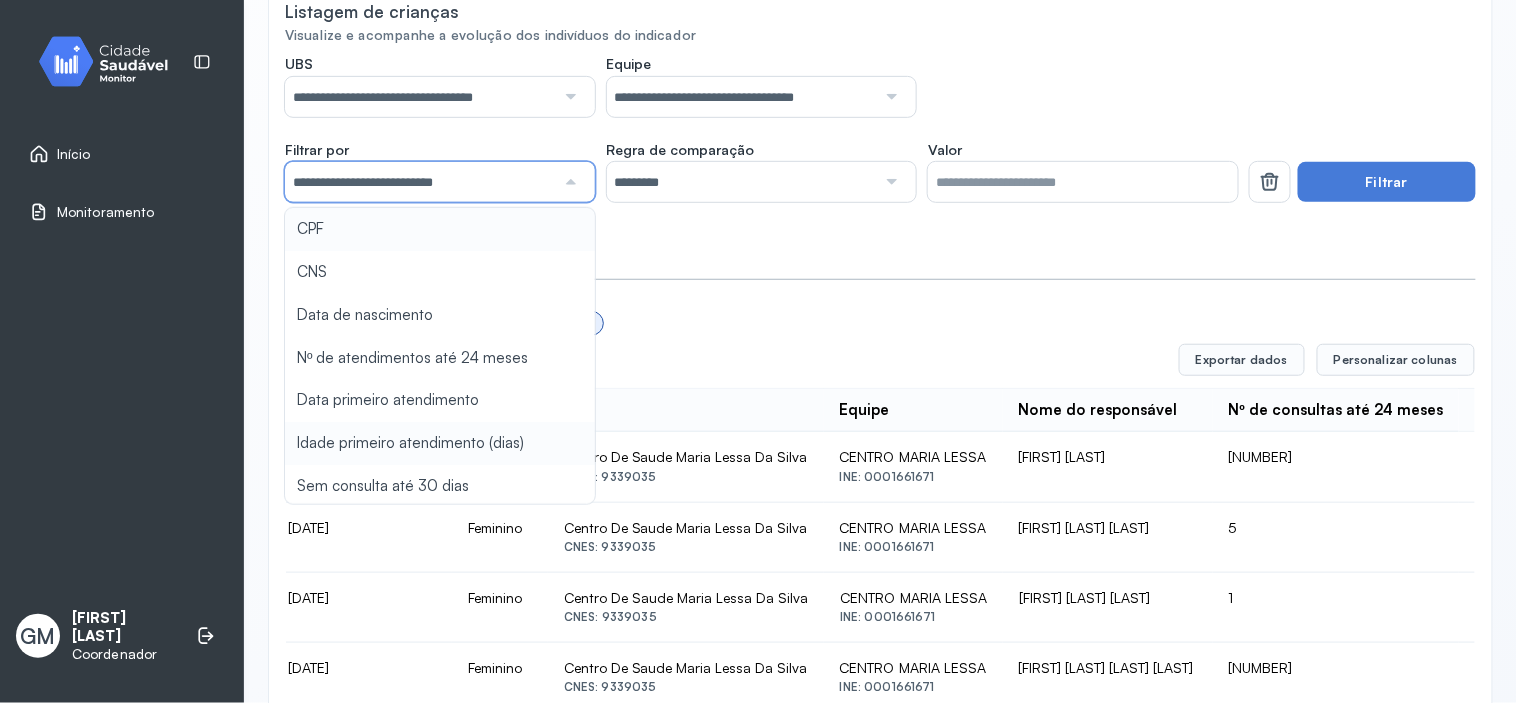 type on "*" 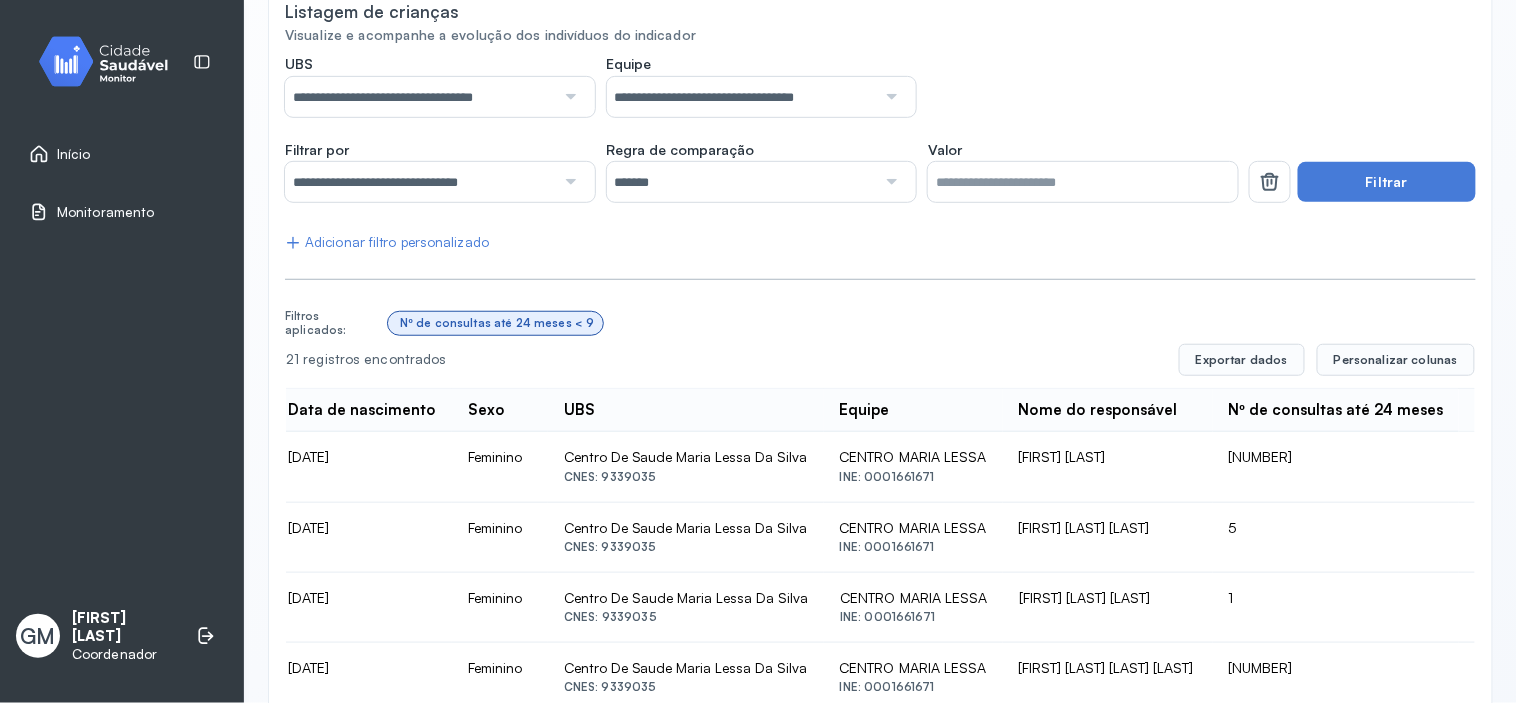 click on "**********" 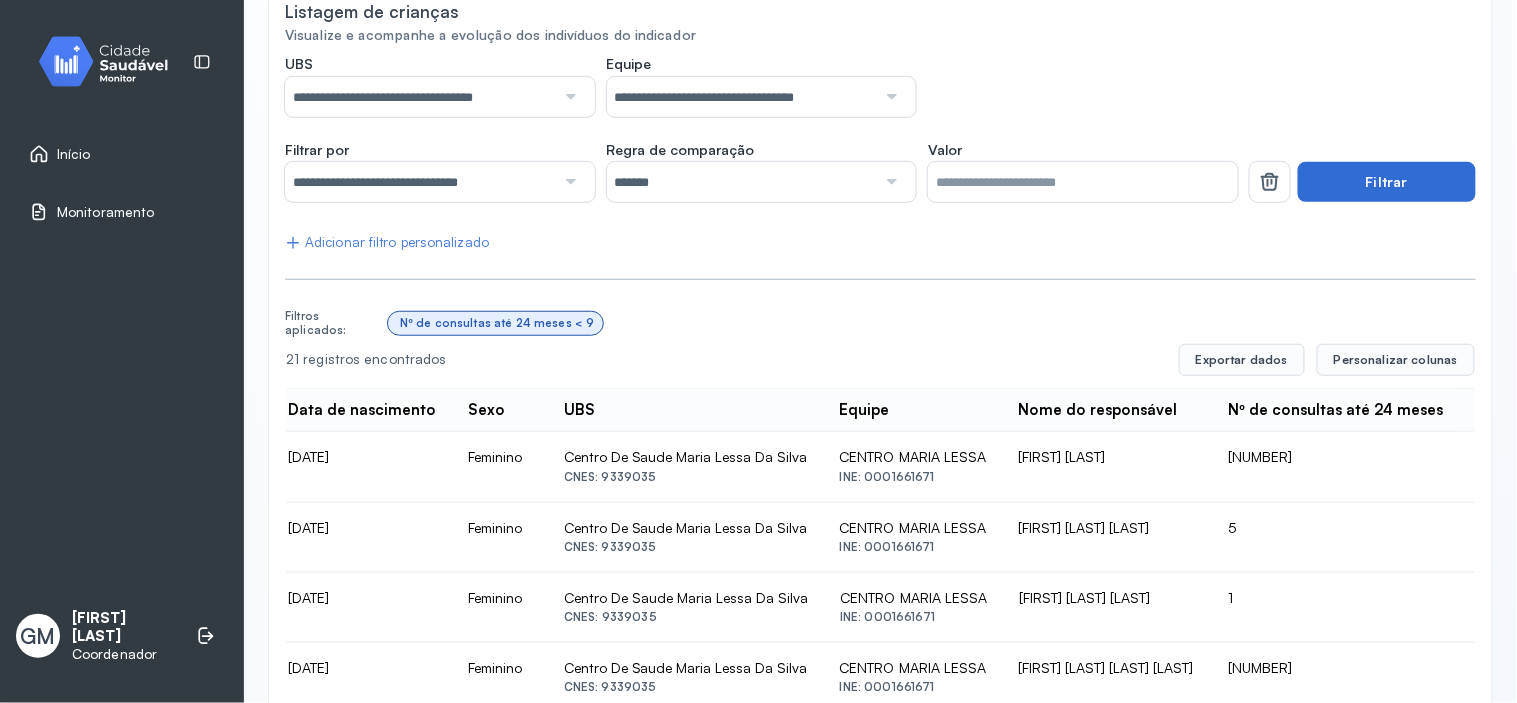click on "Filtrar" at bounding box center (1387, 182) 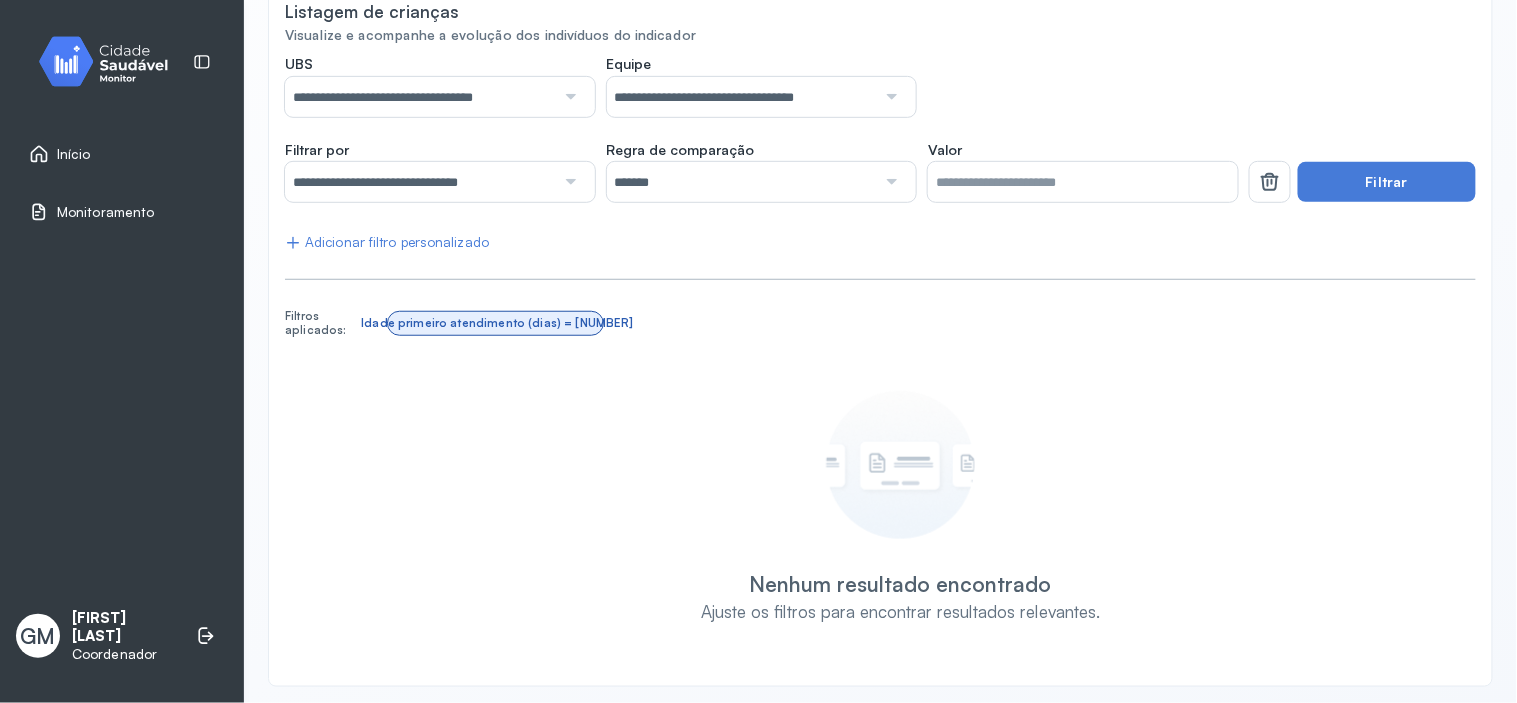 scroll, scrollTop: 0, scrollLeft: 0, axis: both 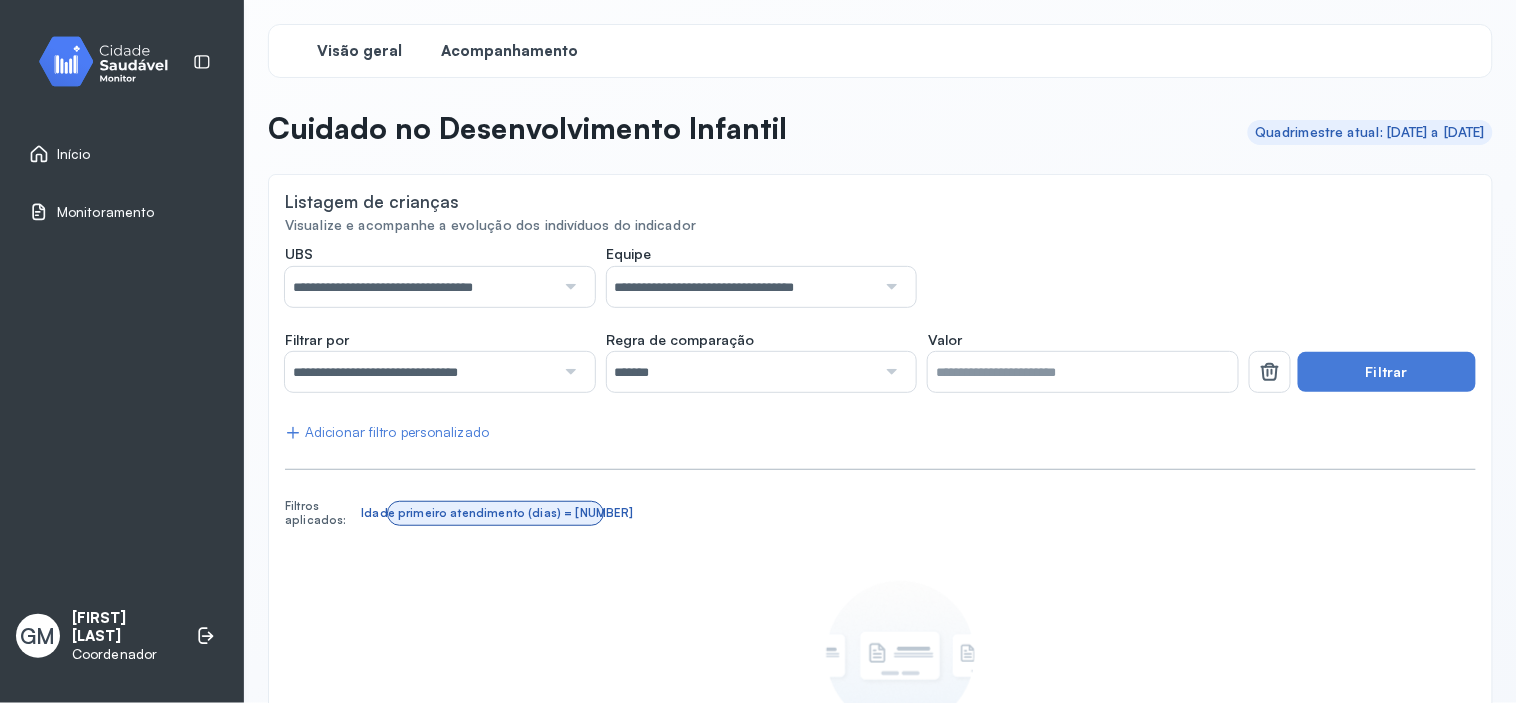 click on "Visão geral" at bounding box center (360, 51) 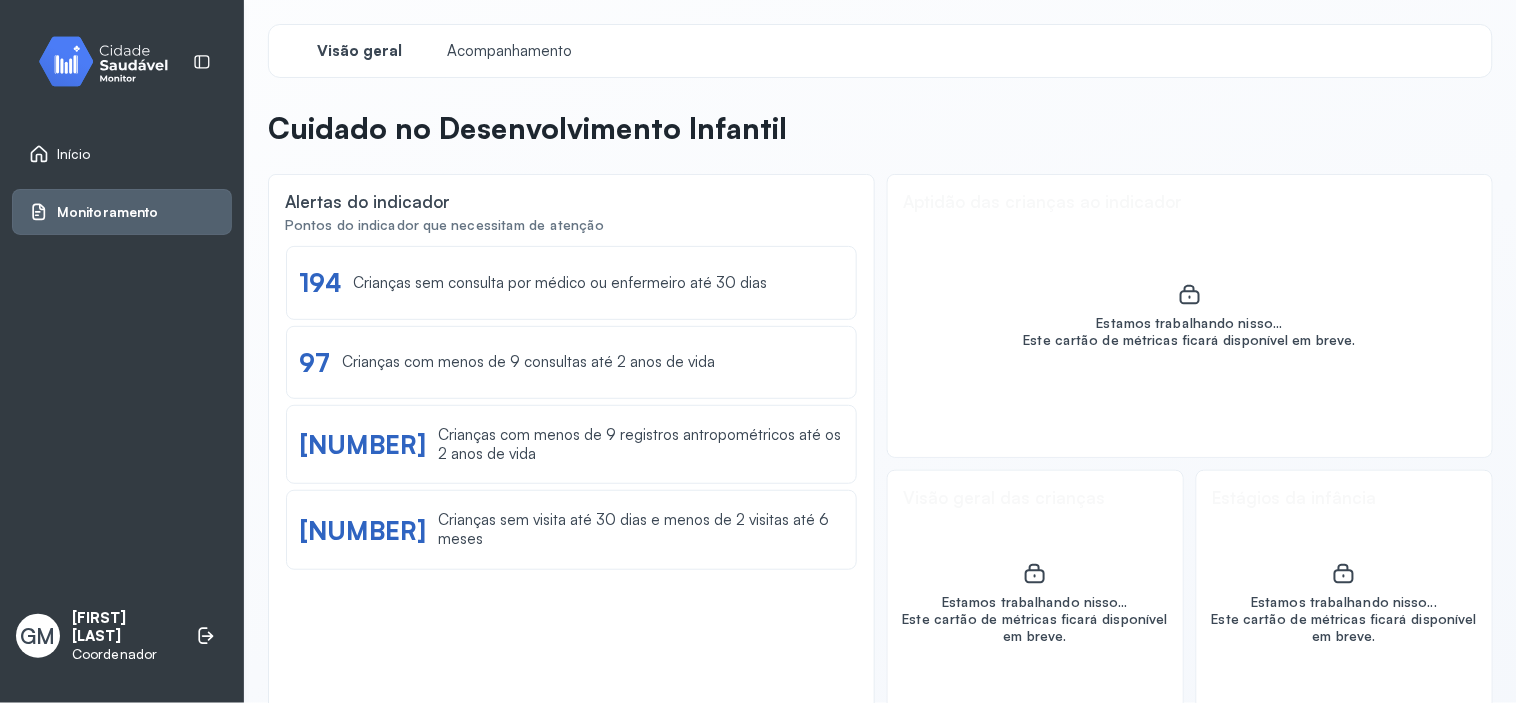 scroll, scrollTop: 57, scrollLeft: 0, axis: vertical 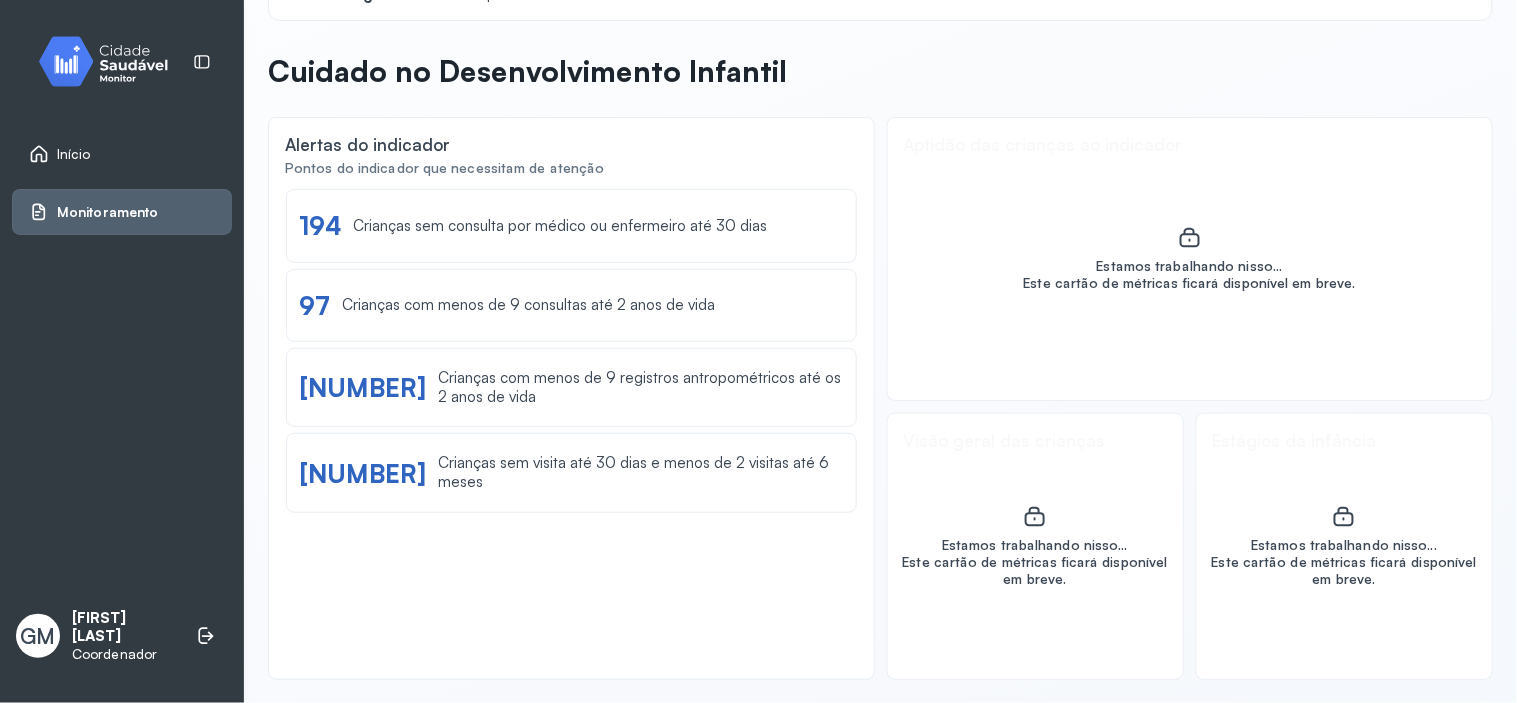 click on "Início" at bounding box center [74, 154] 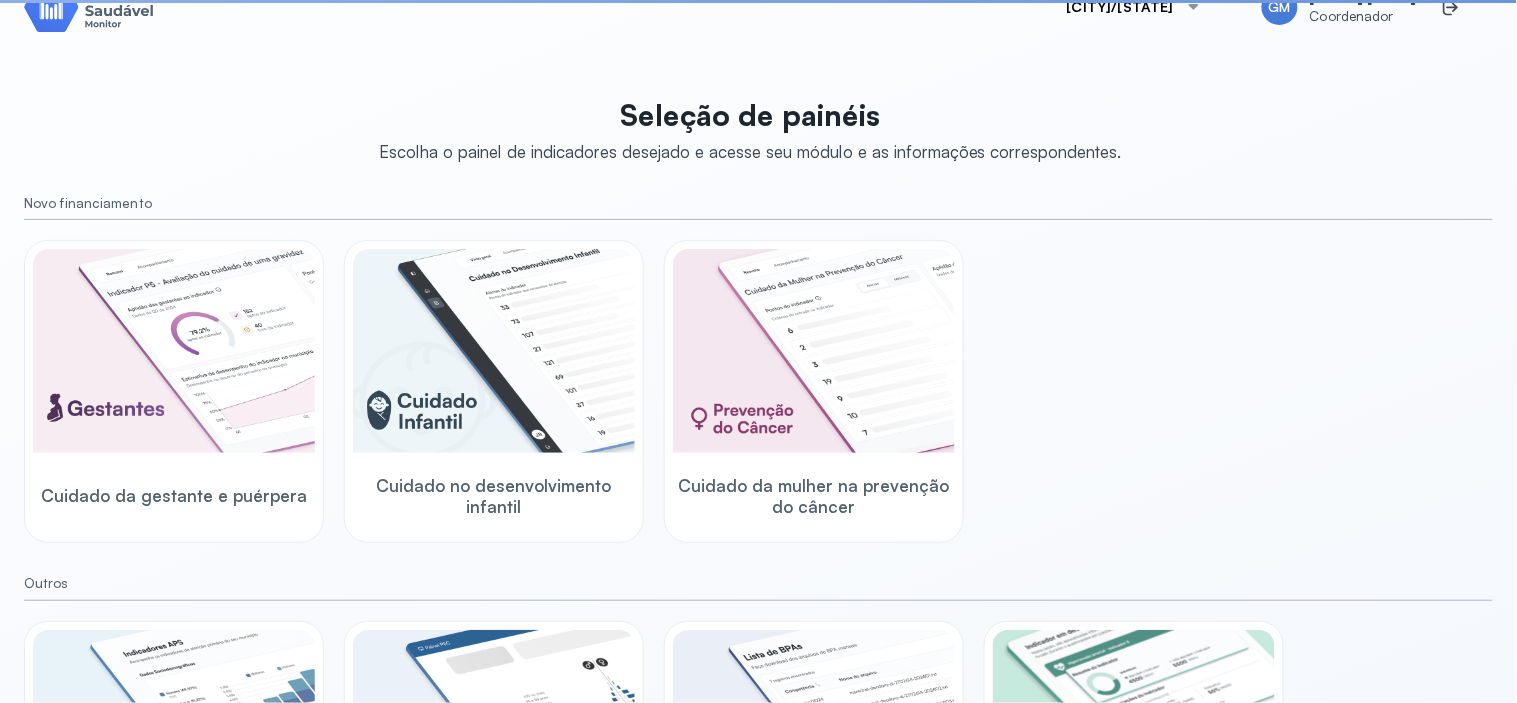 scroll, scrollTop: 57, scrollLeft: 0, axis: vertical 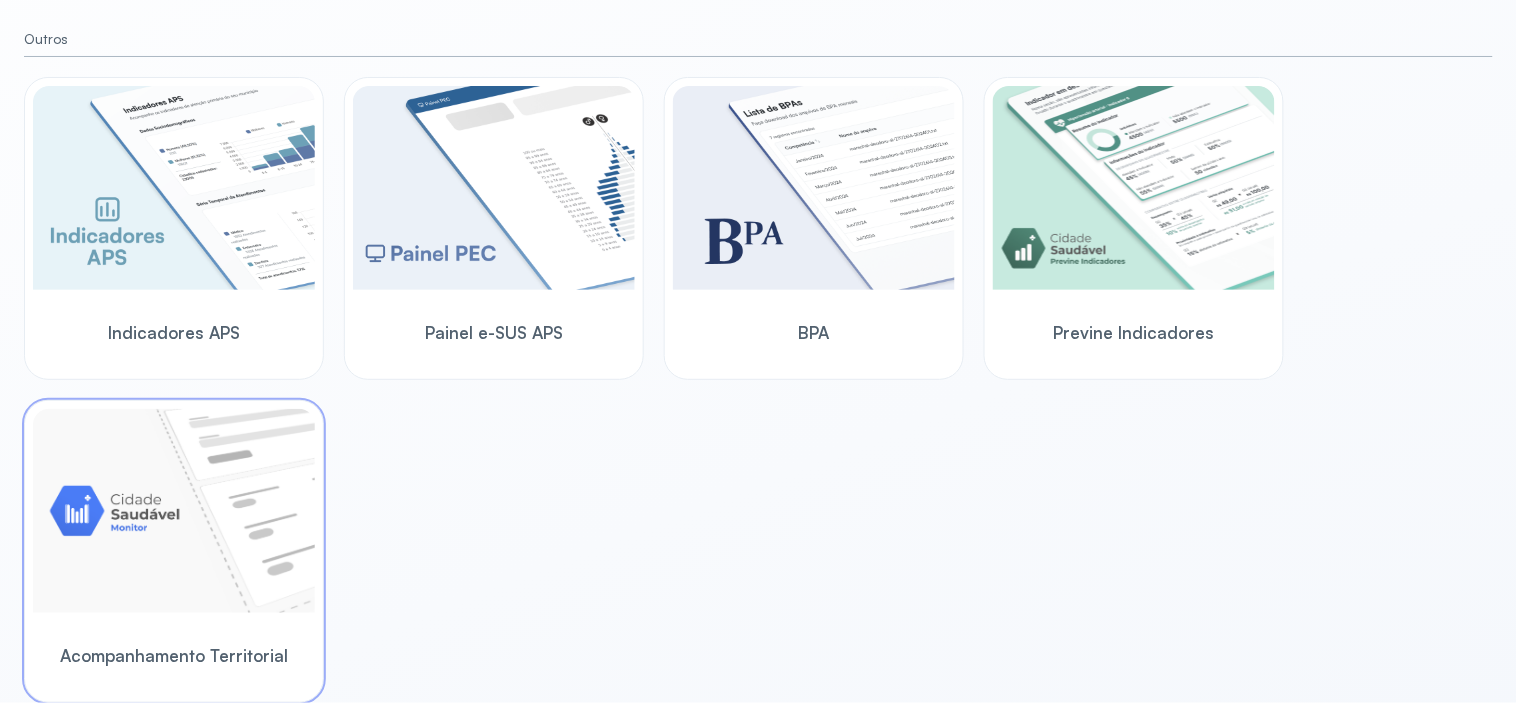 click at bounding box center [174, 511] 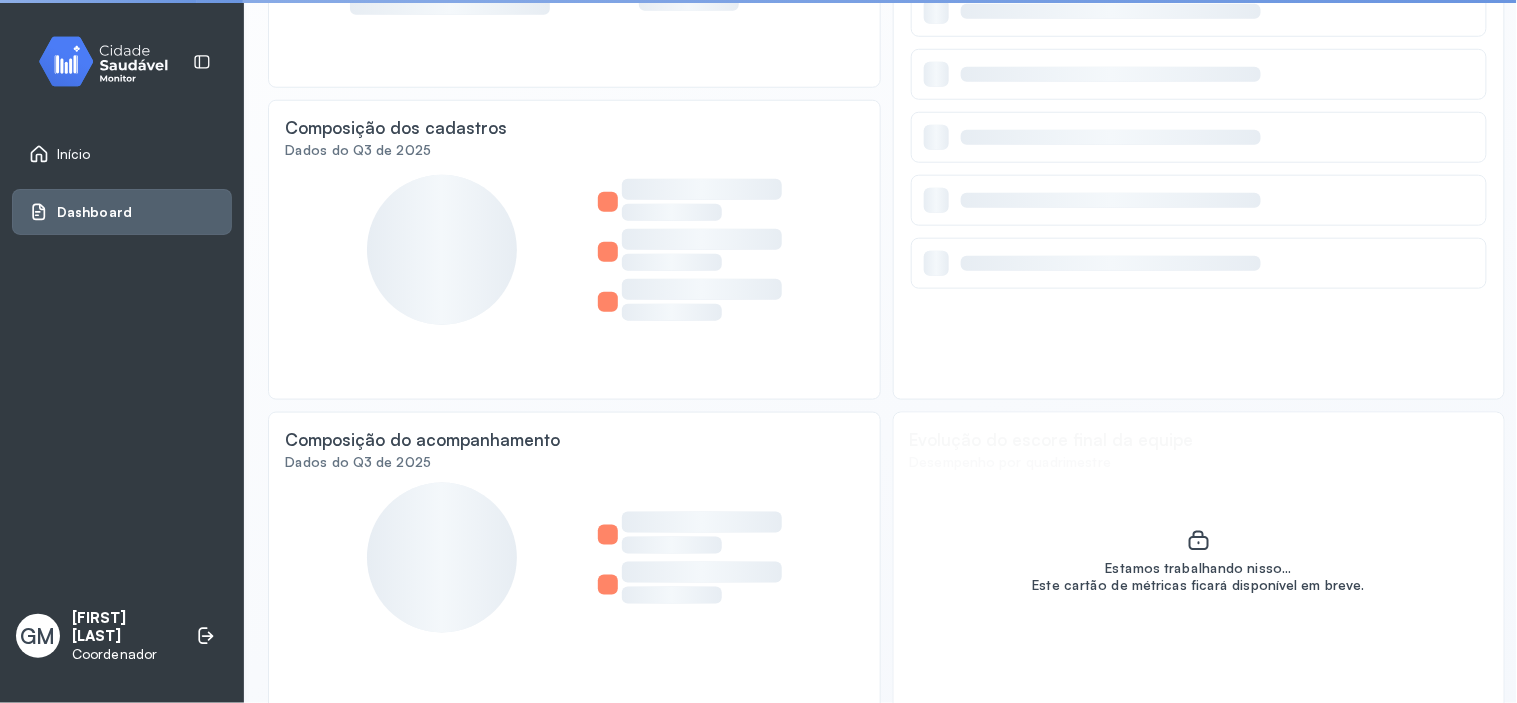 scroll, scrollTop: 413, scrollLeft: 0, axis: vertical 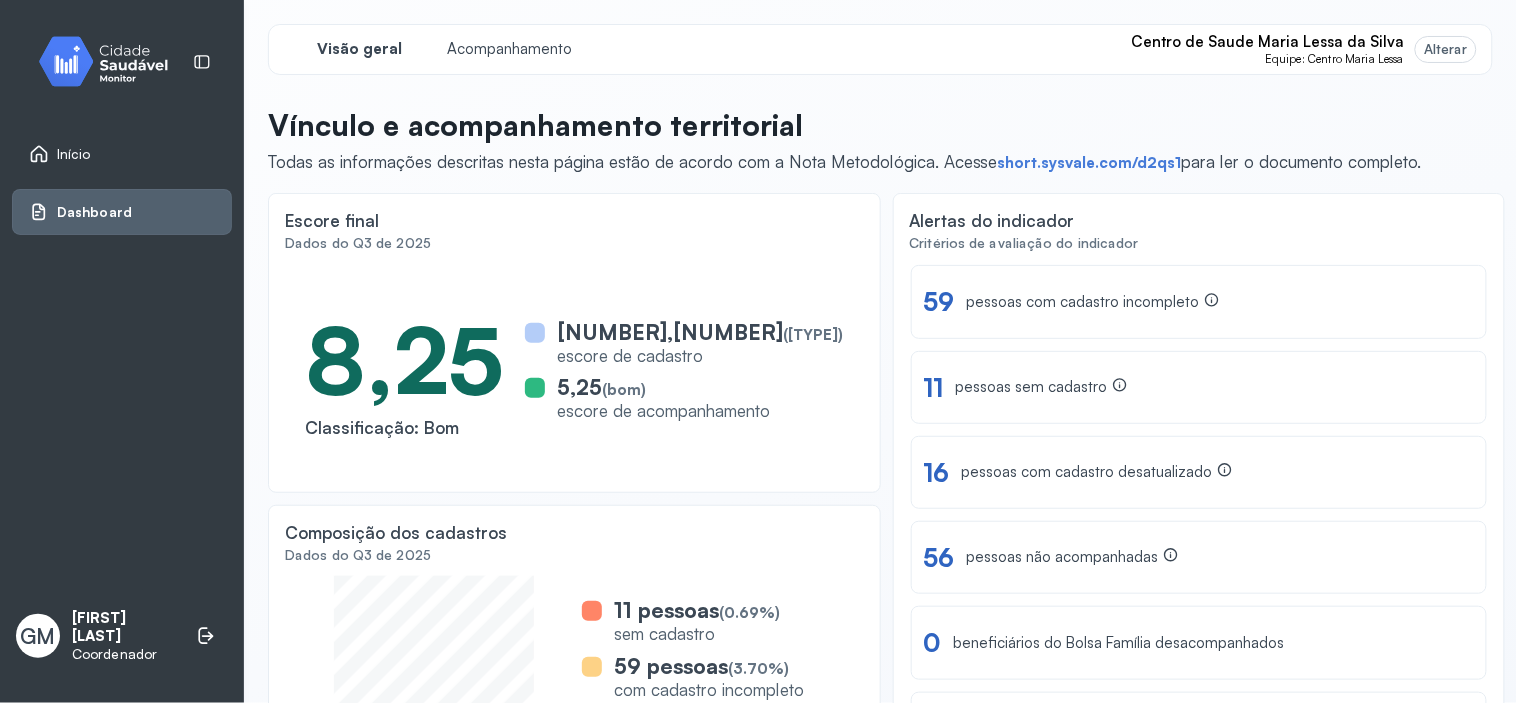 click on "Alterar" at bounding box center (1446, 49) 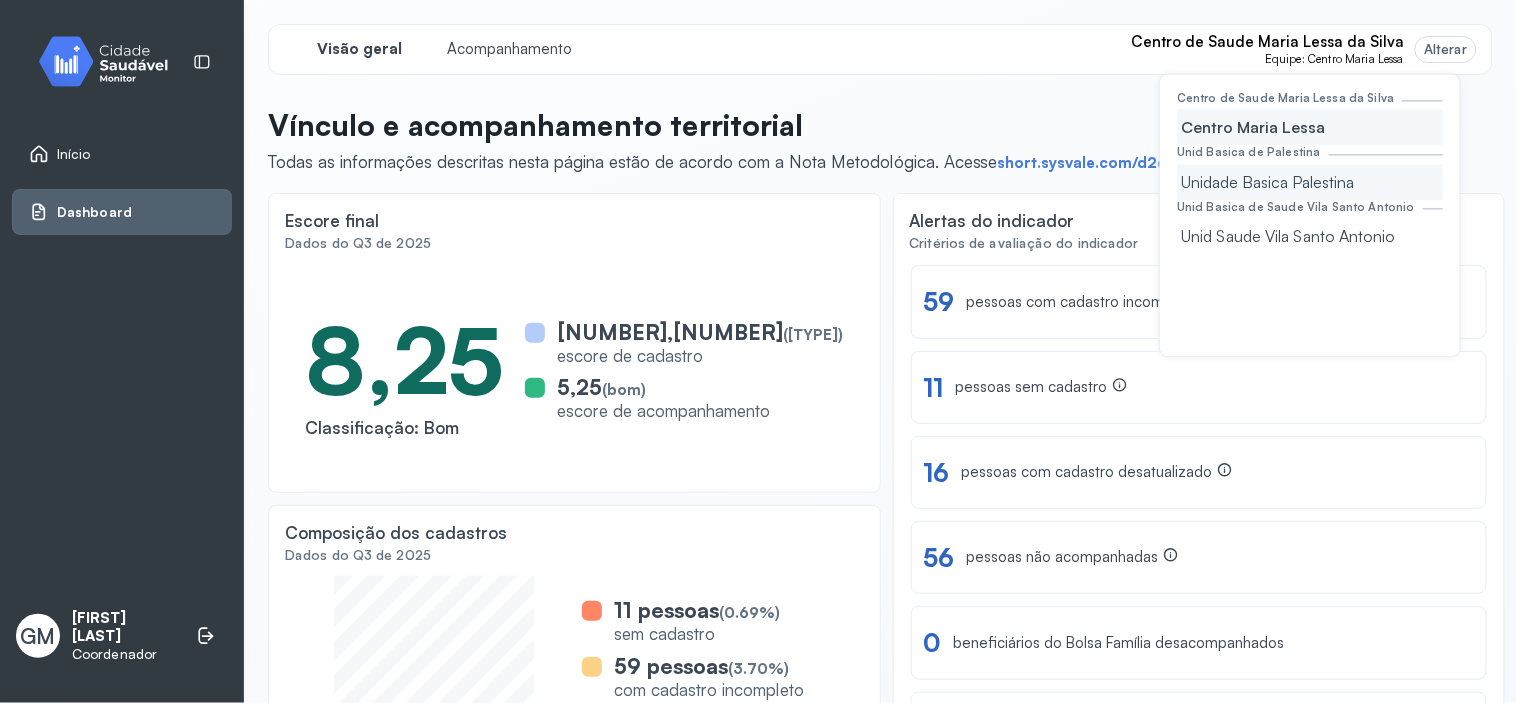click on "Unidade Basica Palestina" 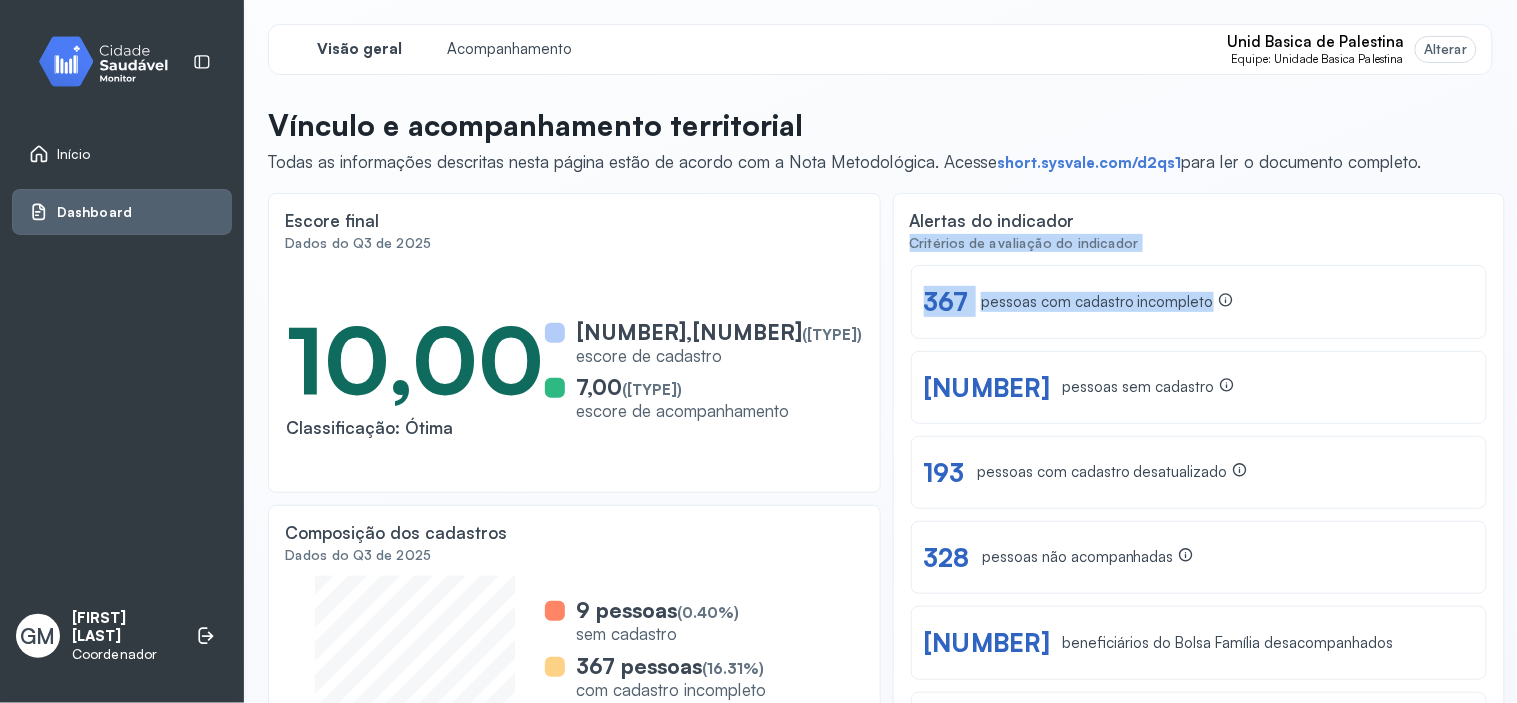drag, startPoint x: 1496, startPoint y: 214, endPoint x: 1510, endPoint y: 270, distance: 57.72348 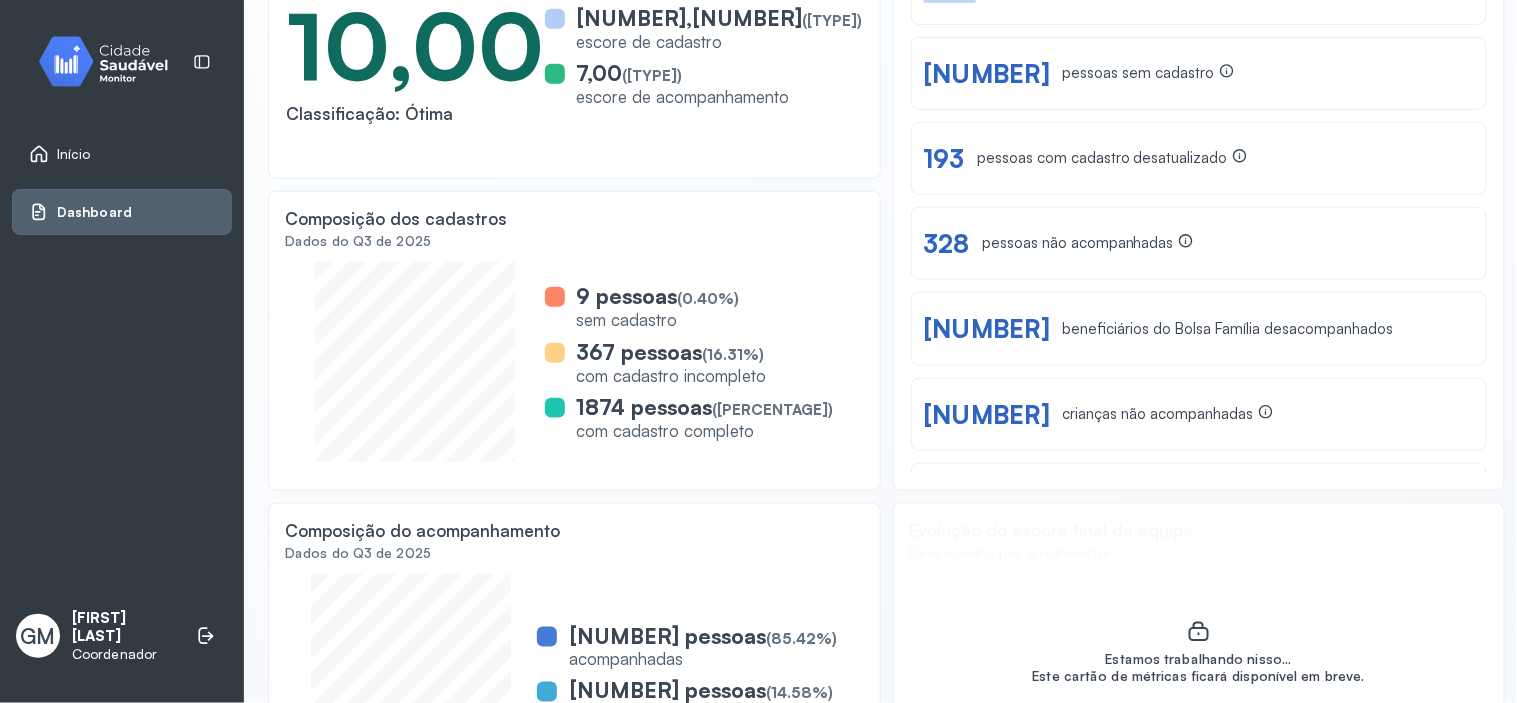 scroll, scrollTop: 325, scrollLeft: 0, axis: vertical 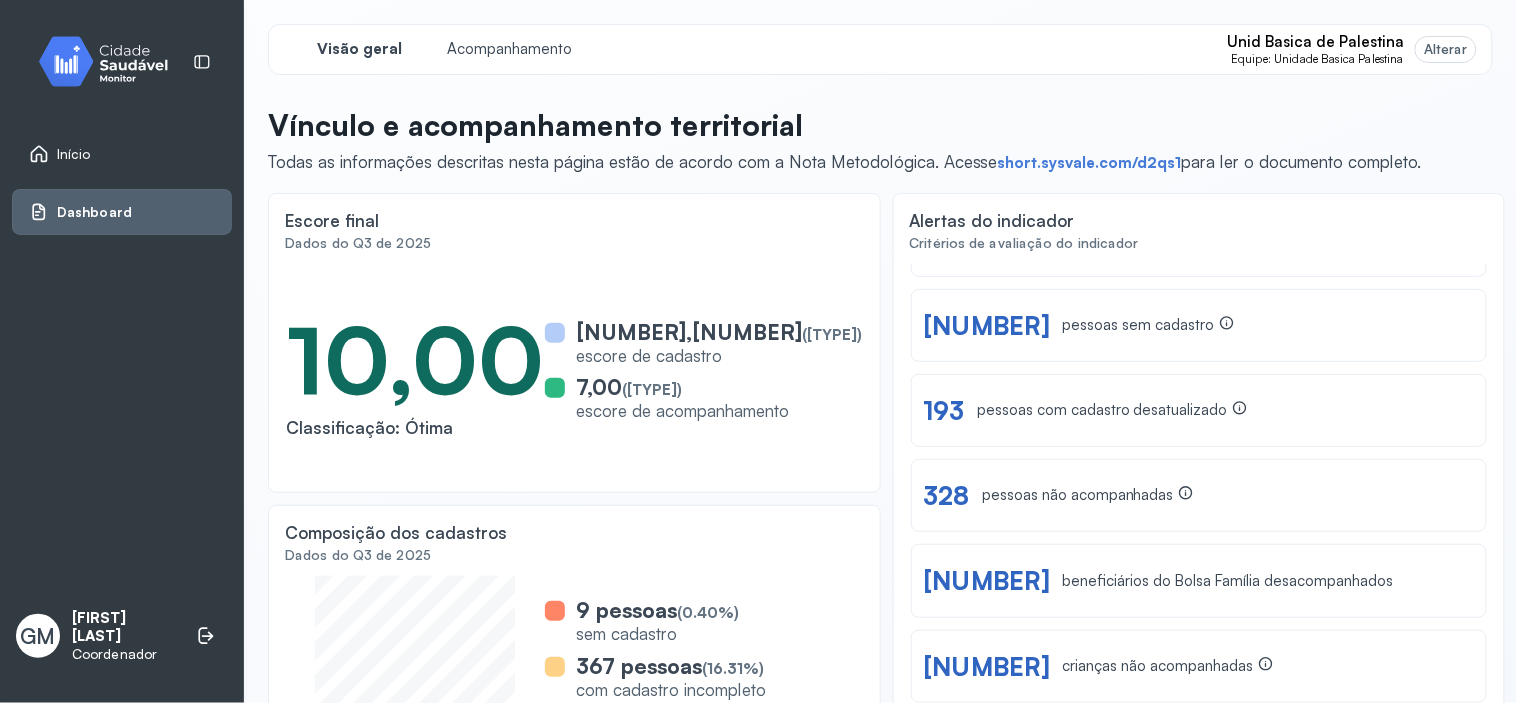 click on "Alterar" at bounding box center [1446, 49] 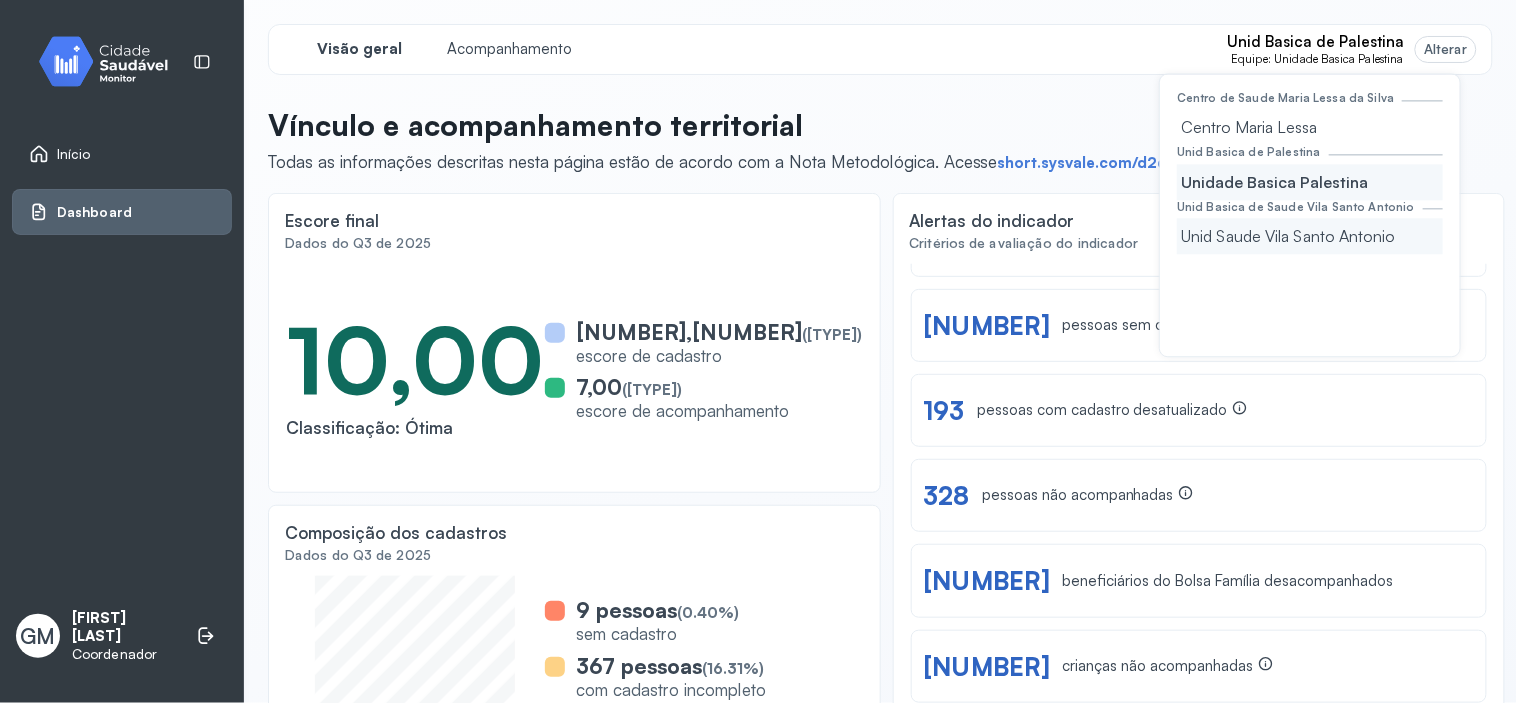 click on "Unid Saude Vila Santo Antonio" 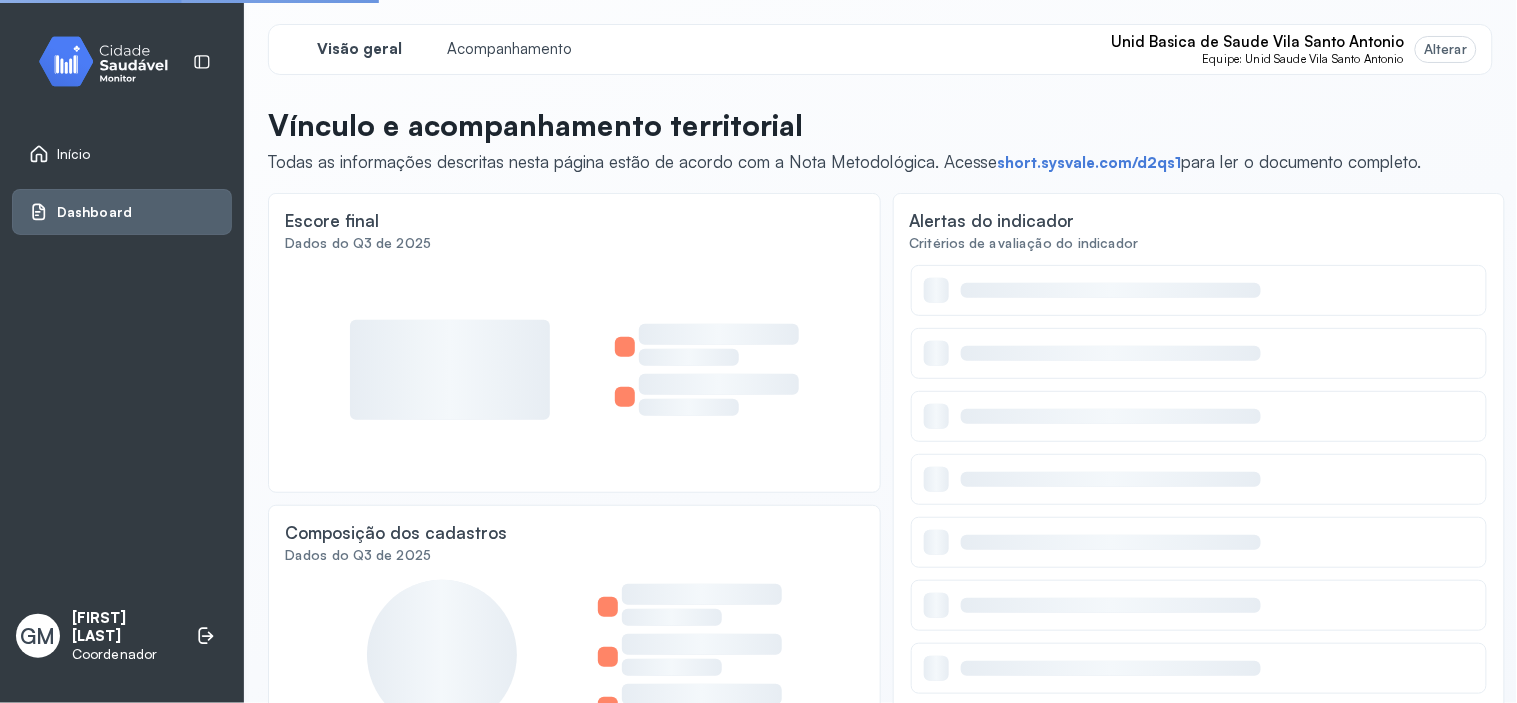 scroll, scrollTop: 0, scrollLeft: 0, axis: both 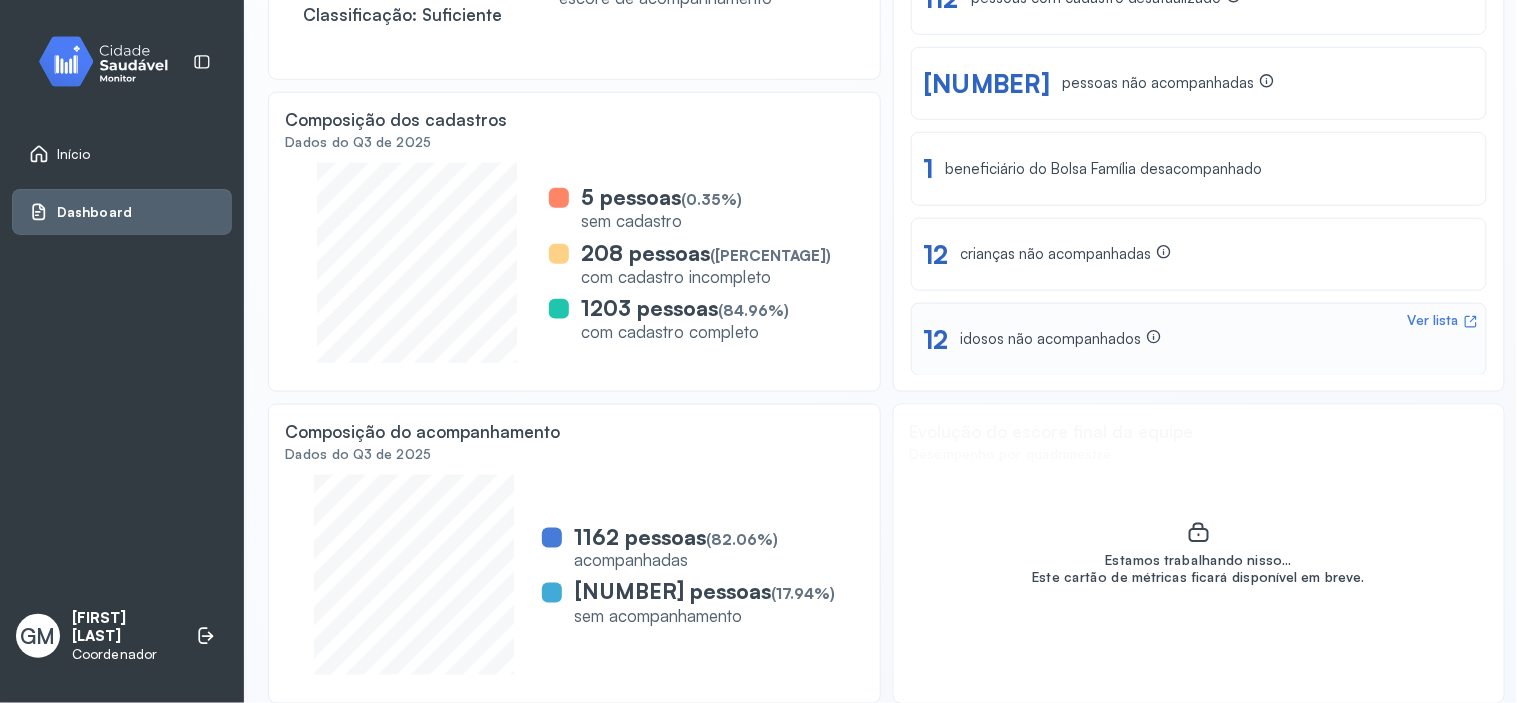 click on "Ver lista  [NUMBER] idosos não acompanhados" at bounding box center (1199, 339) 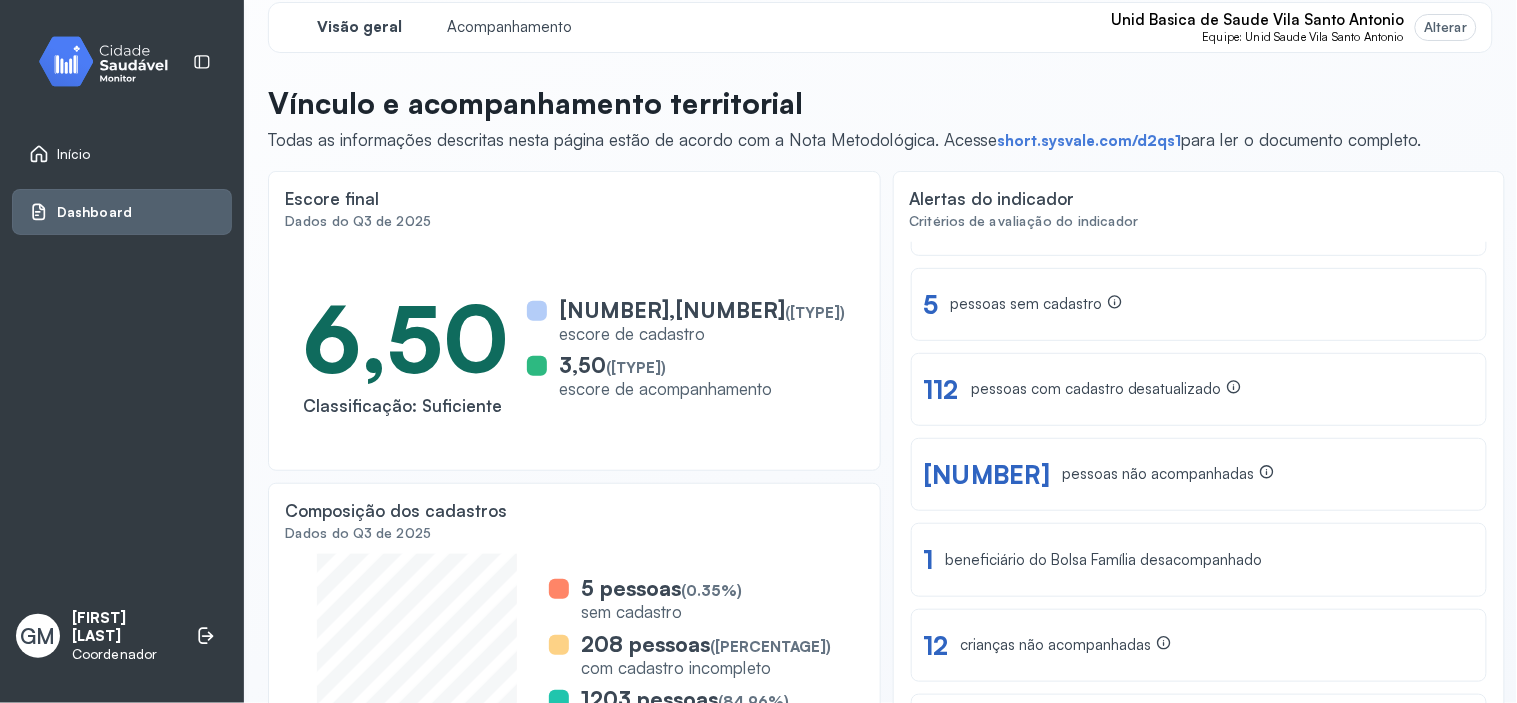 scroll, scrollTop: 21, scrollLeft: 0, axis: vertical 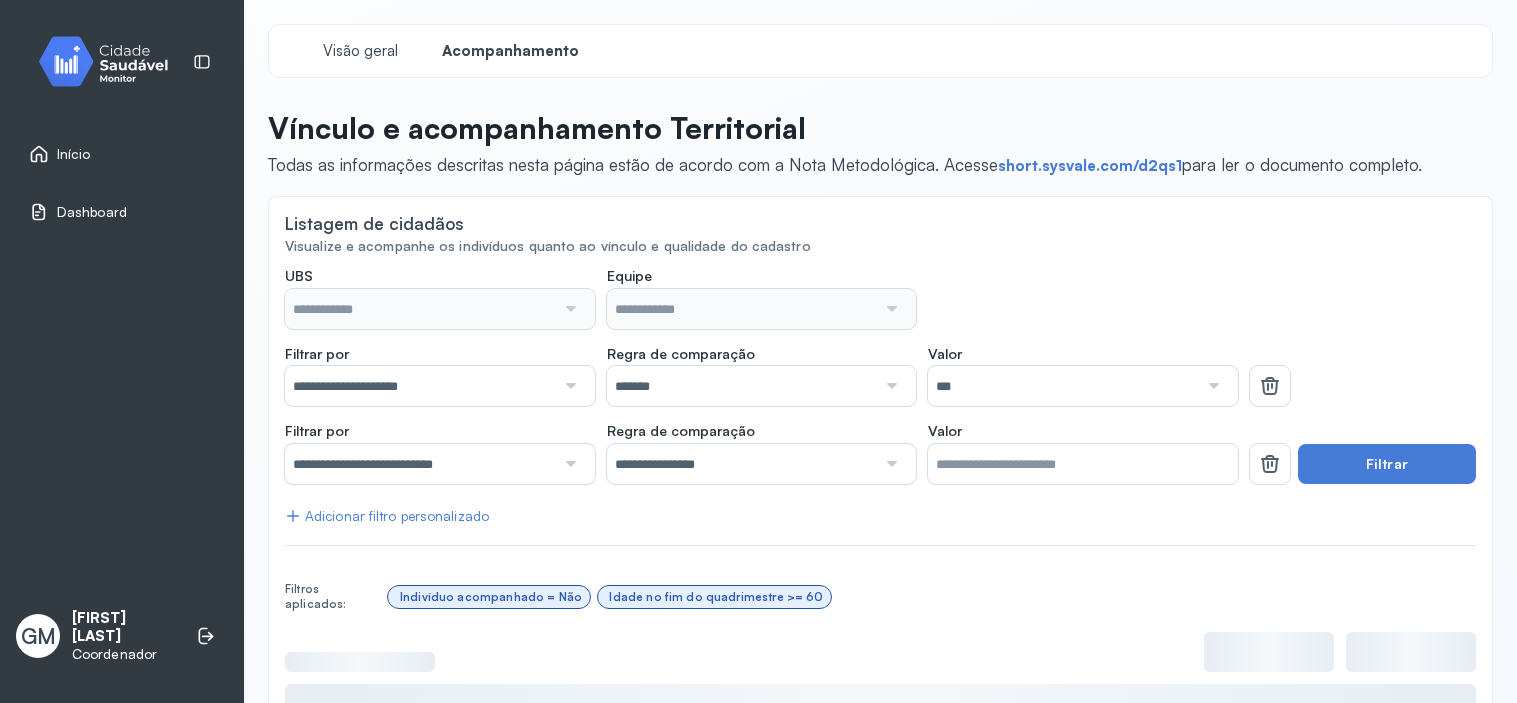 type on "**********" 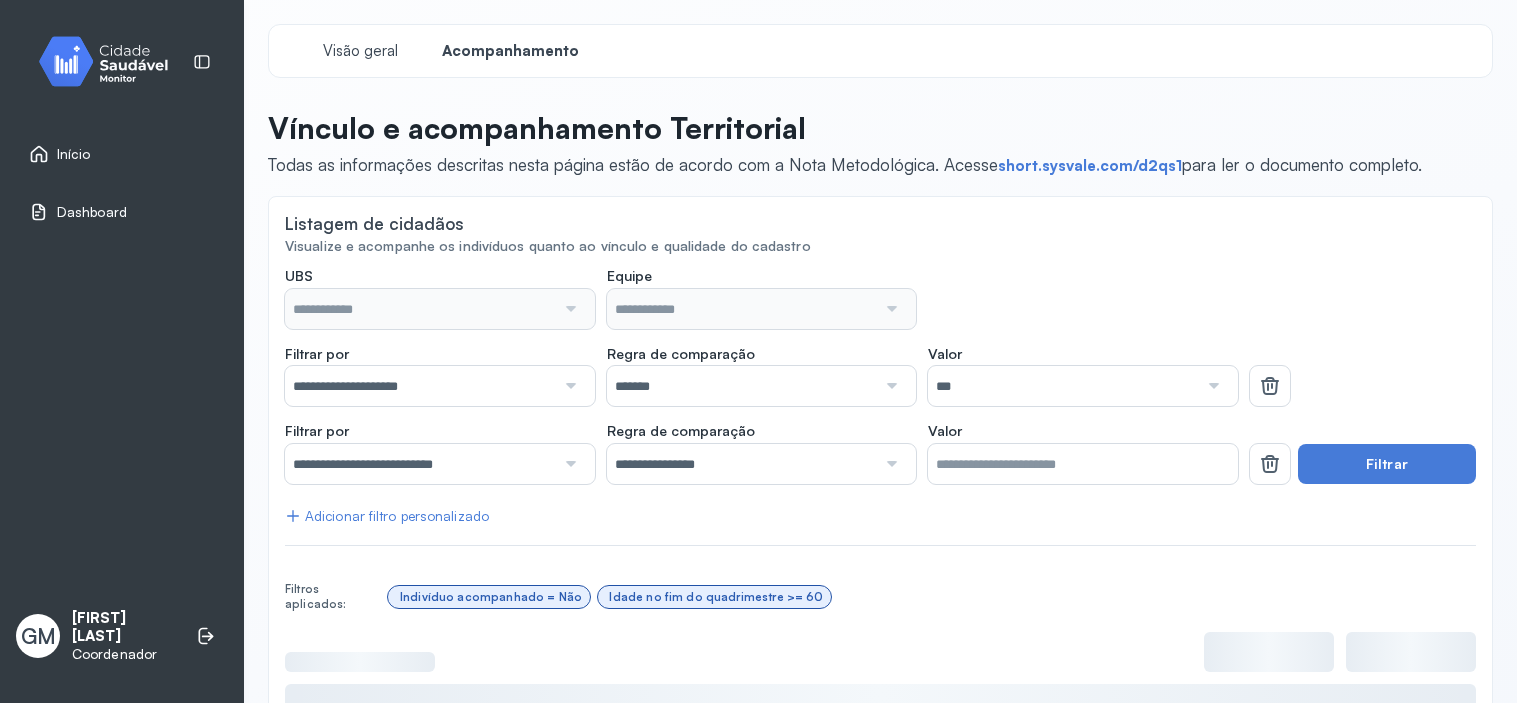 type on "**********" 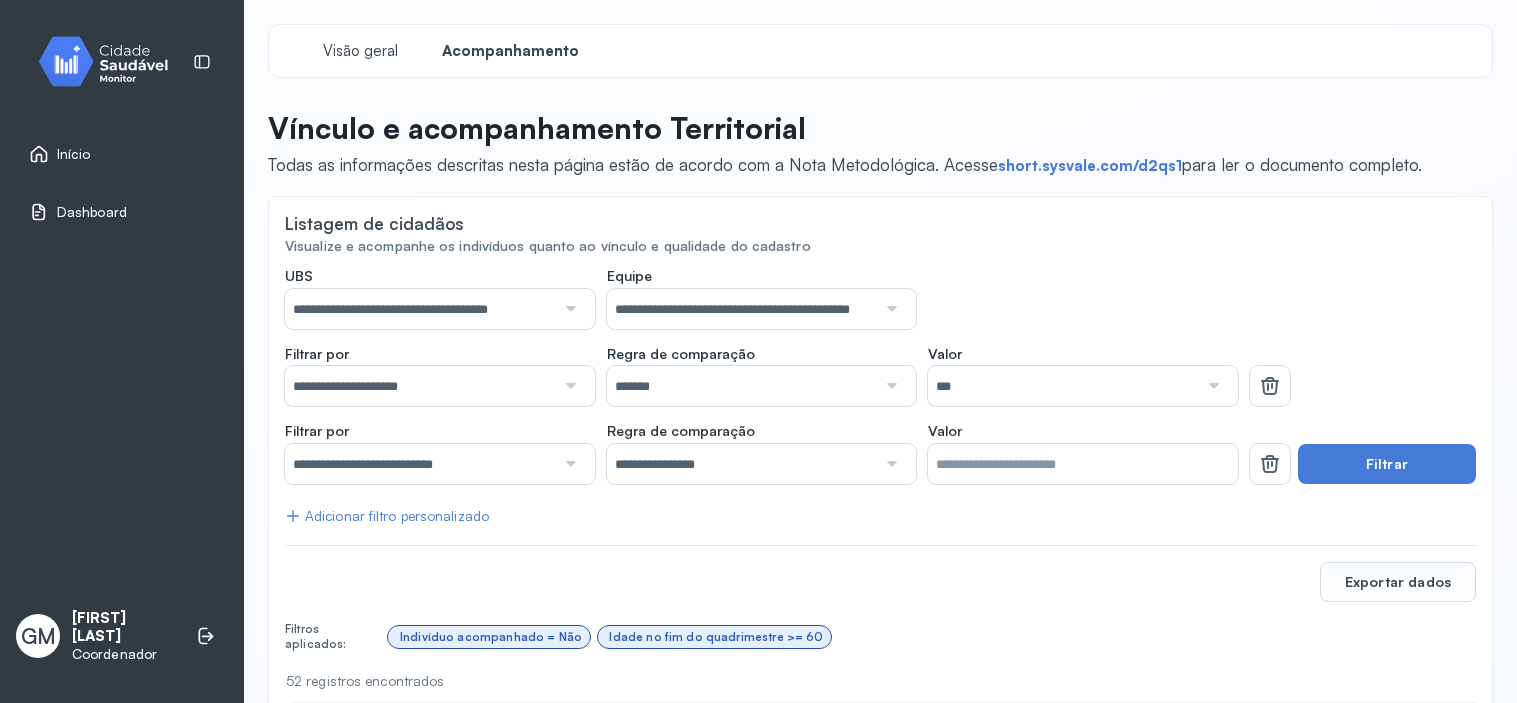 scroll, scrollTop: 0, scrollLeft: 0, axis: both 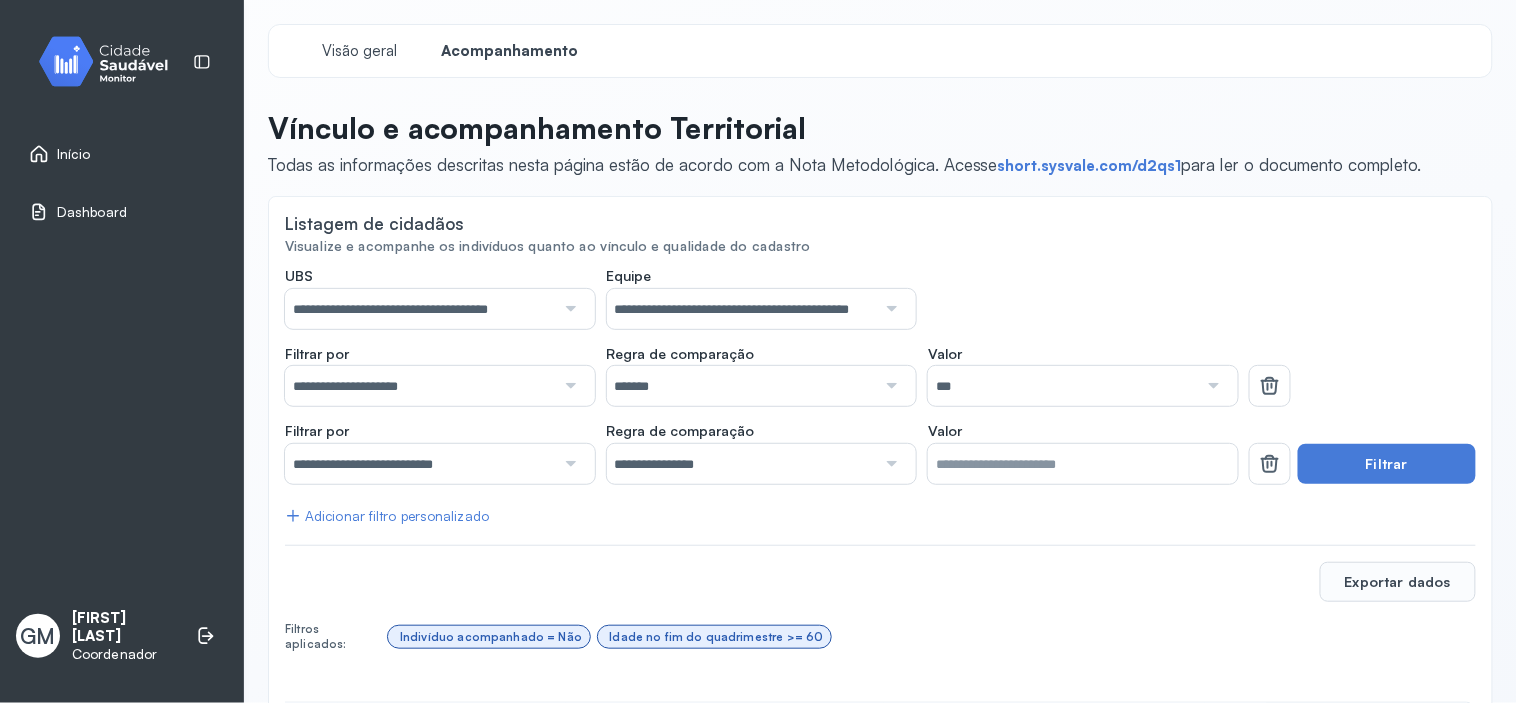 click on "Início" at bounding box center [74, 154] 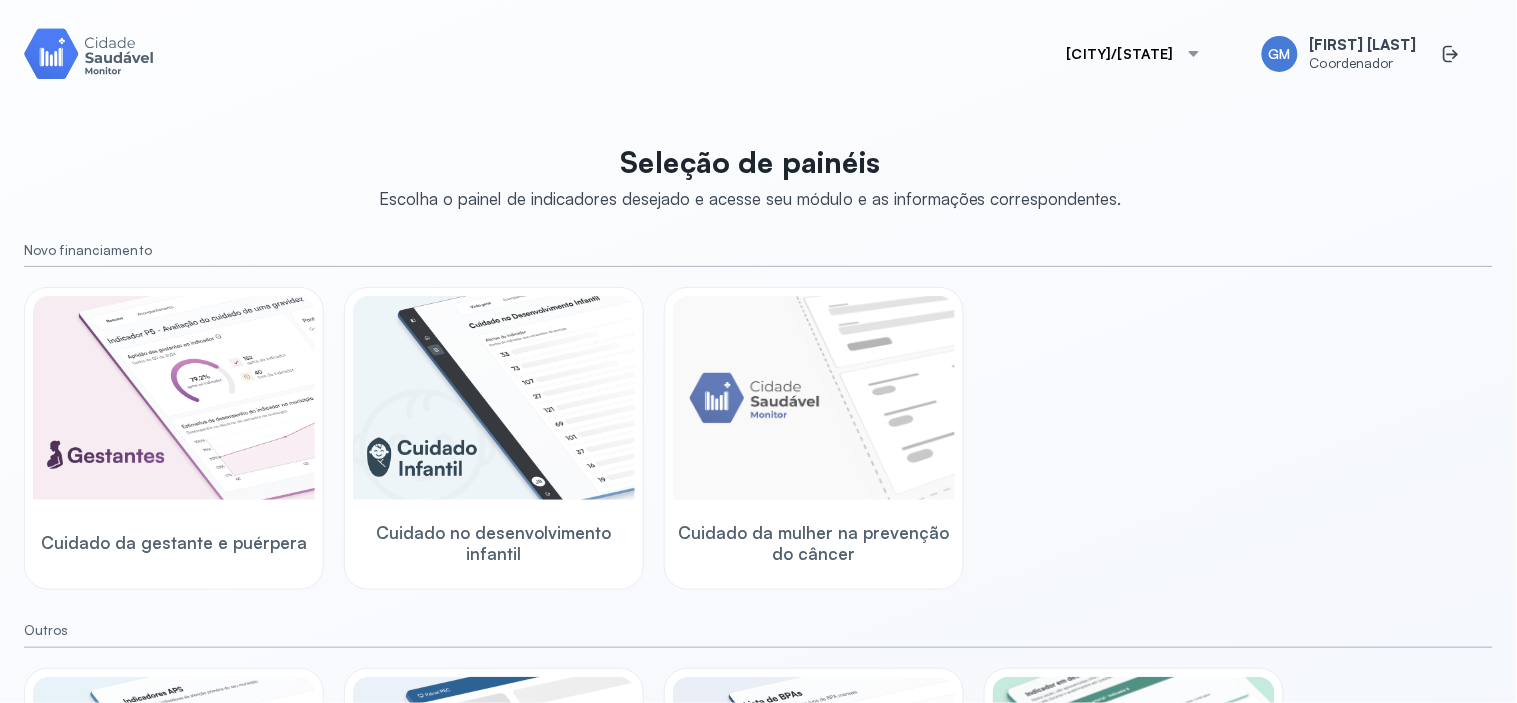 scroll, scrollTop: 591, scrollLeft: 0, axis: vertical 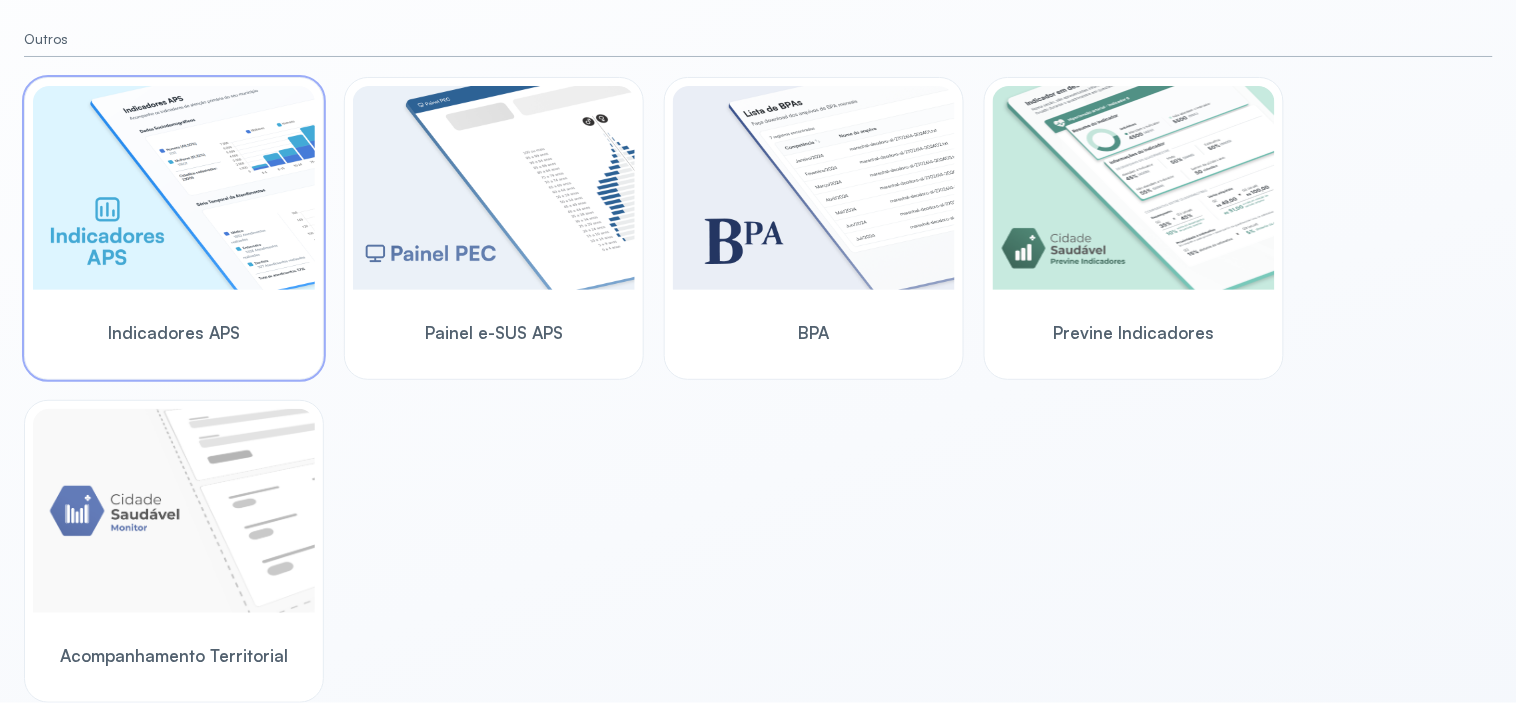 click on "Indicadores APS" at bounding box center (174, 332) 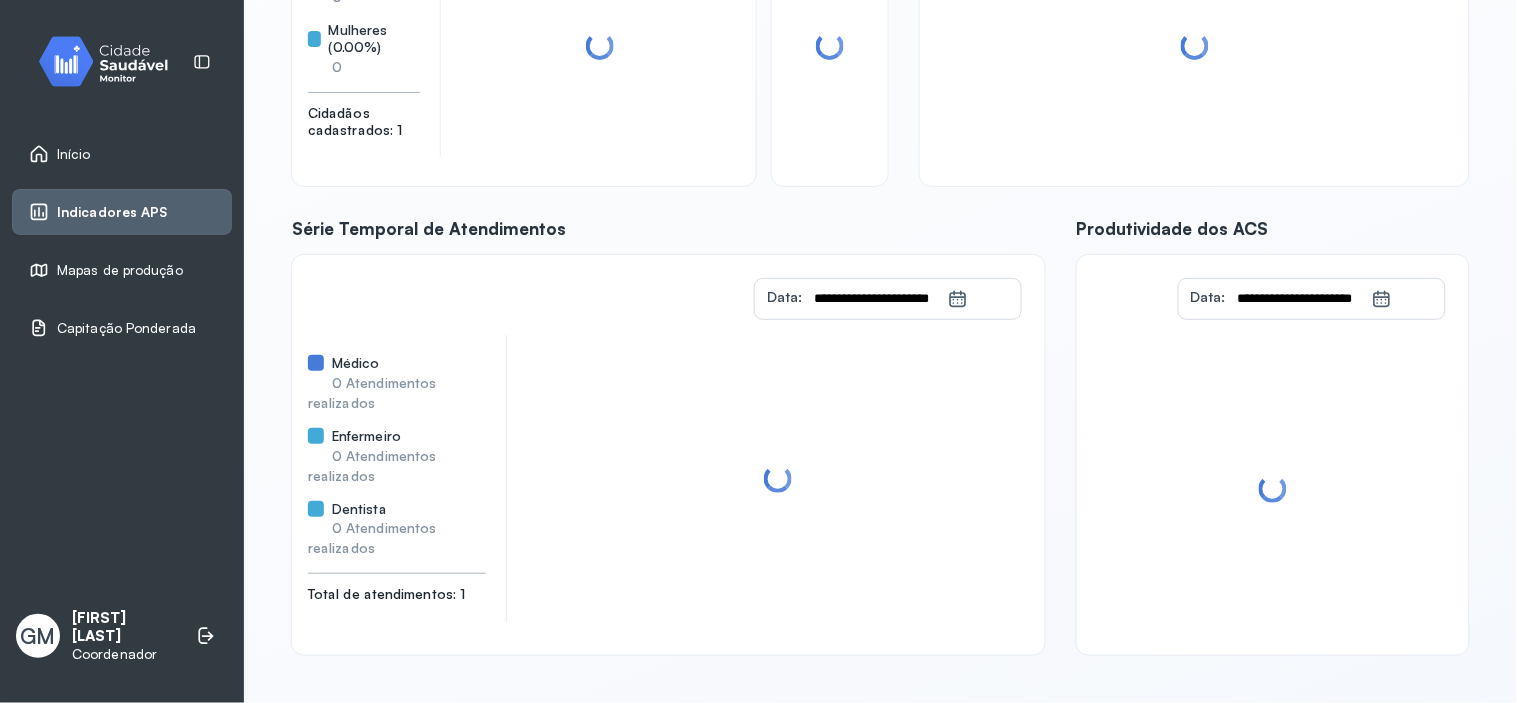 scroll, scrollTop: 296, scrollLeft: 0, axis: vertical 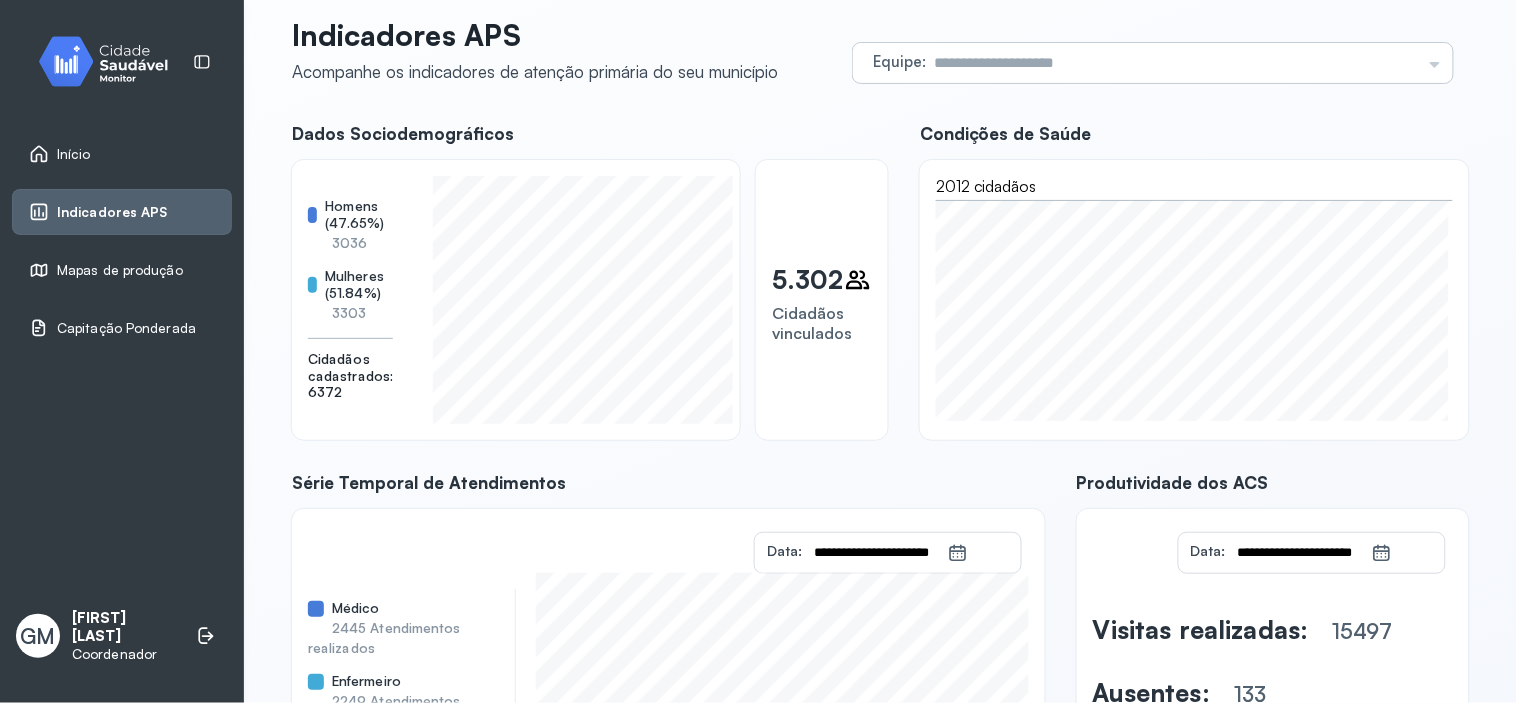 click on "Equipe Todas as equipes UNID SAUDE VILA SANTO ANTONIO UNIDADE BASICA PALESTINA CENTRO MARIA LESSA" at bounding box center (1153, 63) 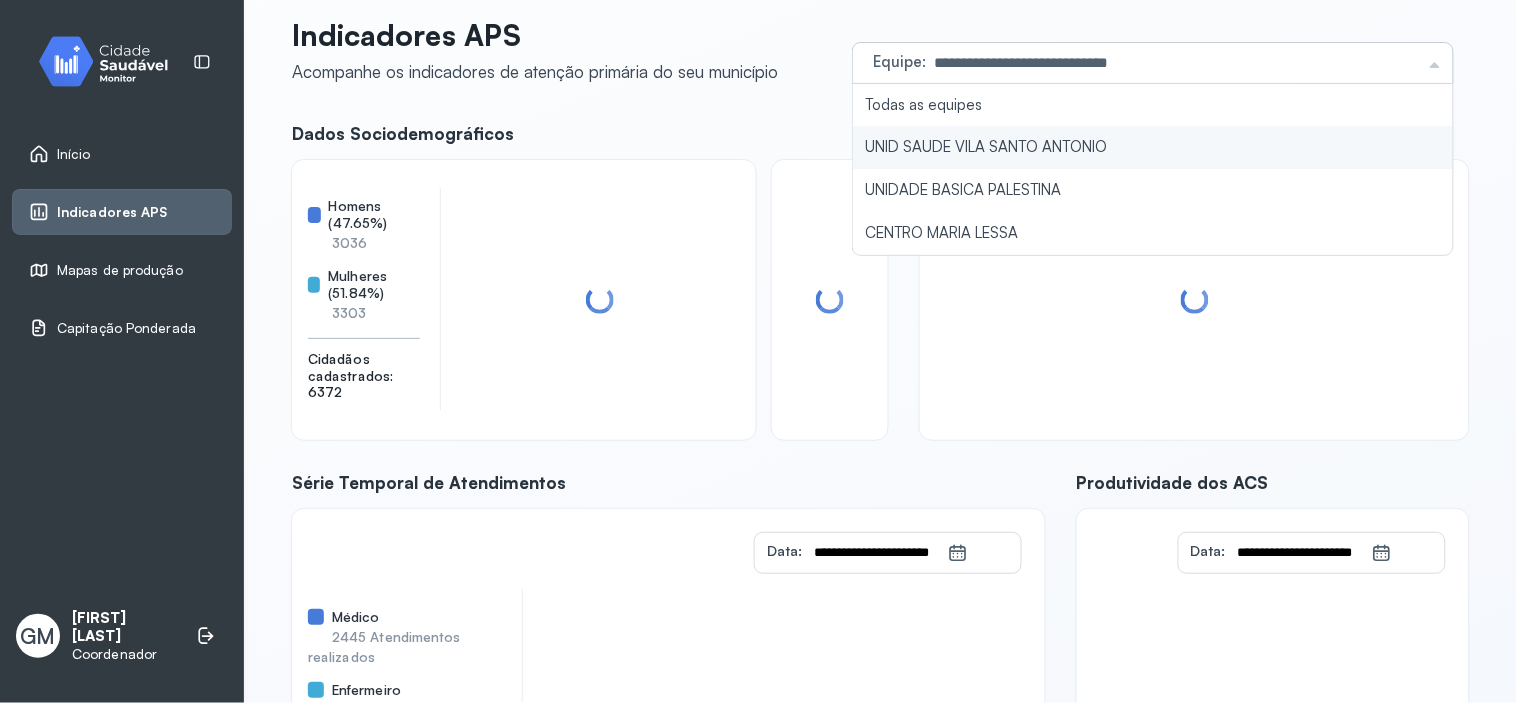 click on "UNID SAUDE VILA SANTO ANTONIO" 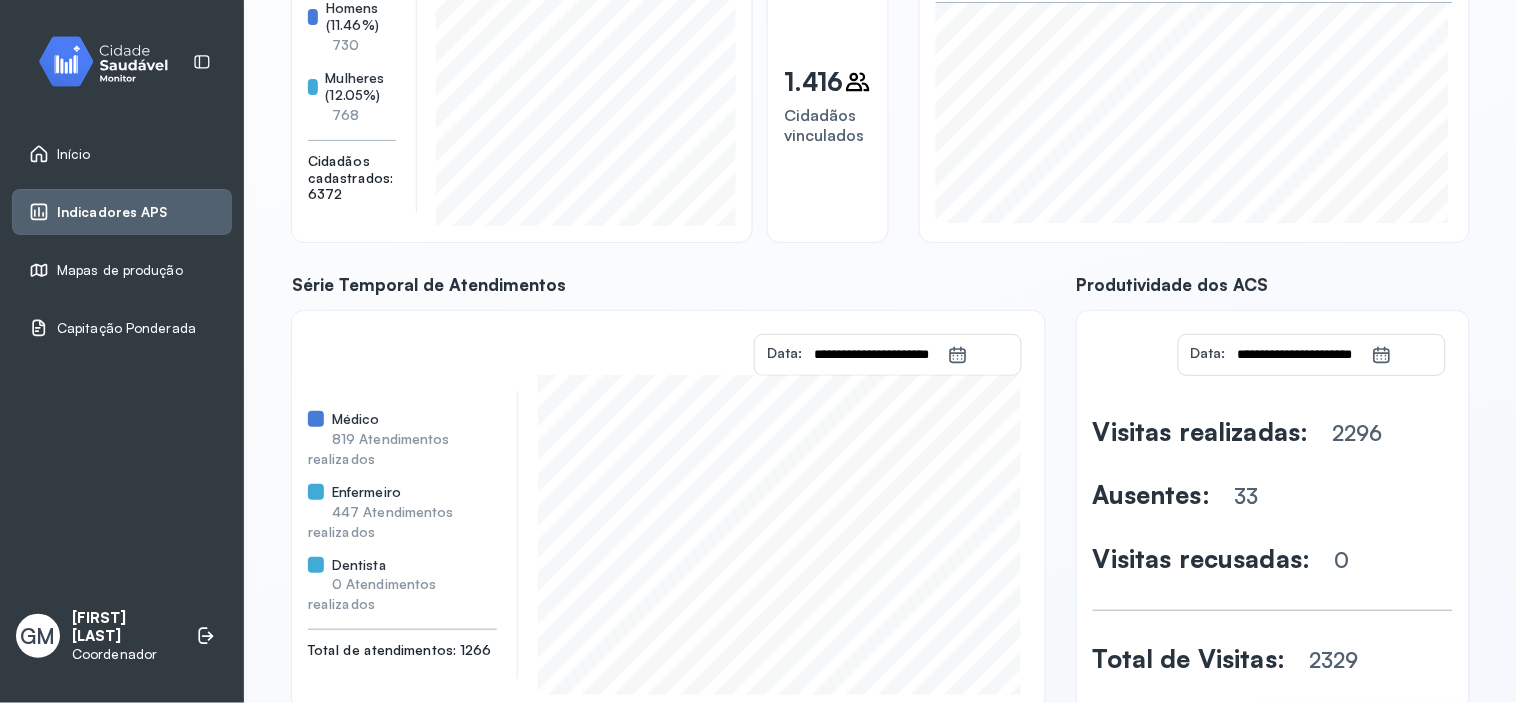 scroll, scrollTop: 244, scrollLeft: 0, axis: vertical 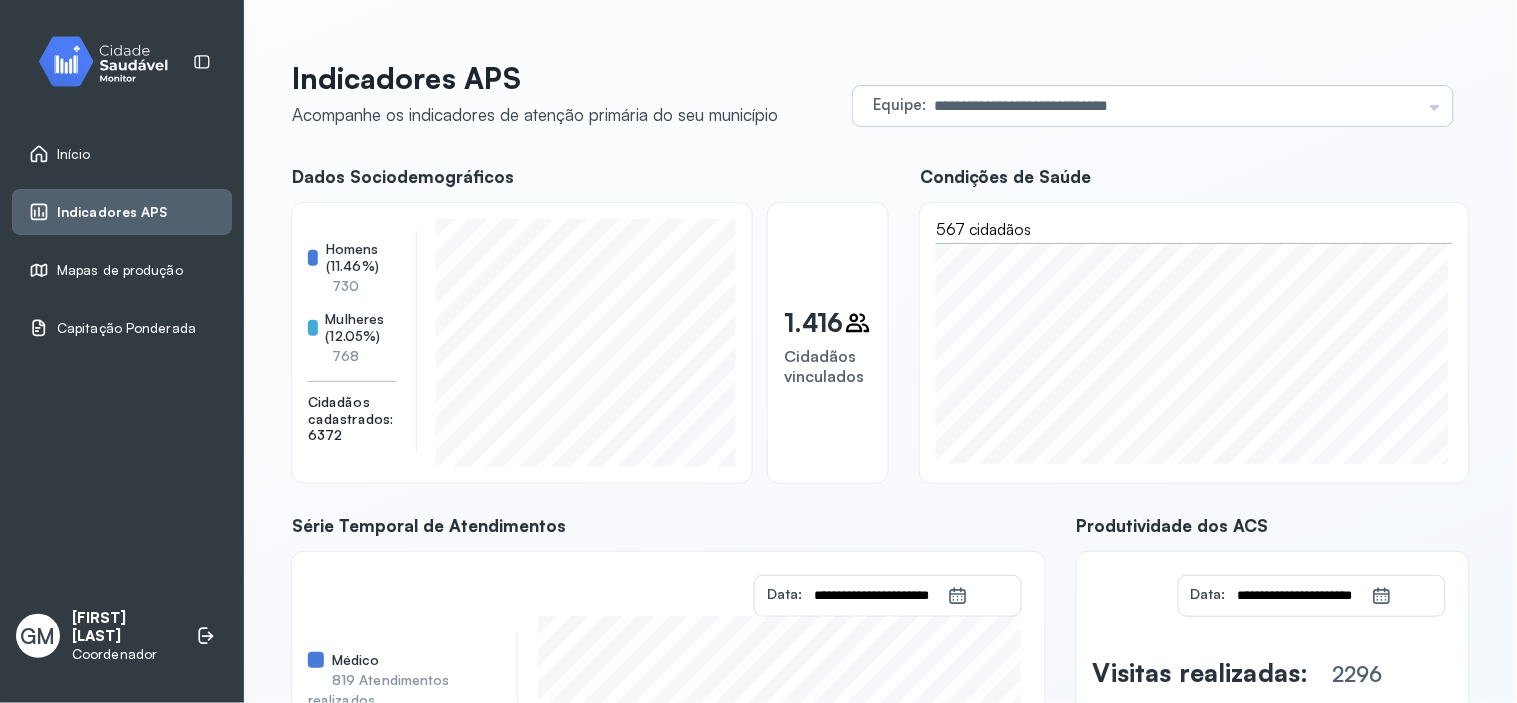 click on "**********" at bounding box center [1153, 106] 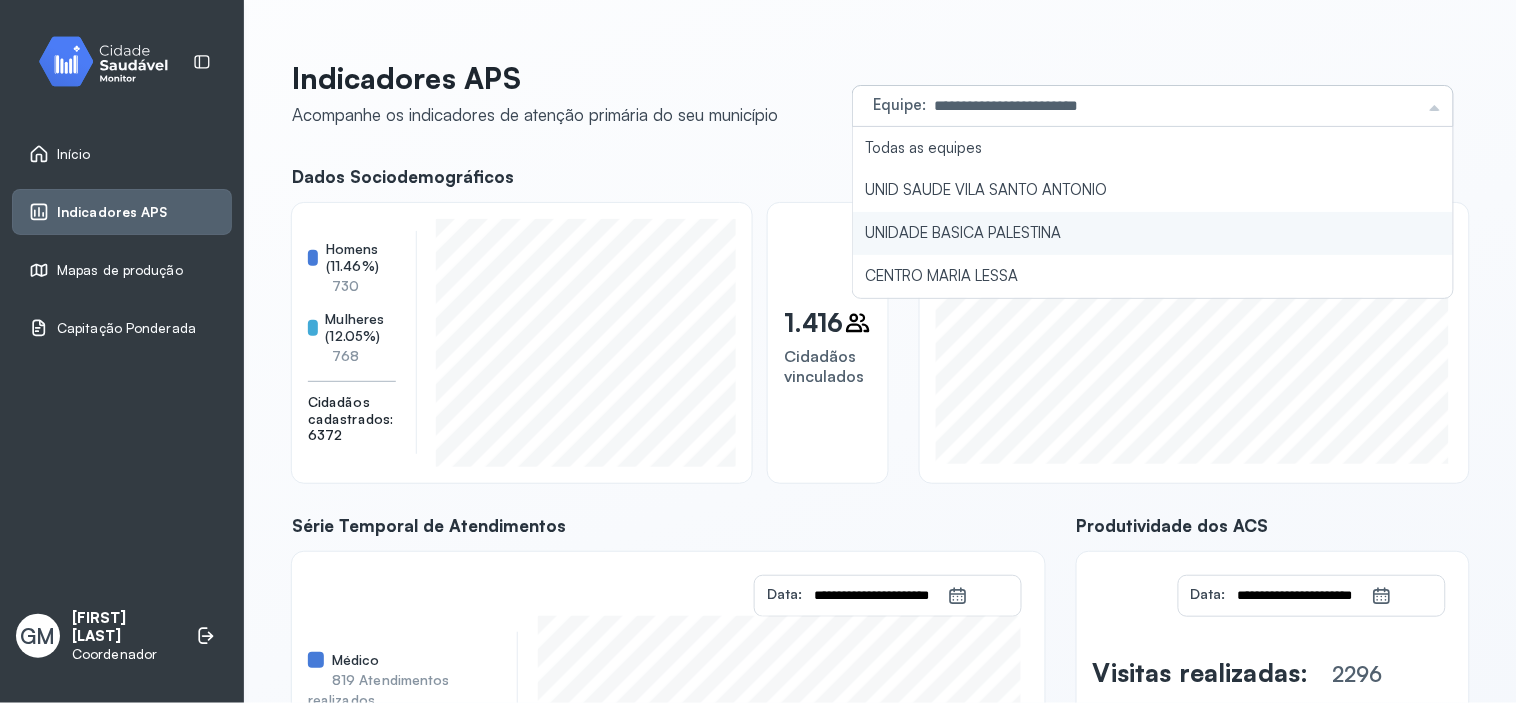 click on "UNIDADE BASICA PALESTINA" 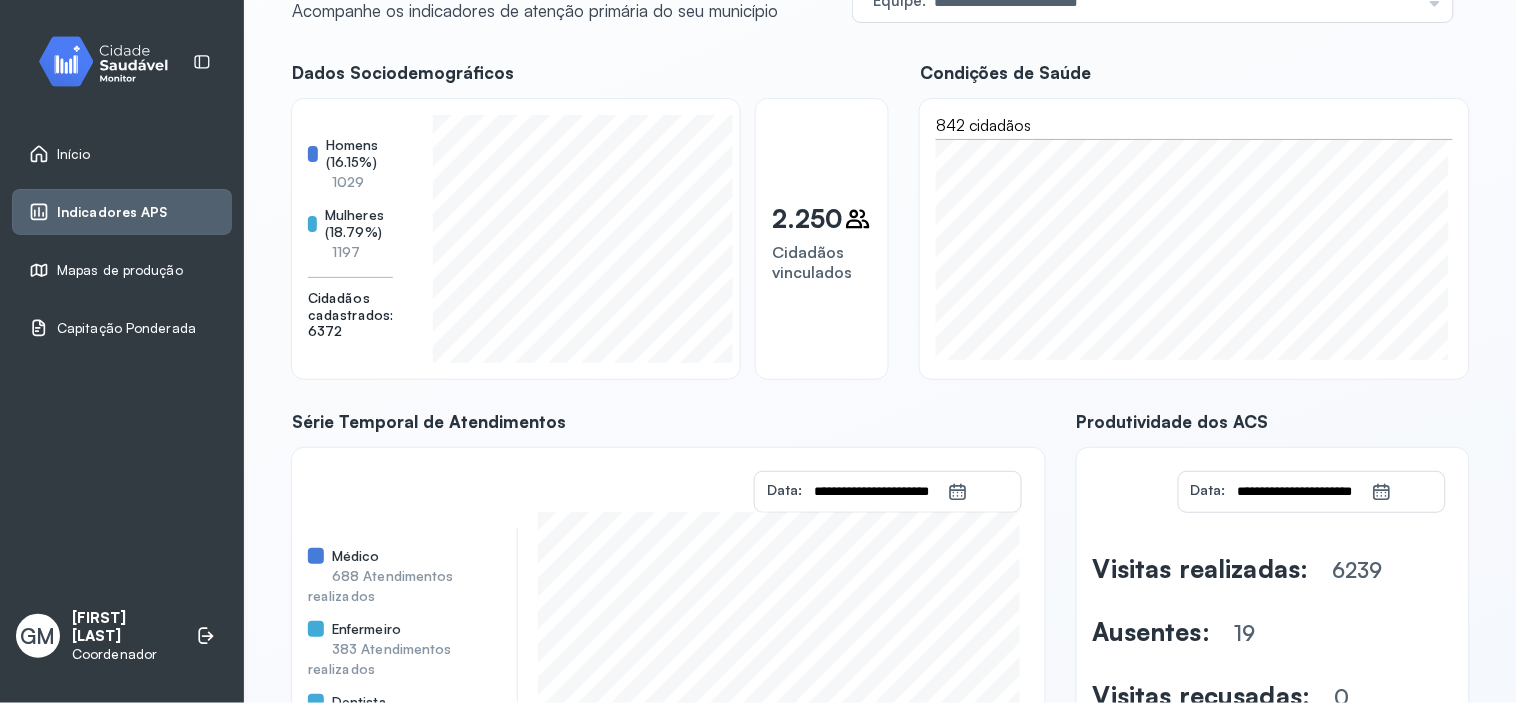 scroll, scrollTop: 296, scrollLeft: 0, axis: vertical 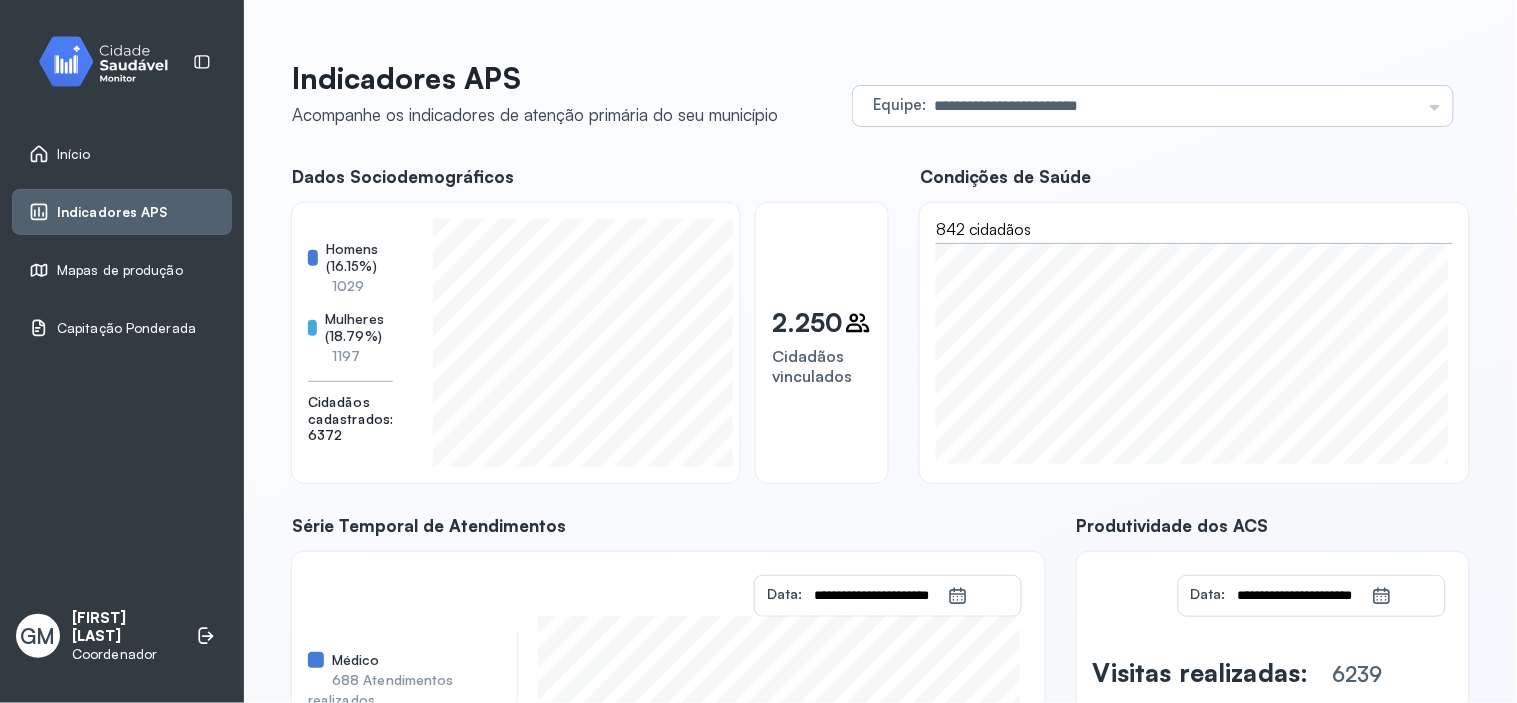 click on "**********" at bounding box center [1153, 106] 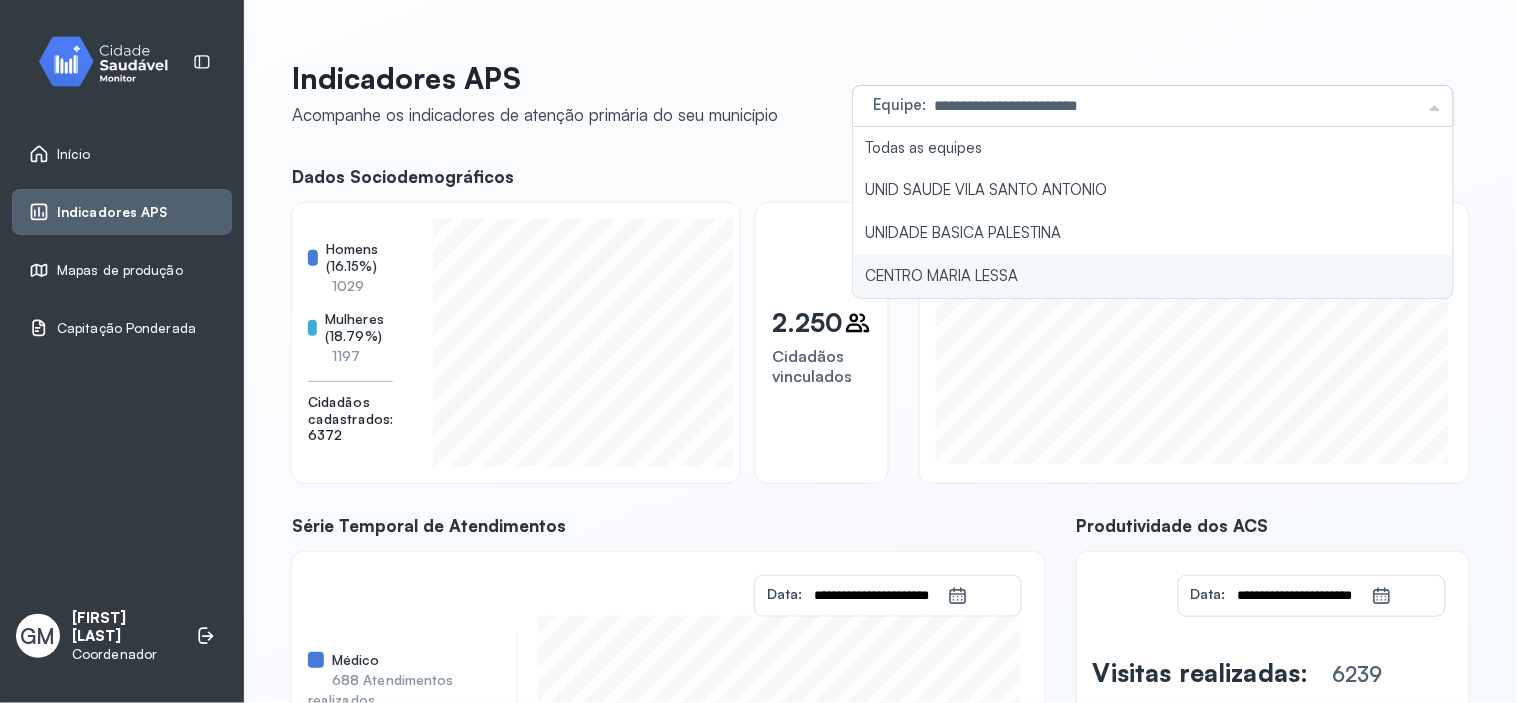 type on "**********" 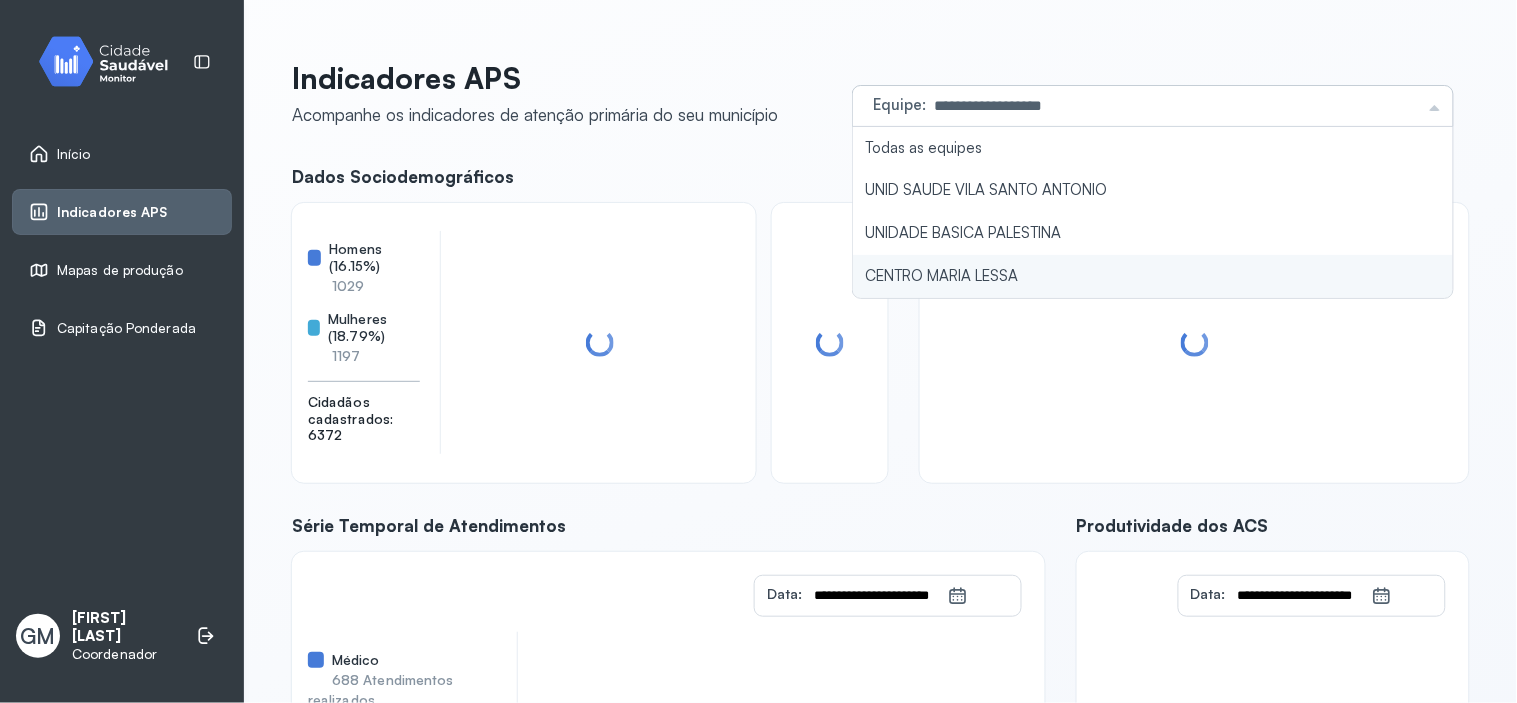 click on "CENTRO MARIA LESSA" 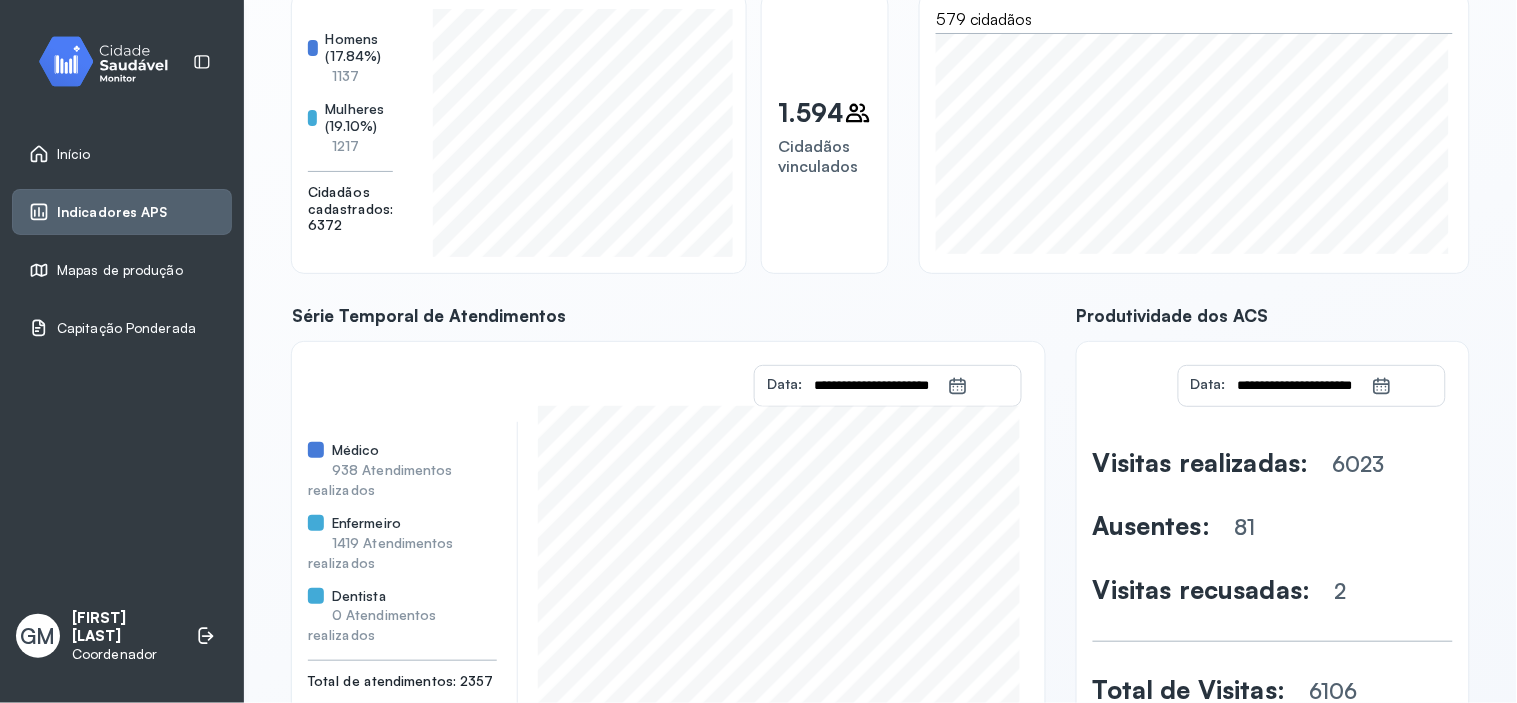 scroll, scrollTop: 0, scrollLeft: 0, axis: both 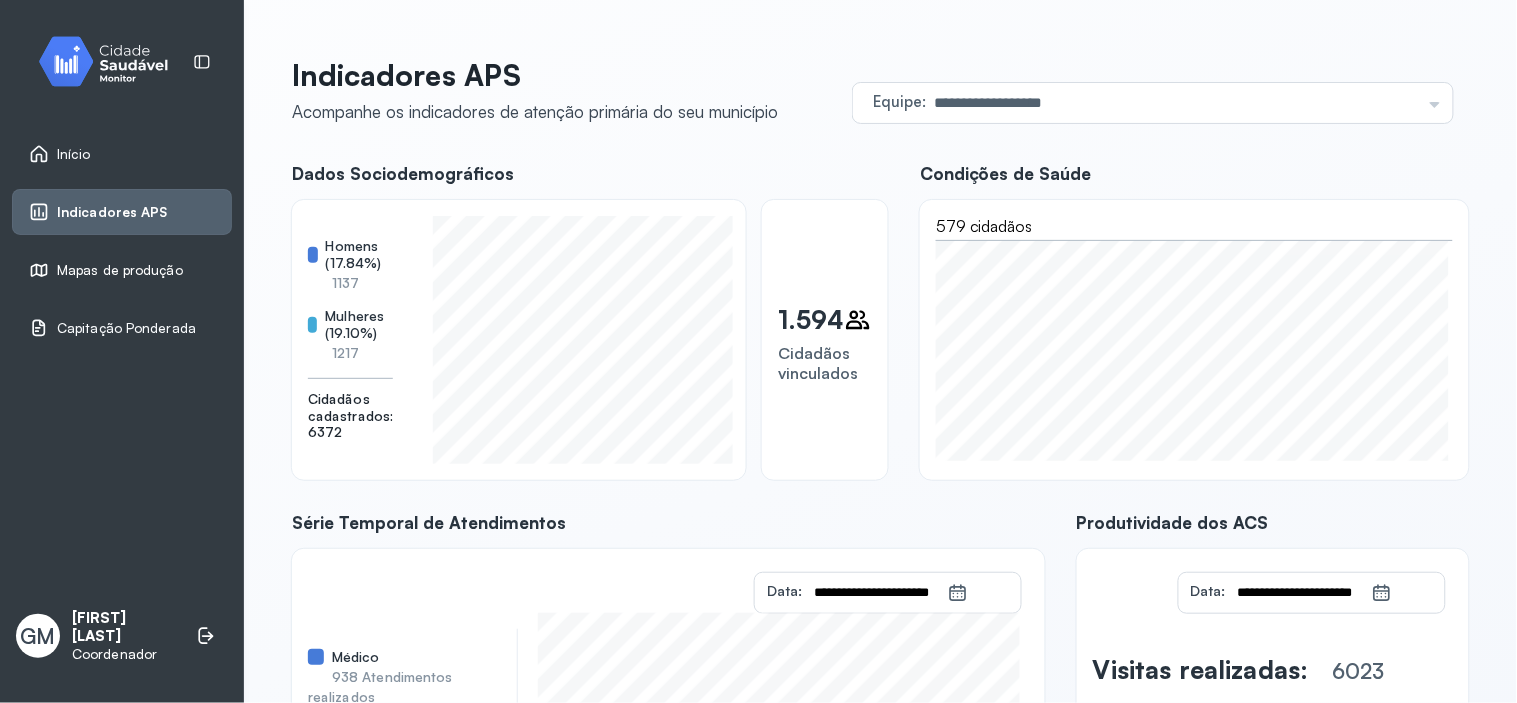 click on "Mapas de produção" at bounding box center [120, 270] 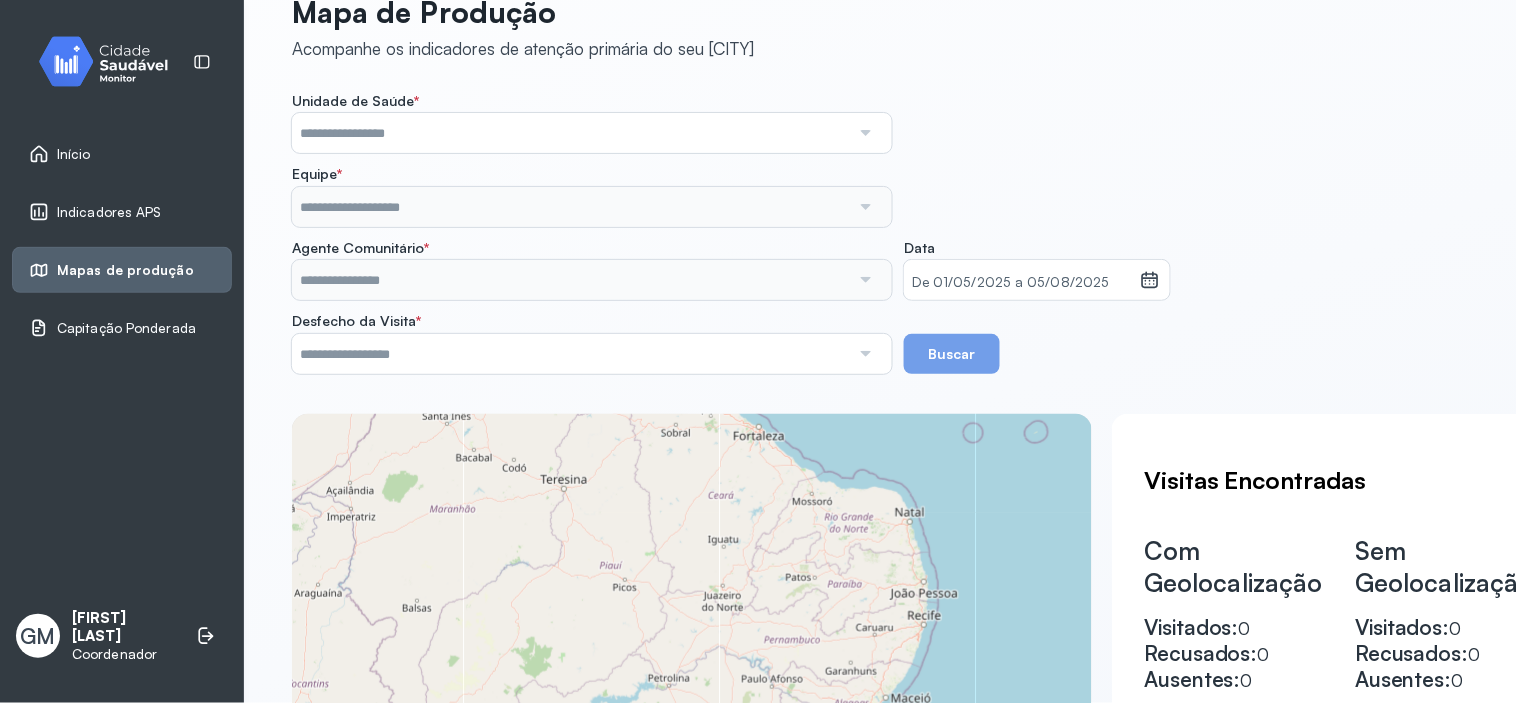 scroll, scrollTop: 68, scrollLeft: 0, axis: vertical 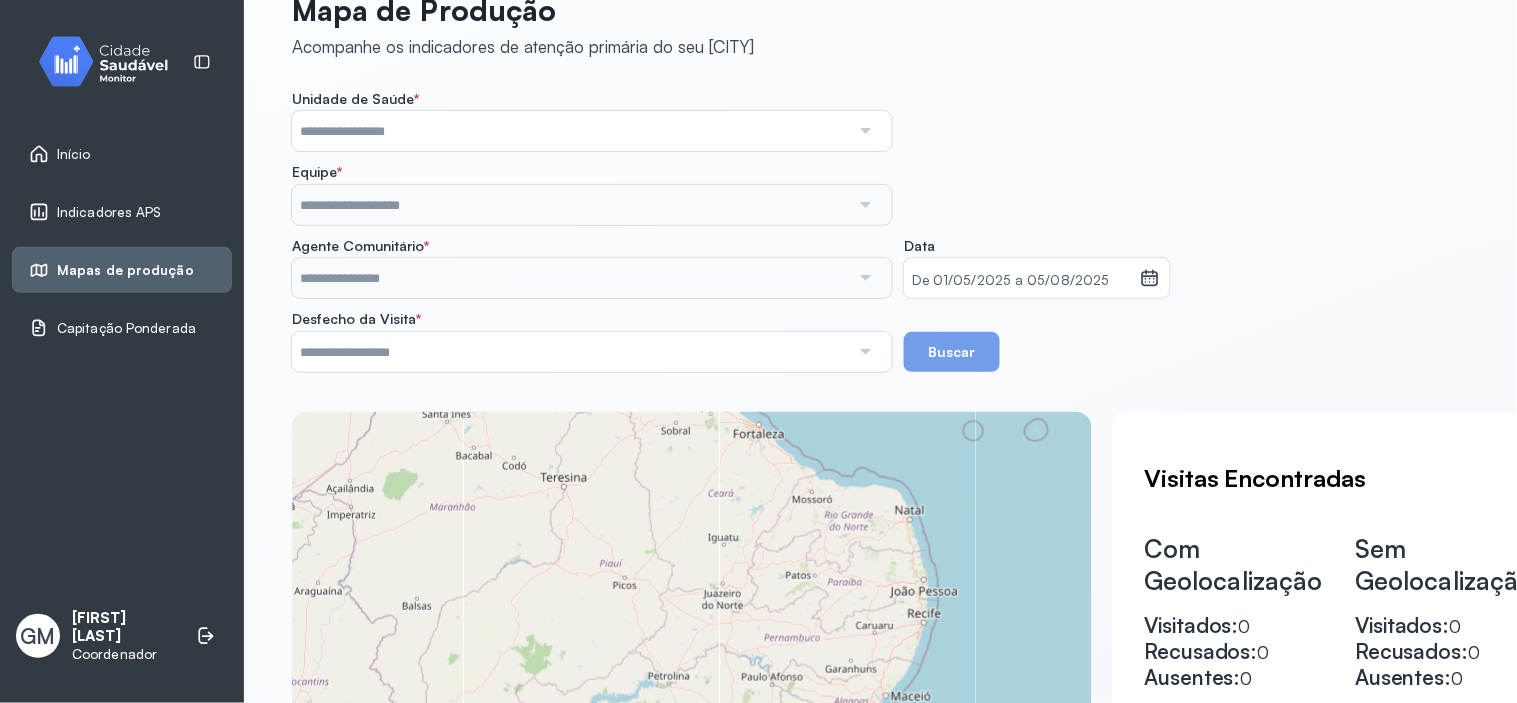 click on "Unidade de Saúde   *  Centro de Saude Maria Lessa da Silva Unid Basica de Palestina Unid Basica de Saude Vila Santo Antonio Equipe   *   Nenhuma opção encontrada  Agente Comunitário   *  Todos os ACSs Data  De 01/05/2025 a 05/08/2025 agosto 2025 S T Q Q S S D 1 2 3 4 5 6 7 8 9 10 11 12 13 14 15 16 17 18 19 20 21 22 23 24 25 26 27 28 29 30 31 2018 2019 2020 2021 2022 2023 2024 2025 2026 2027 2028 2029 Desfecho da Visita   *  Todos os desfechos Visita Realizada Visita Recusada Ausente  Buscar" at bounding box center [880, 231] 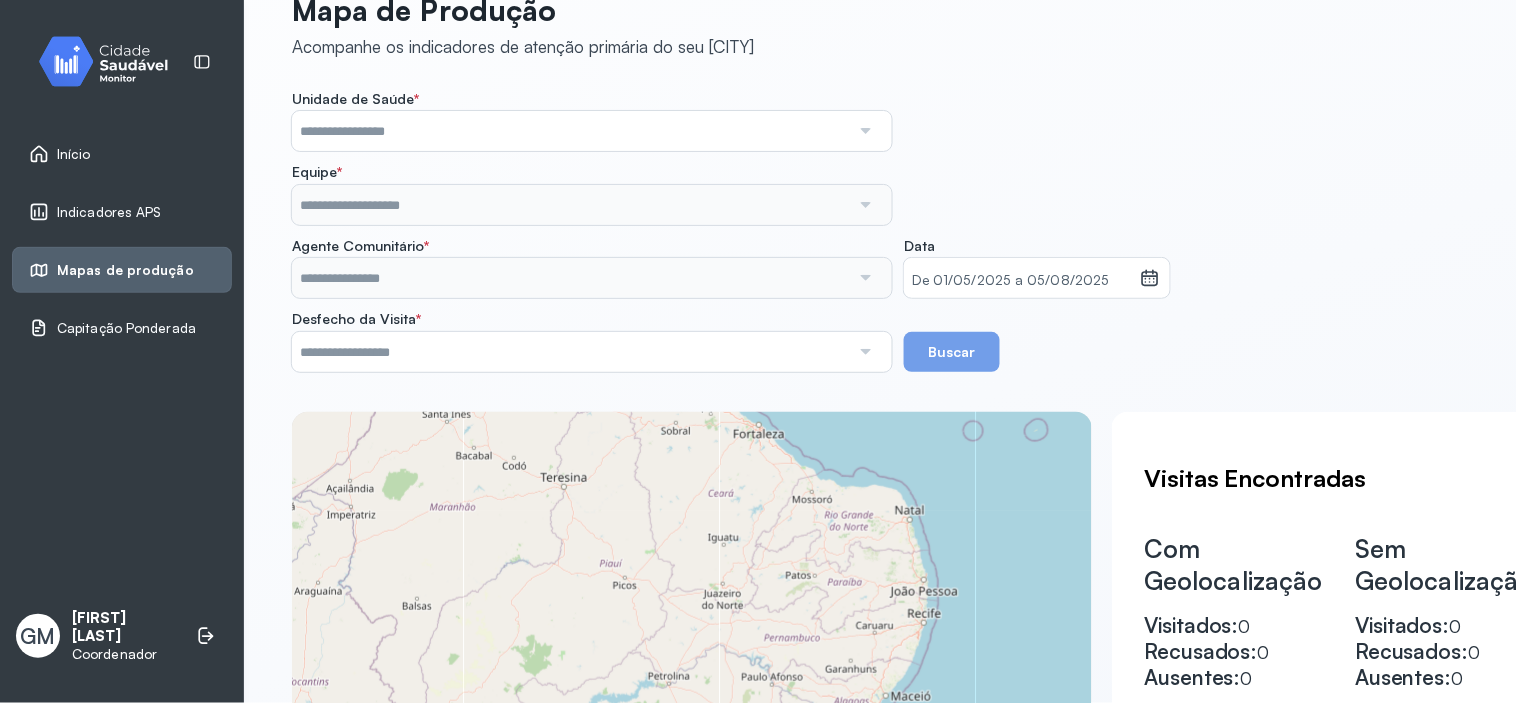 click on "Início" at bounding box center [122, 154] 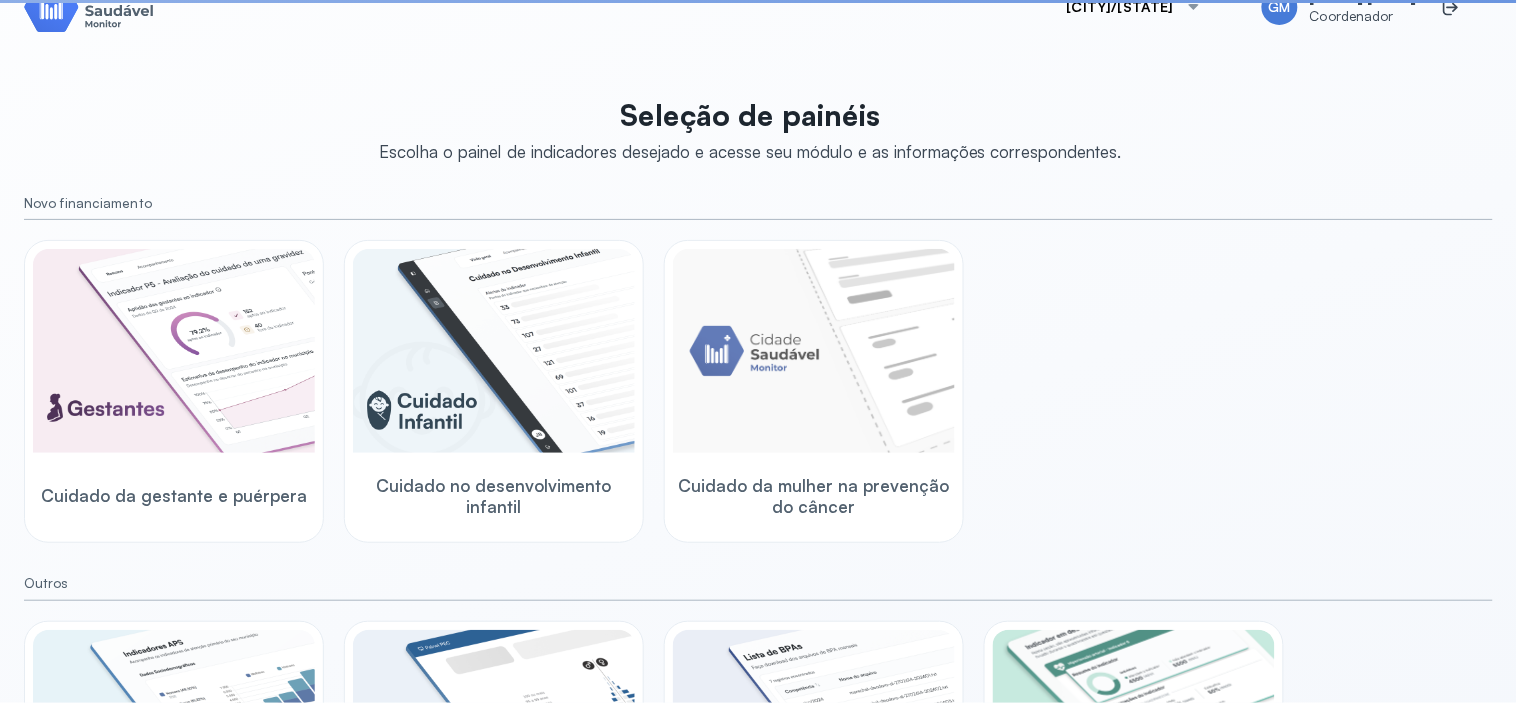 scroll, scrollTop: 68, scrollLeft: 0, axis: vertical 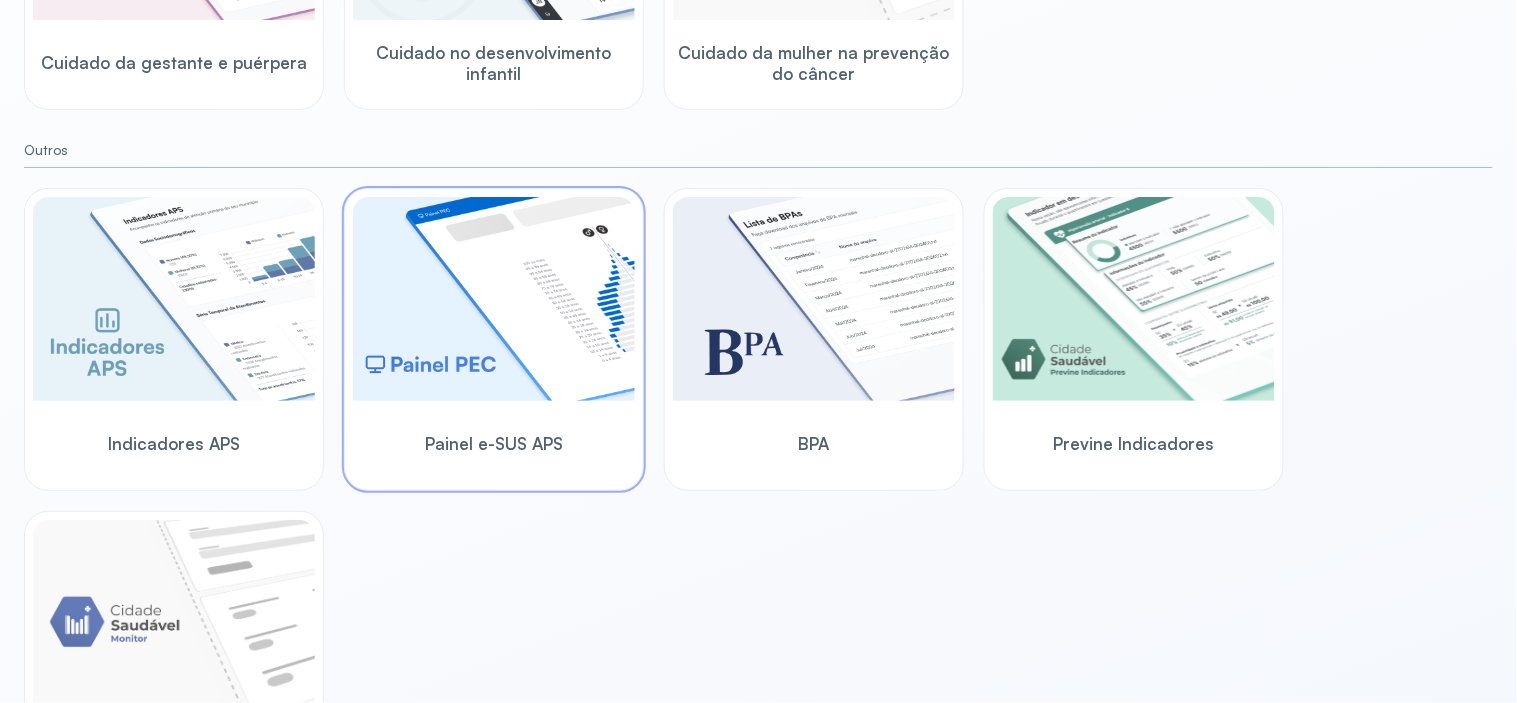 click on "Painel e-SUS APS" at bounding box center (494, 443) 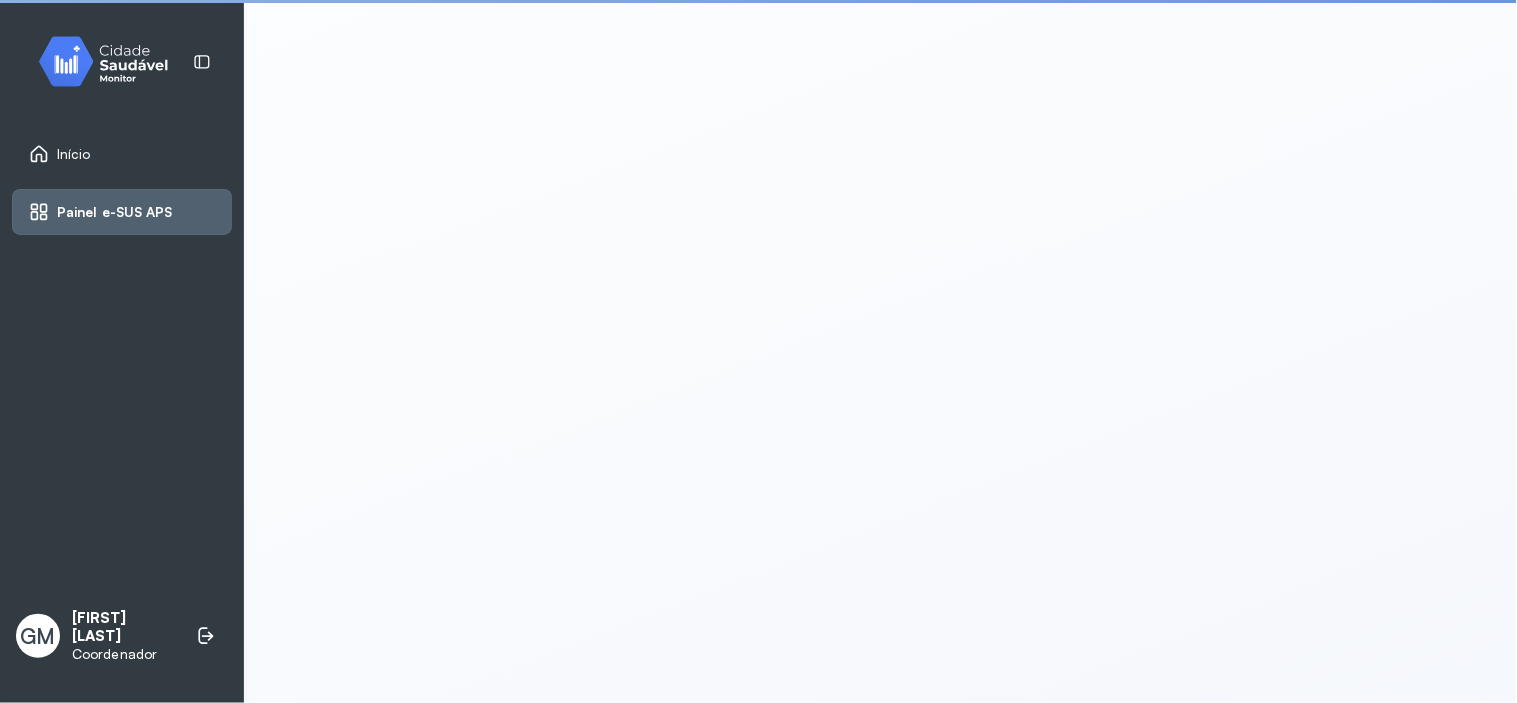 scroll, scrollTop: 3, scrollLeft: 0, axis: vertical 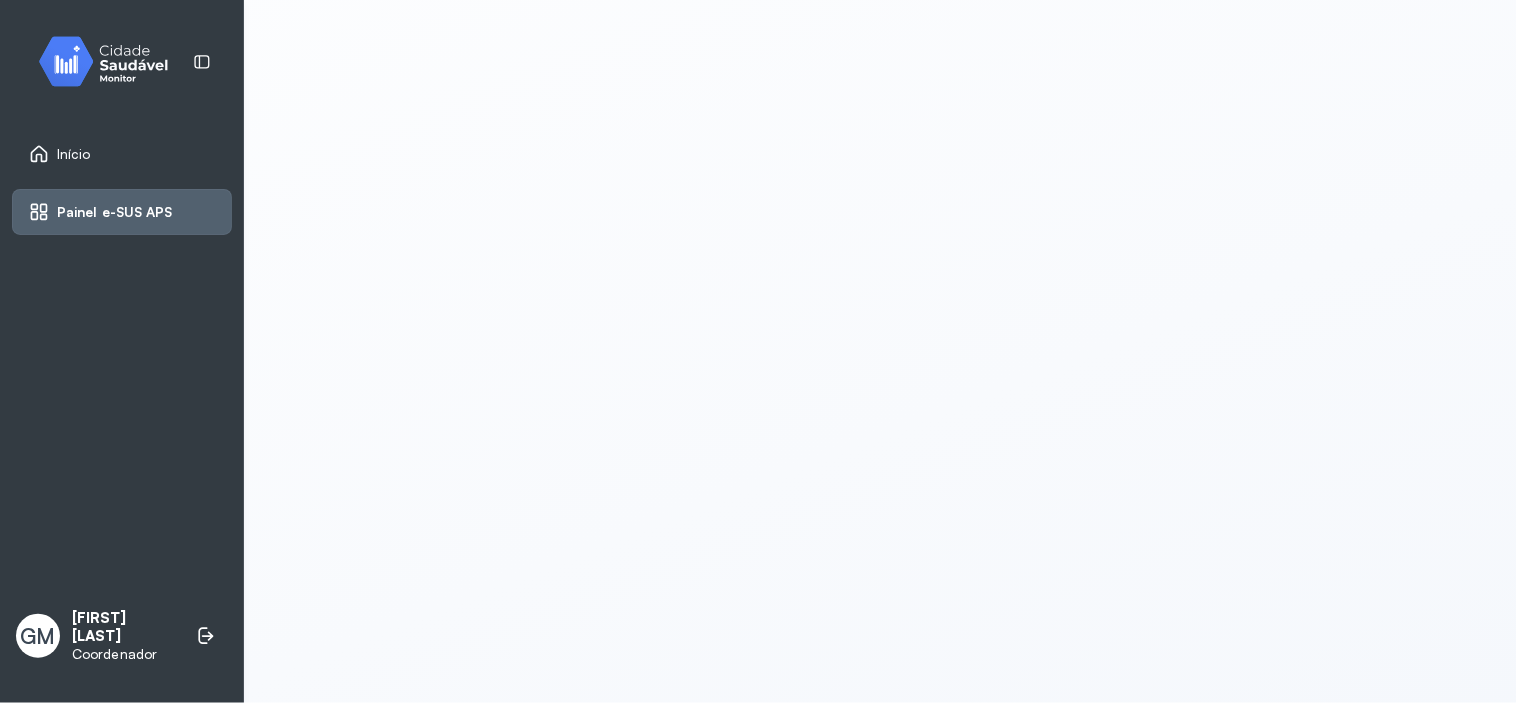 click on "Painel e-SUS APS" at bounding box center [122, 212] 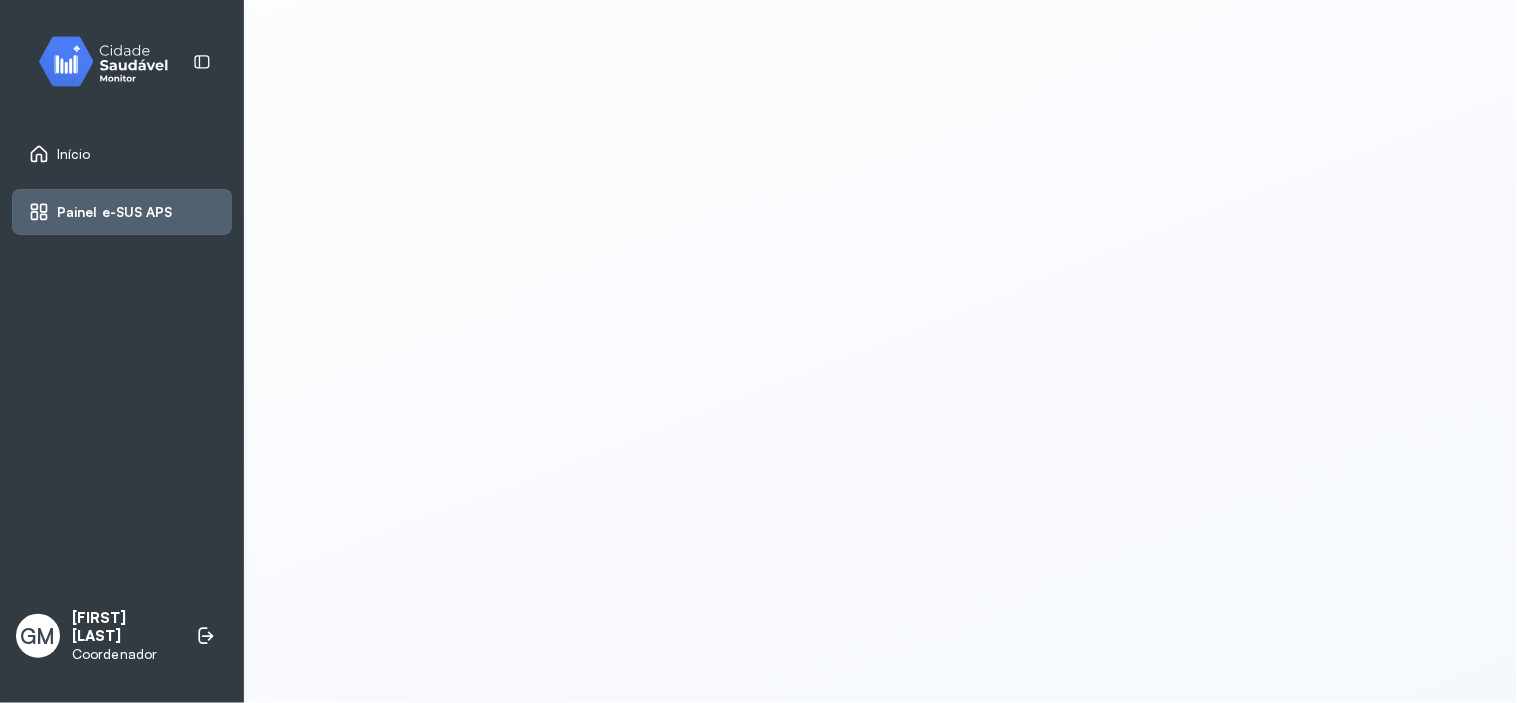 click 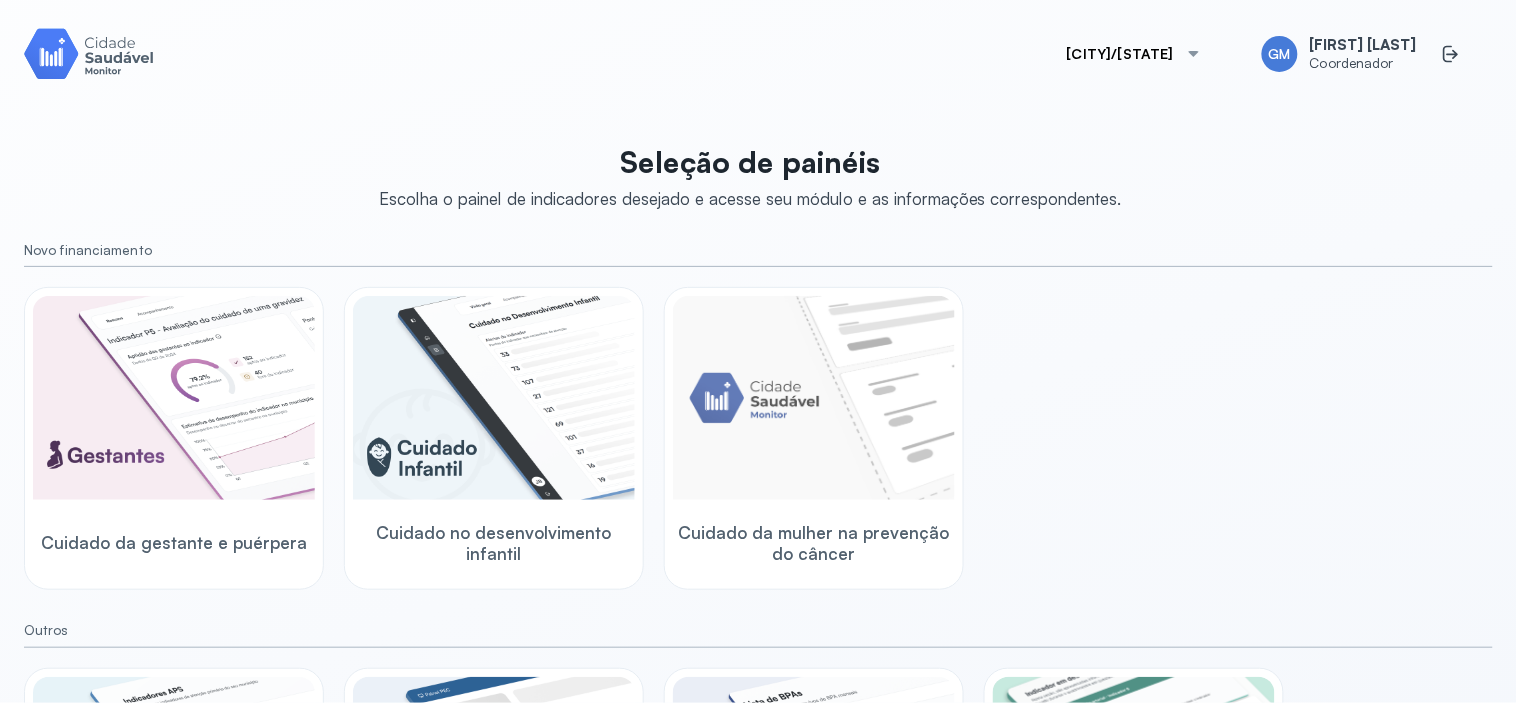 scroll, scrollTop: 530, scrollLeft: 0, axis: vertical 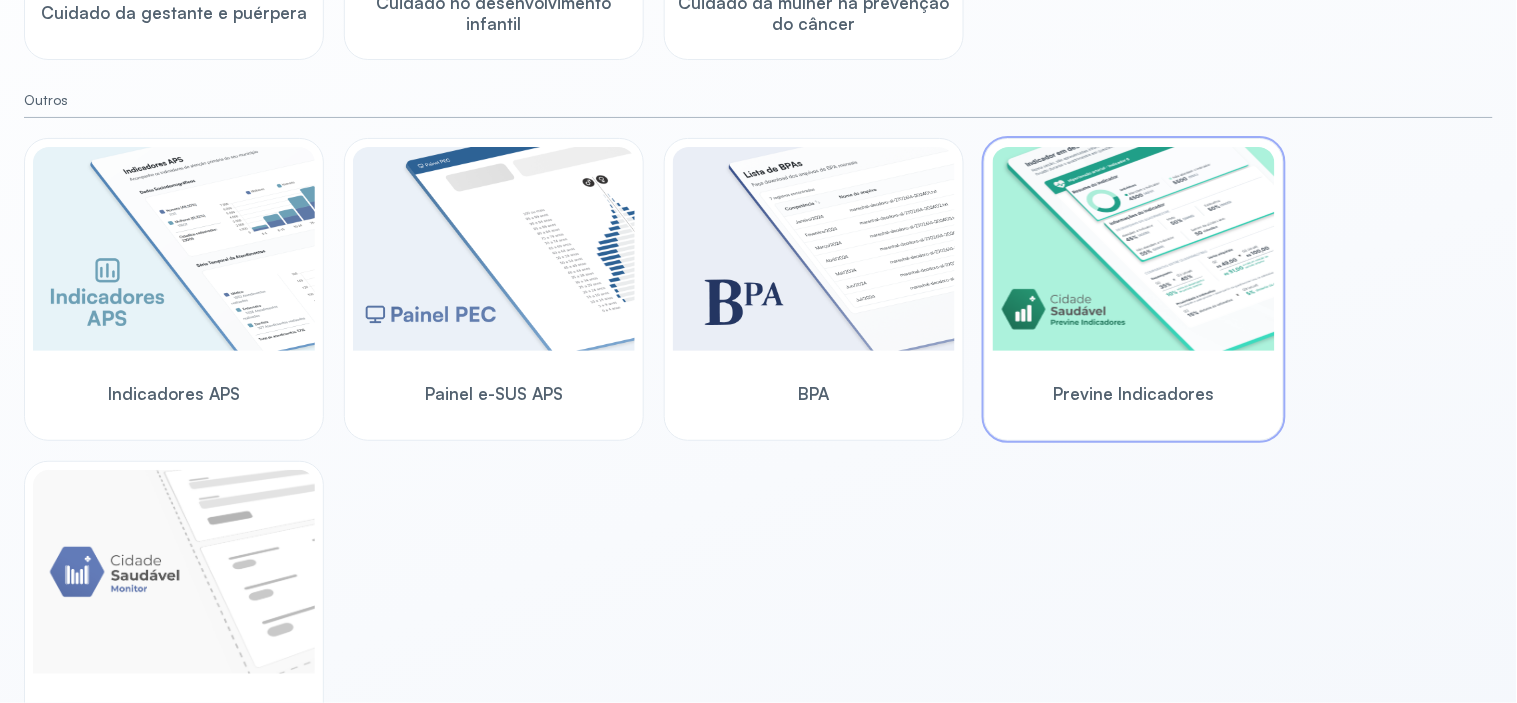 click on "Previne Indicadores" at bounding box center (1134, 393) 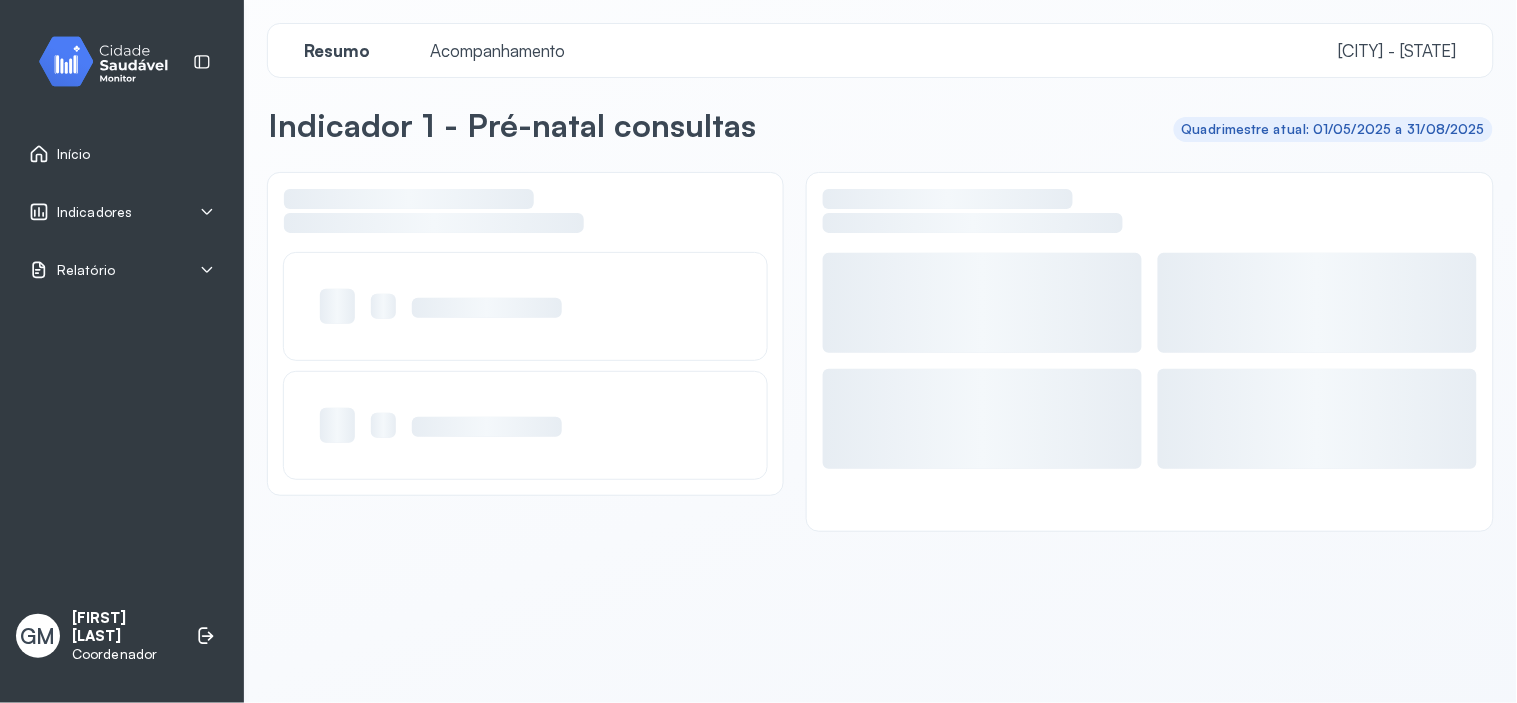 scroll, scrollTop: 0, scrollLeft: 0, axis: both 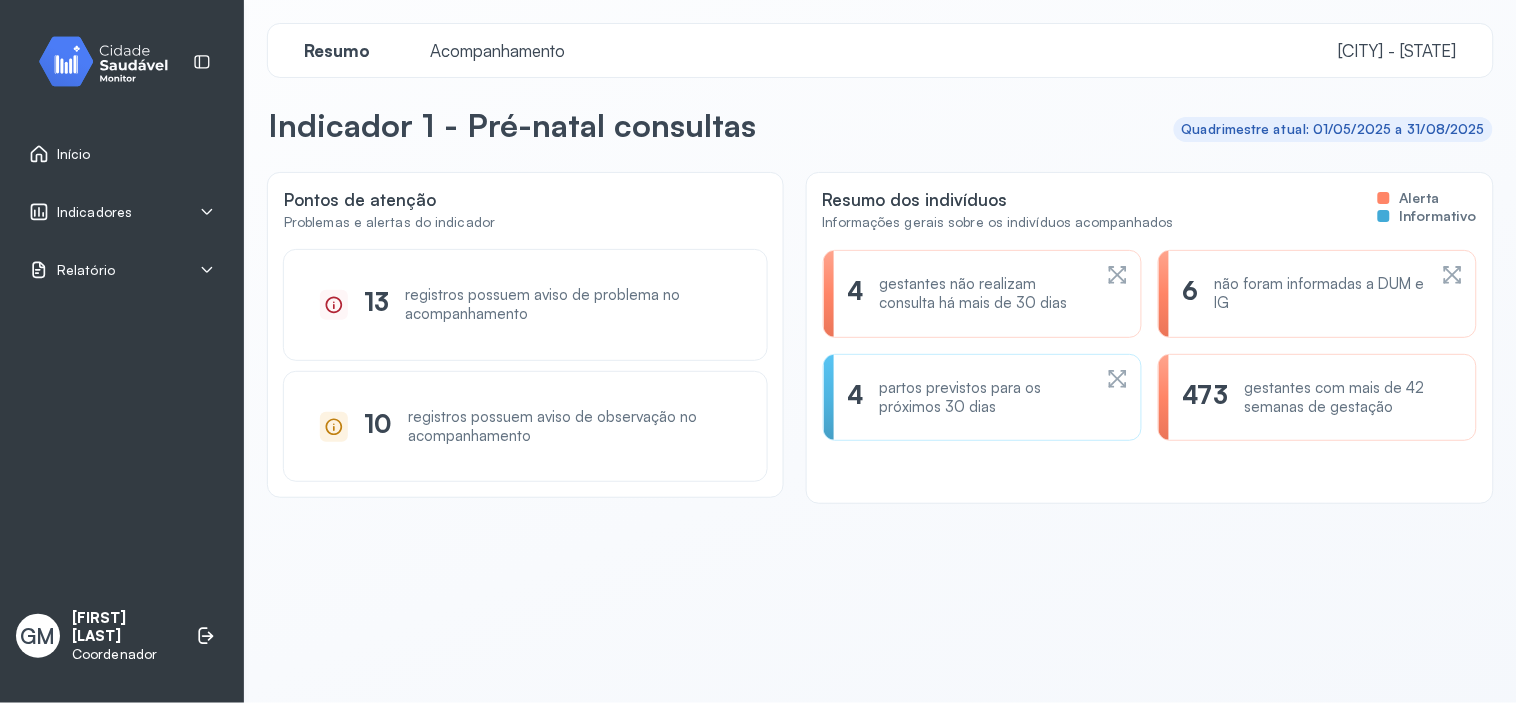 click on "Acompanhamento" at bounding box center [497, 50] 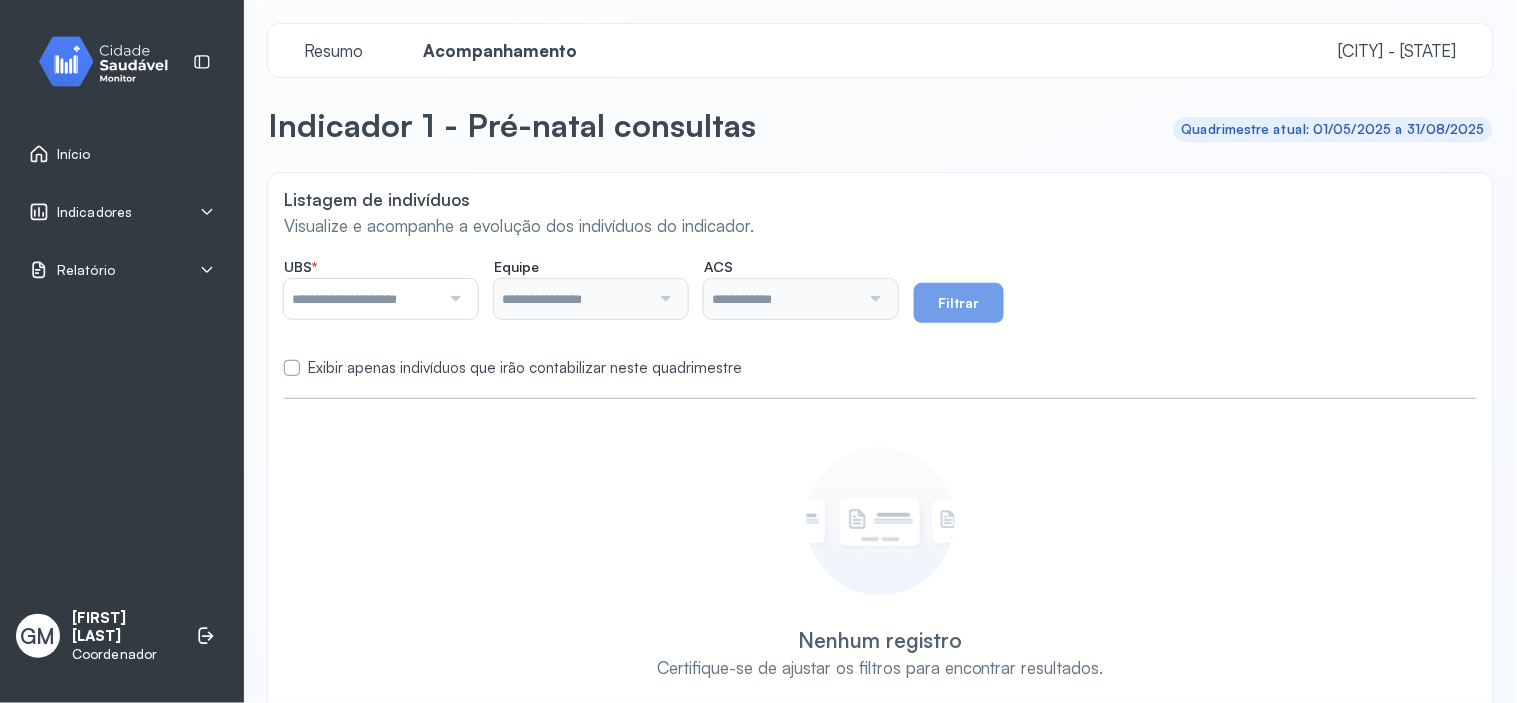 click 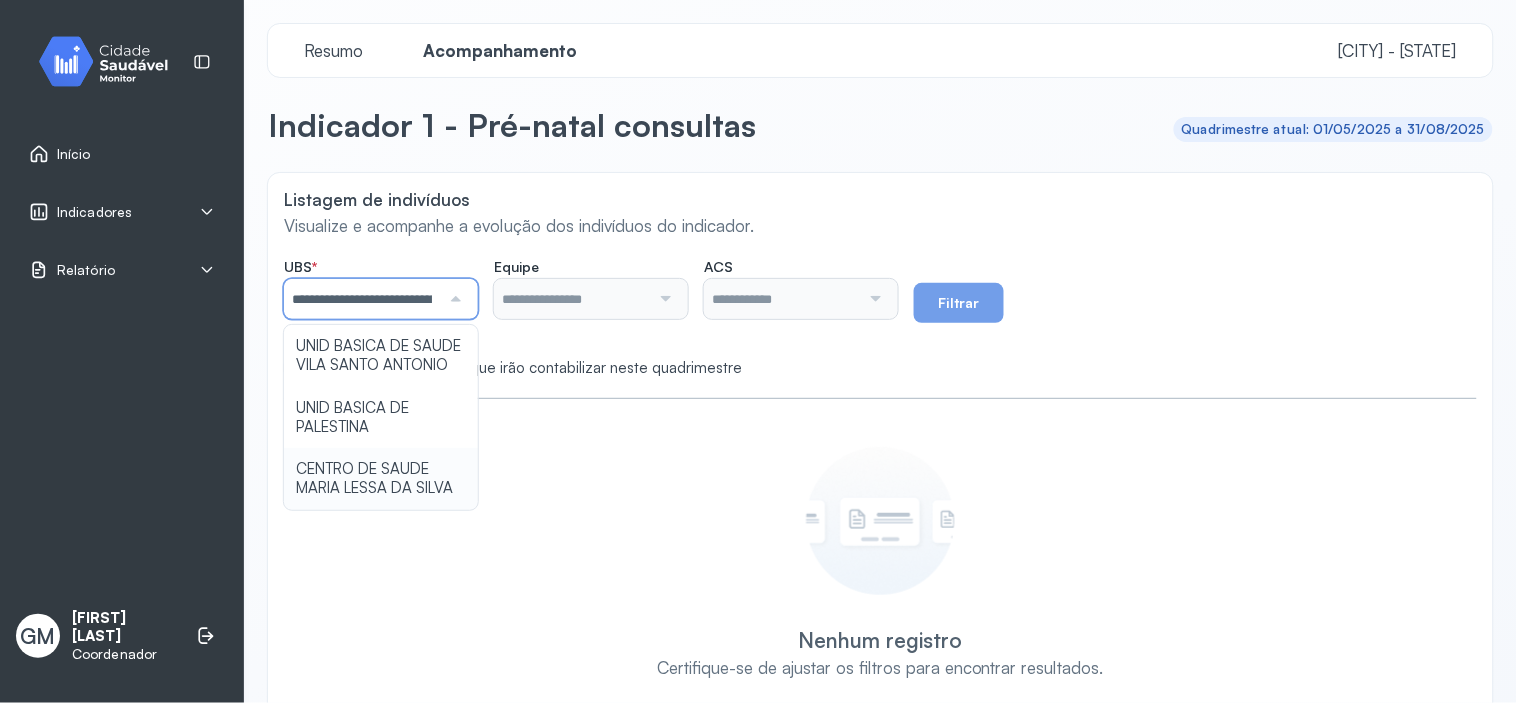 click on "**********" 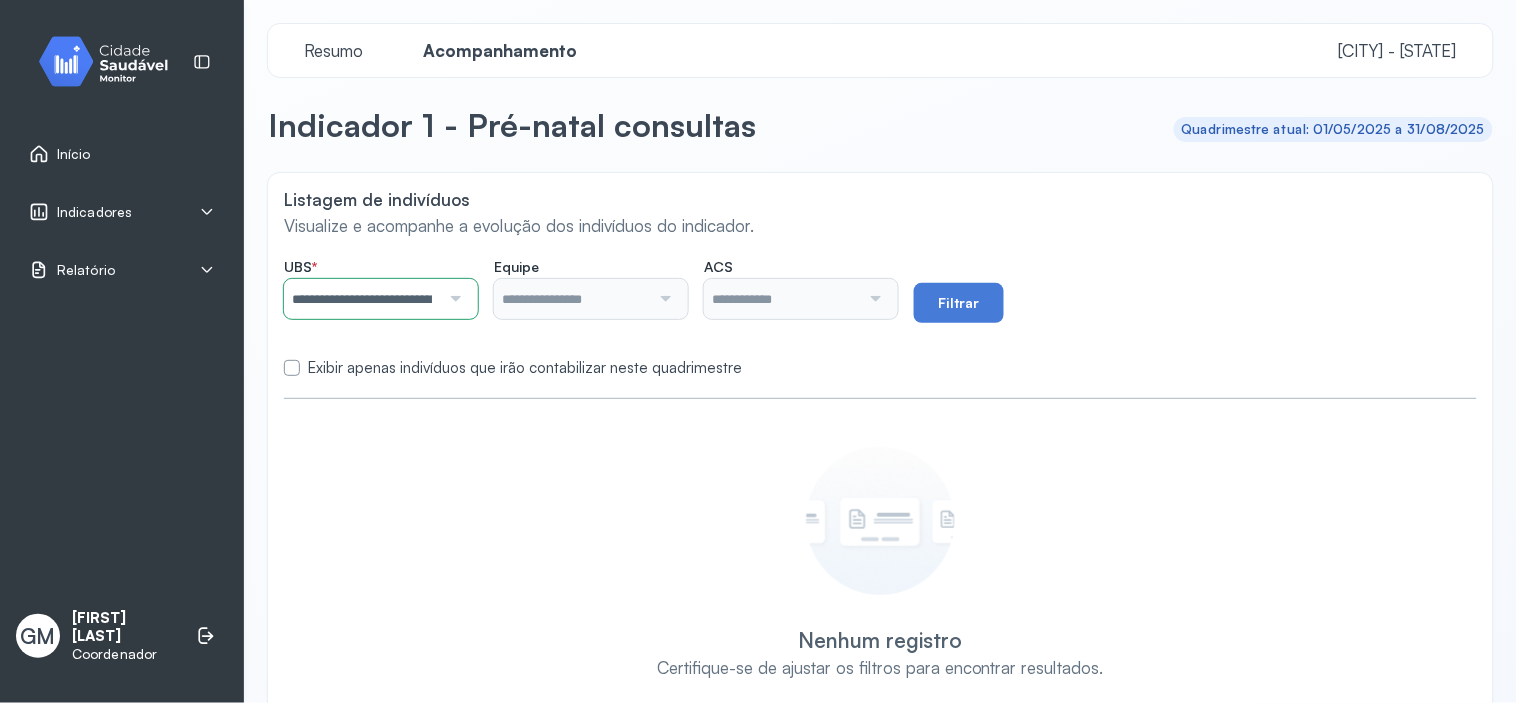type on "**********" 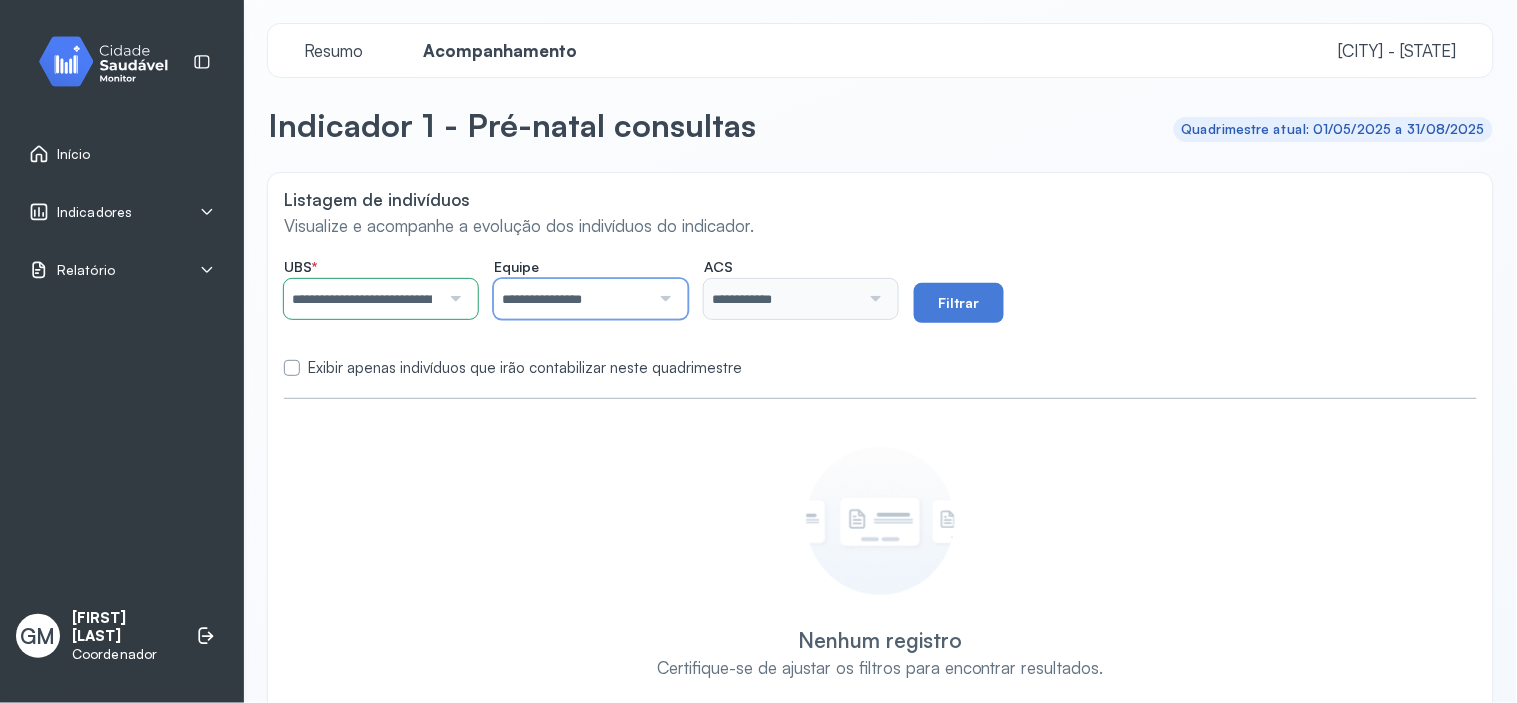 click on "**********" at bounding box center (572, 299) 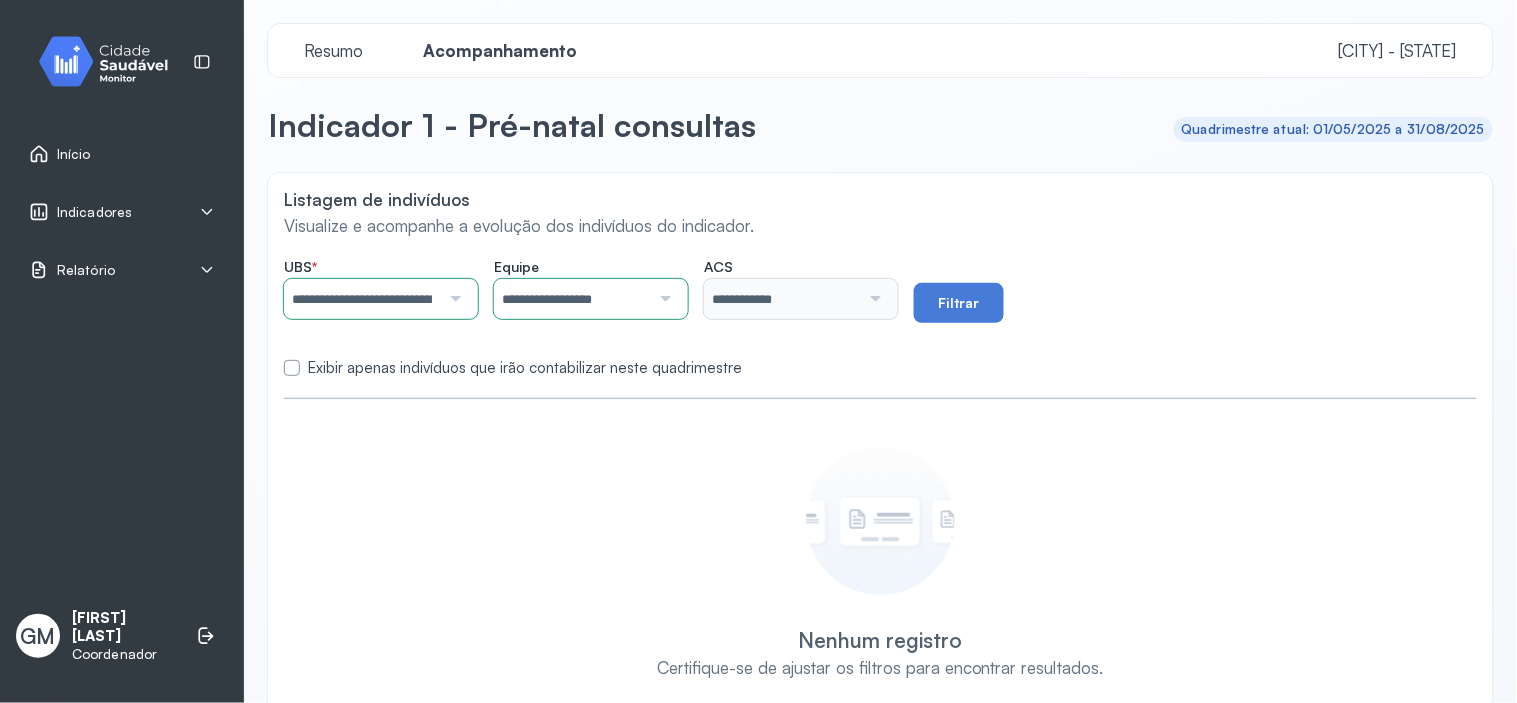 click on "**********" 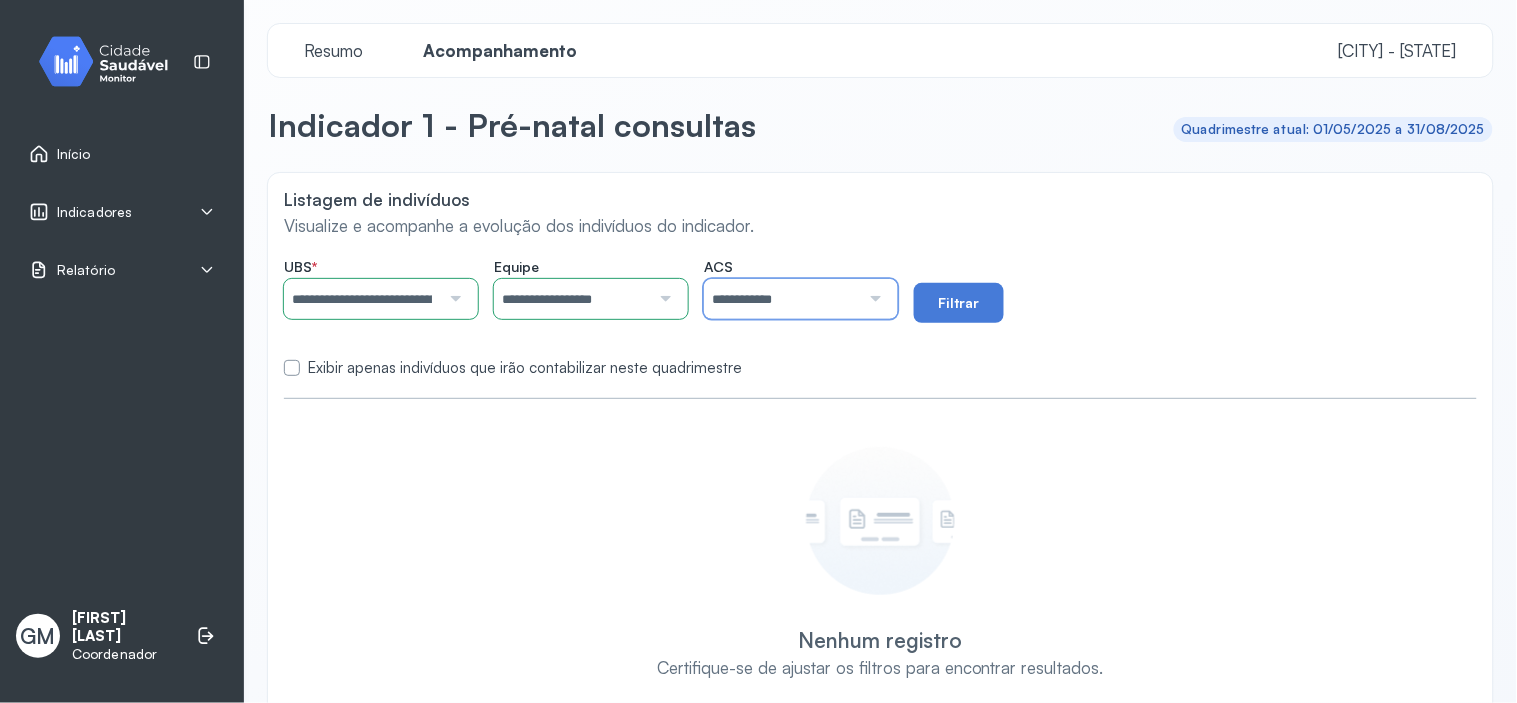 click on "**********" at bounding box center (782, 299) 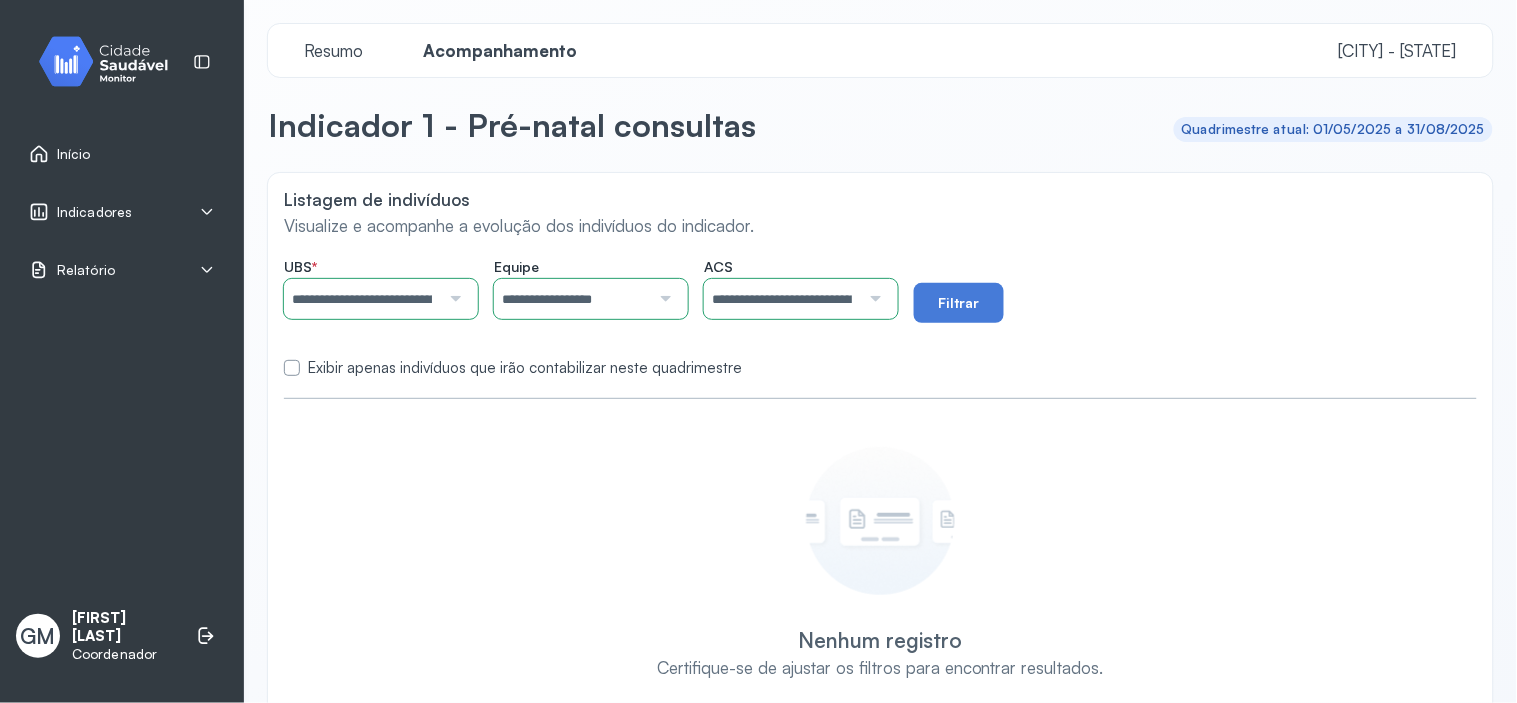 click on "**********" 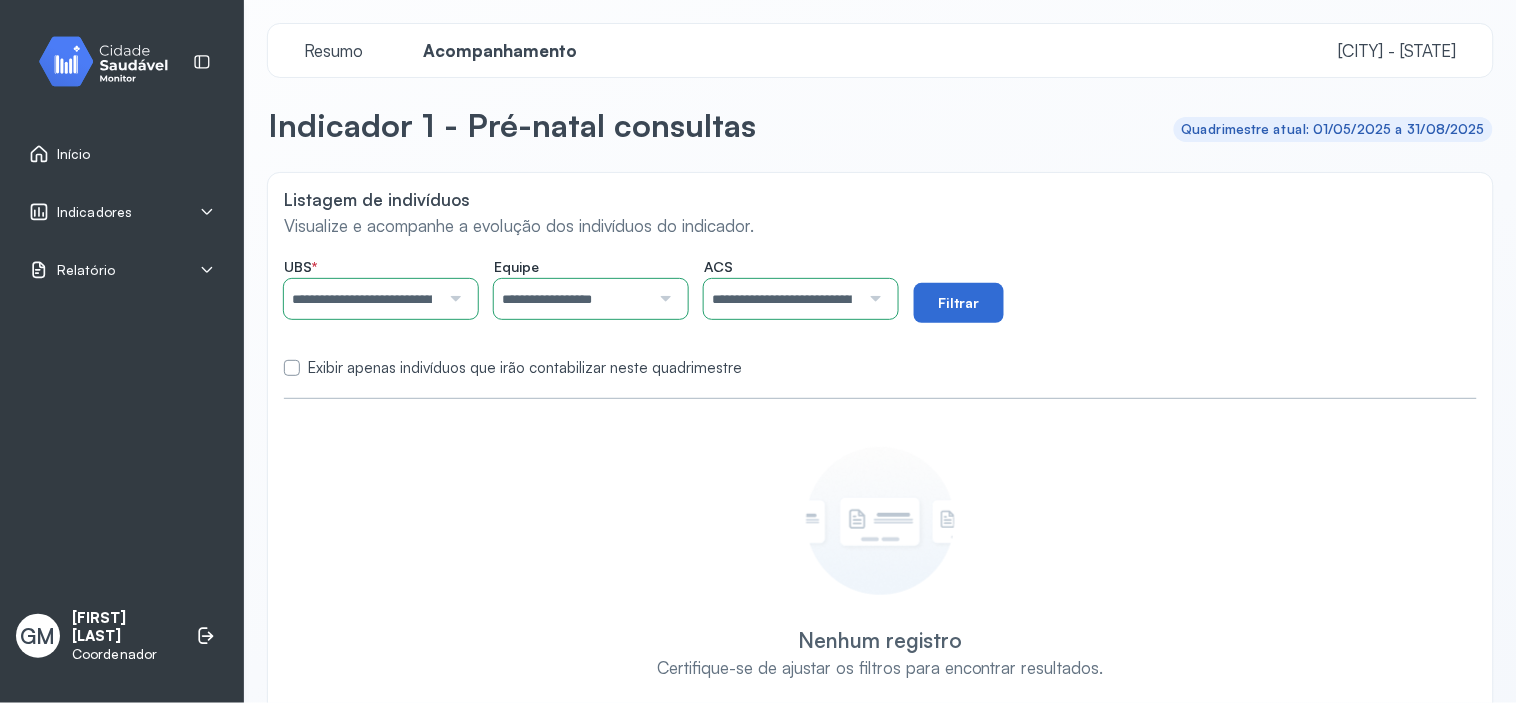 type 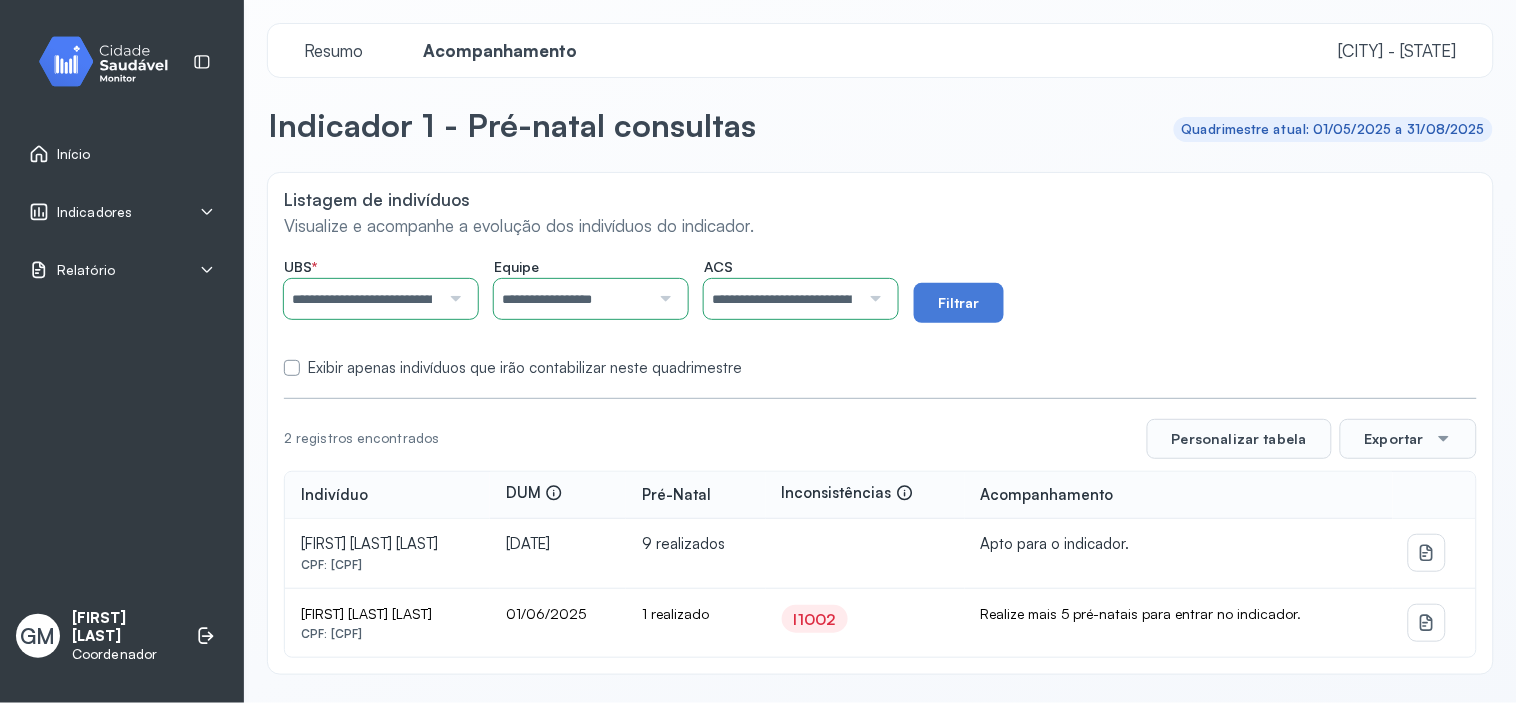 click on "I1002" at bounding box center [815, 619] 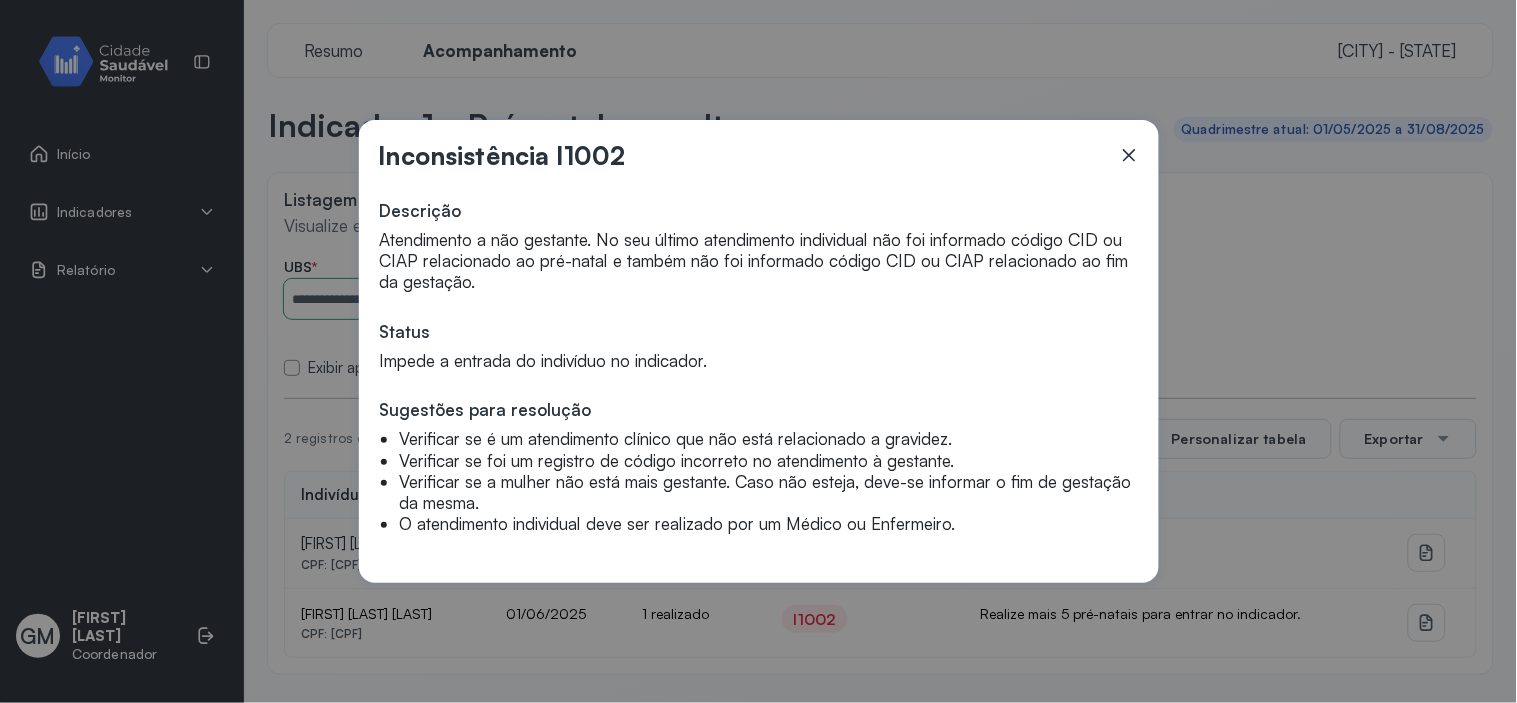 click 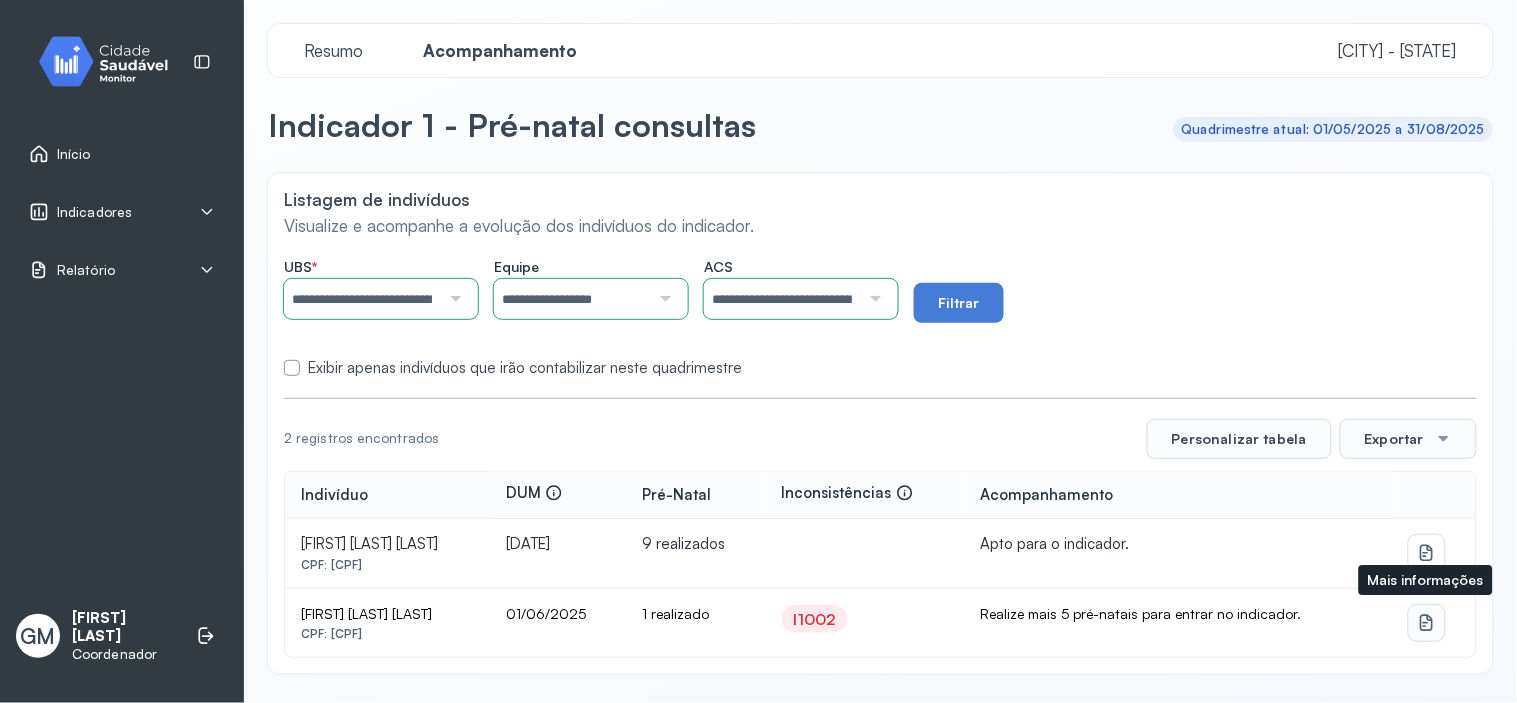 type 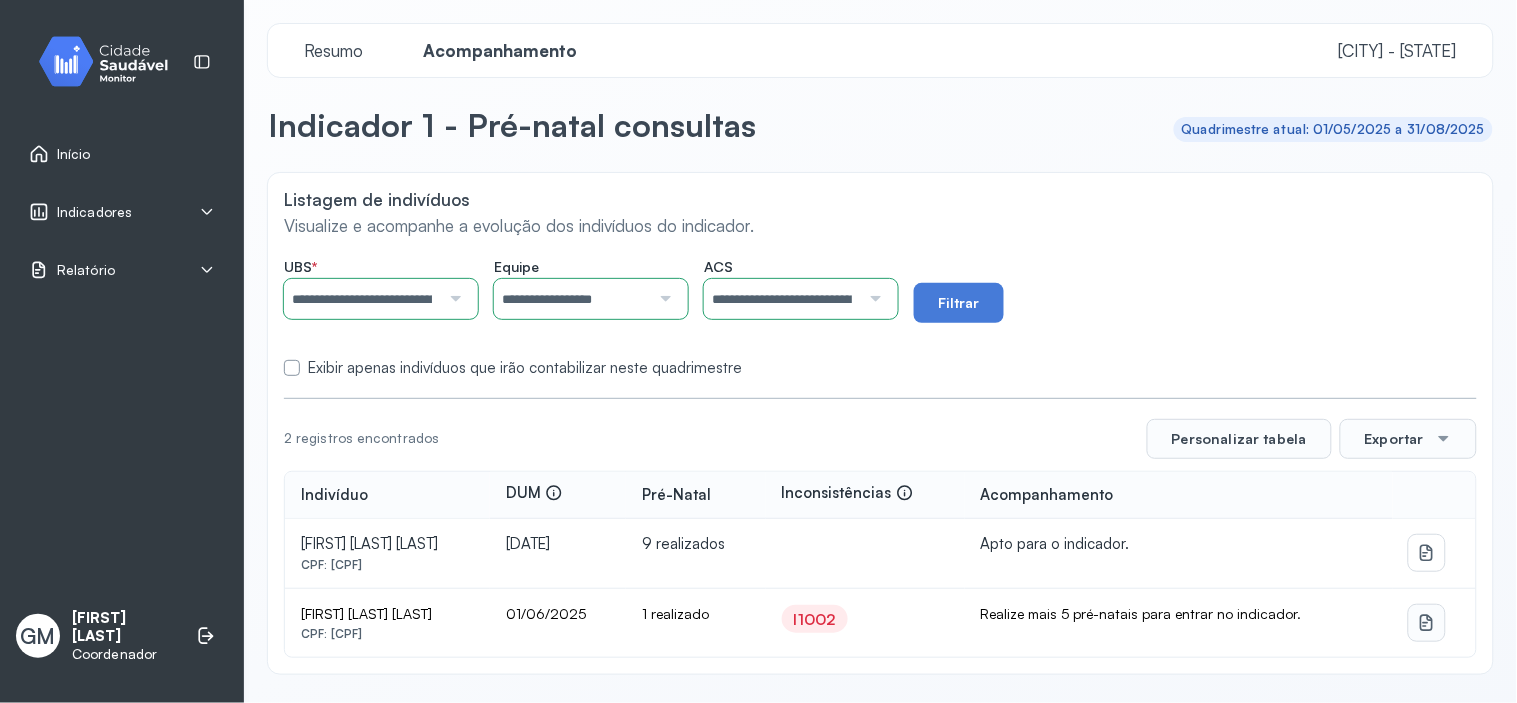 click 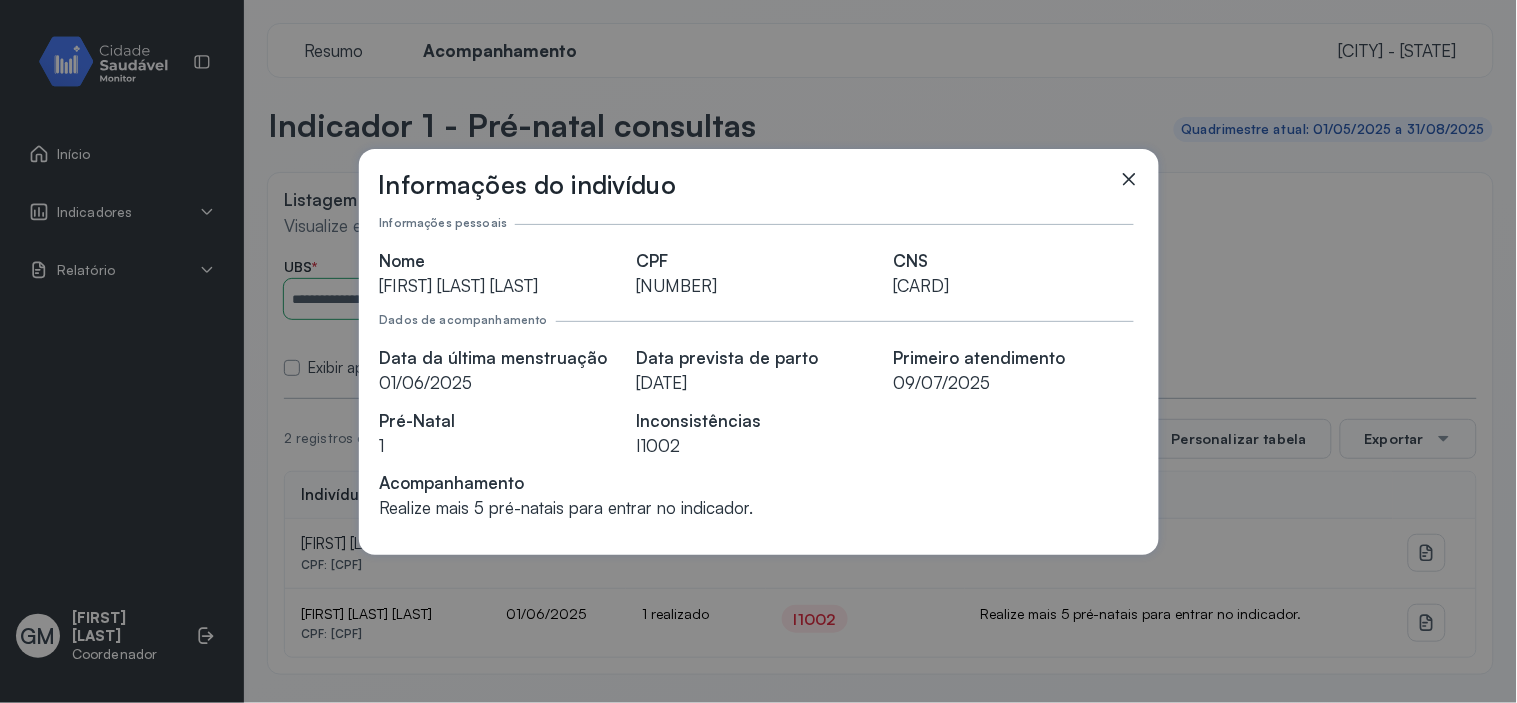 click 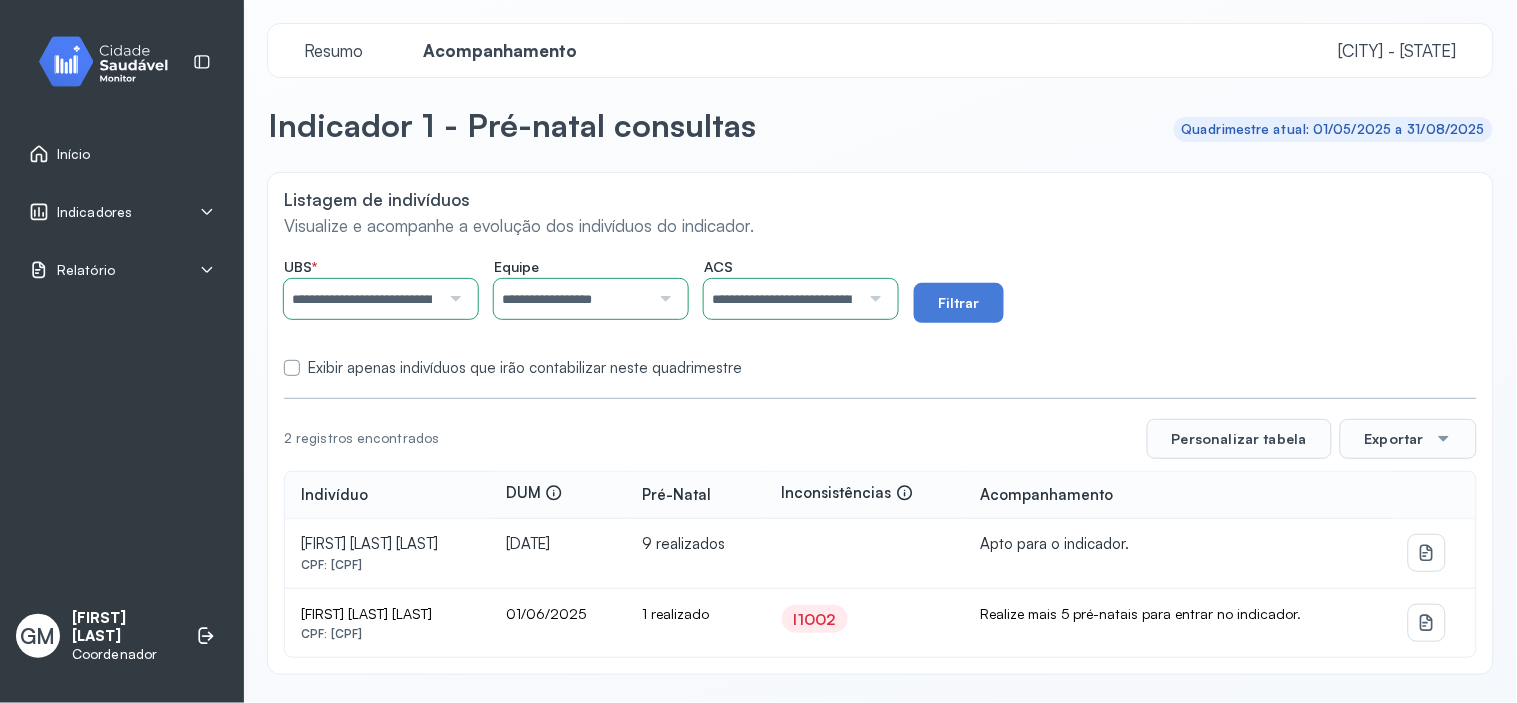click on "**********" 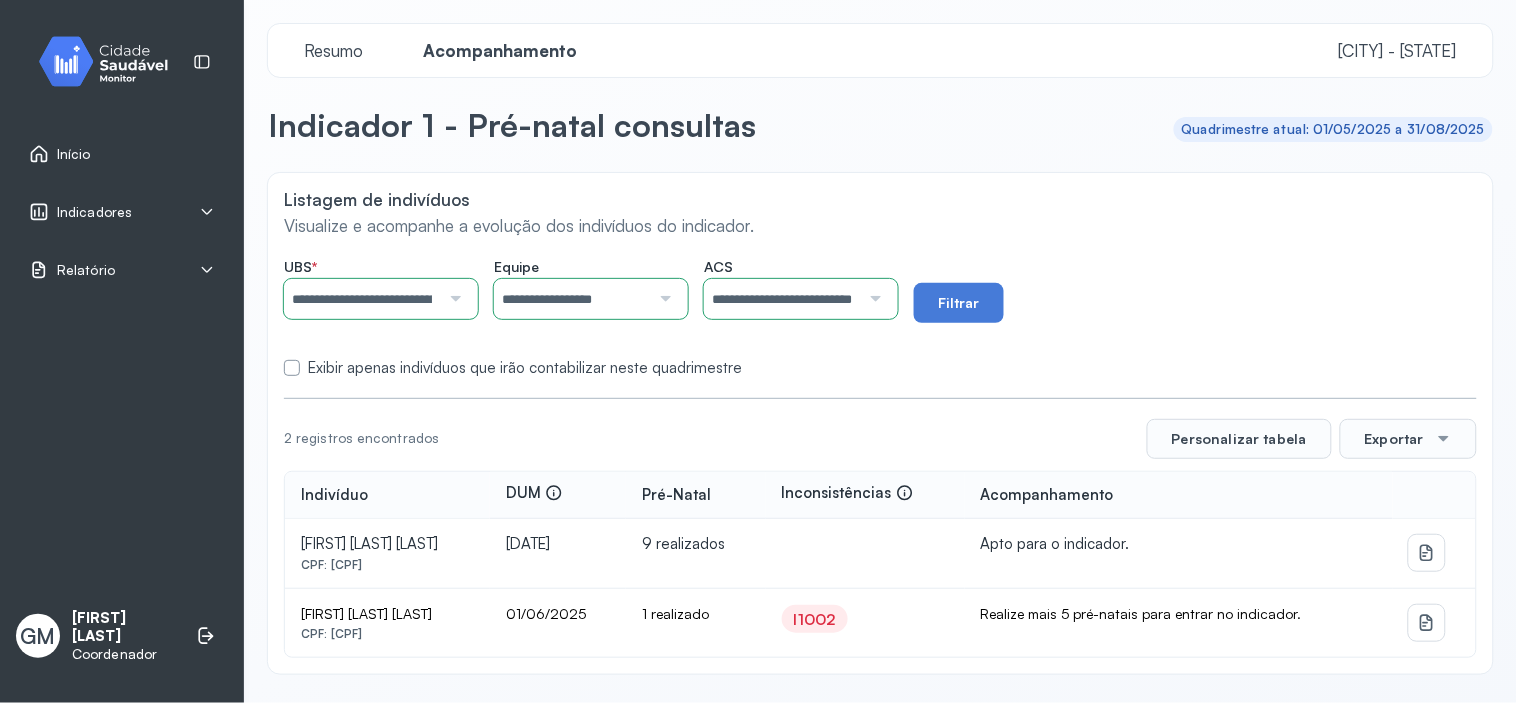 click on "**********" 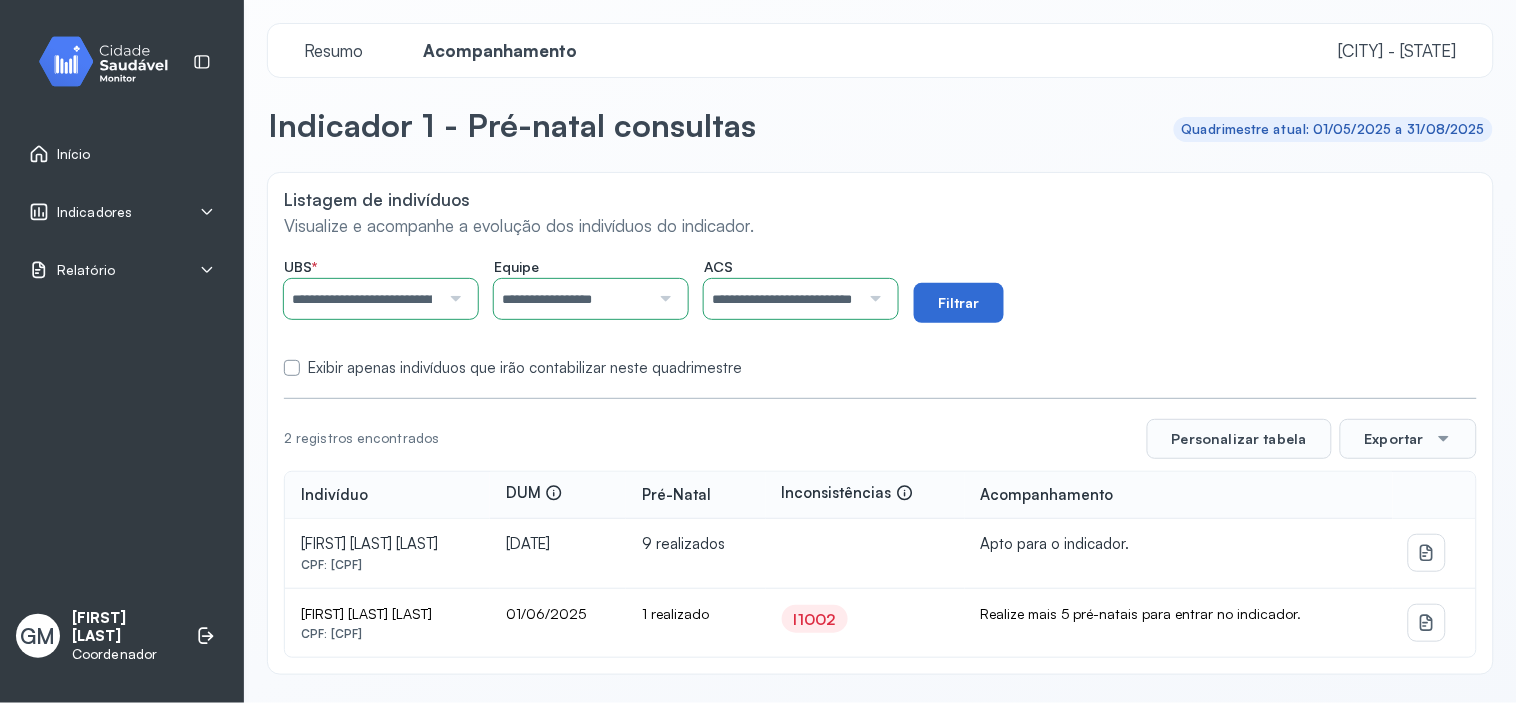 click on "Filtrar" at bounding box center [959, 303] 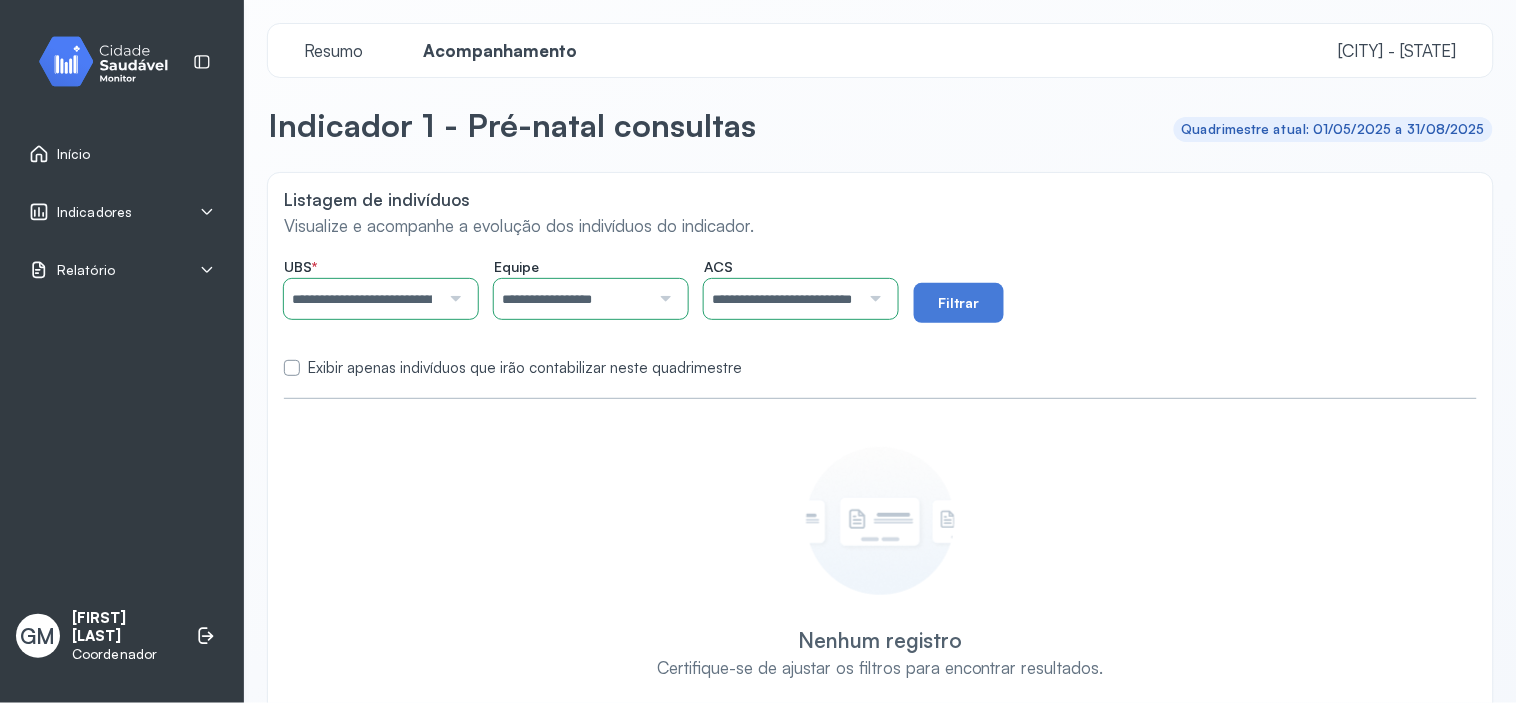 click at bounding box center [873, 299] 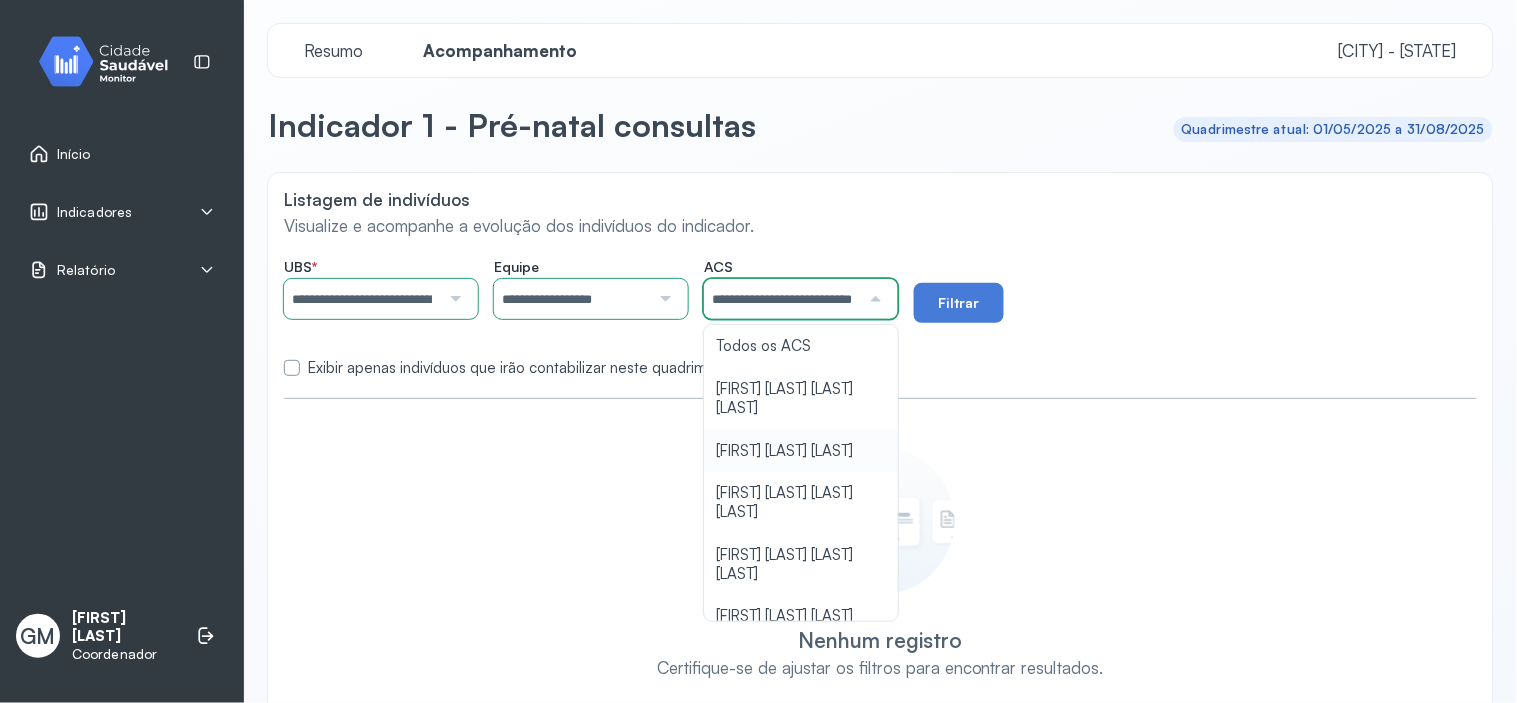 scroll, scrollTop: 0, scrollLeft: 58, axis: horizontal 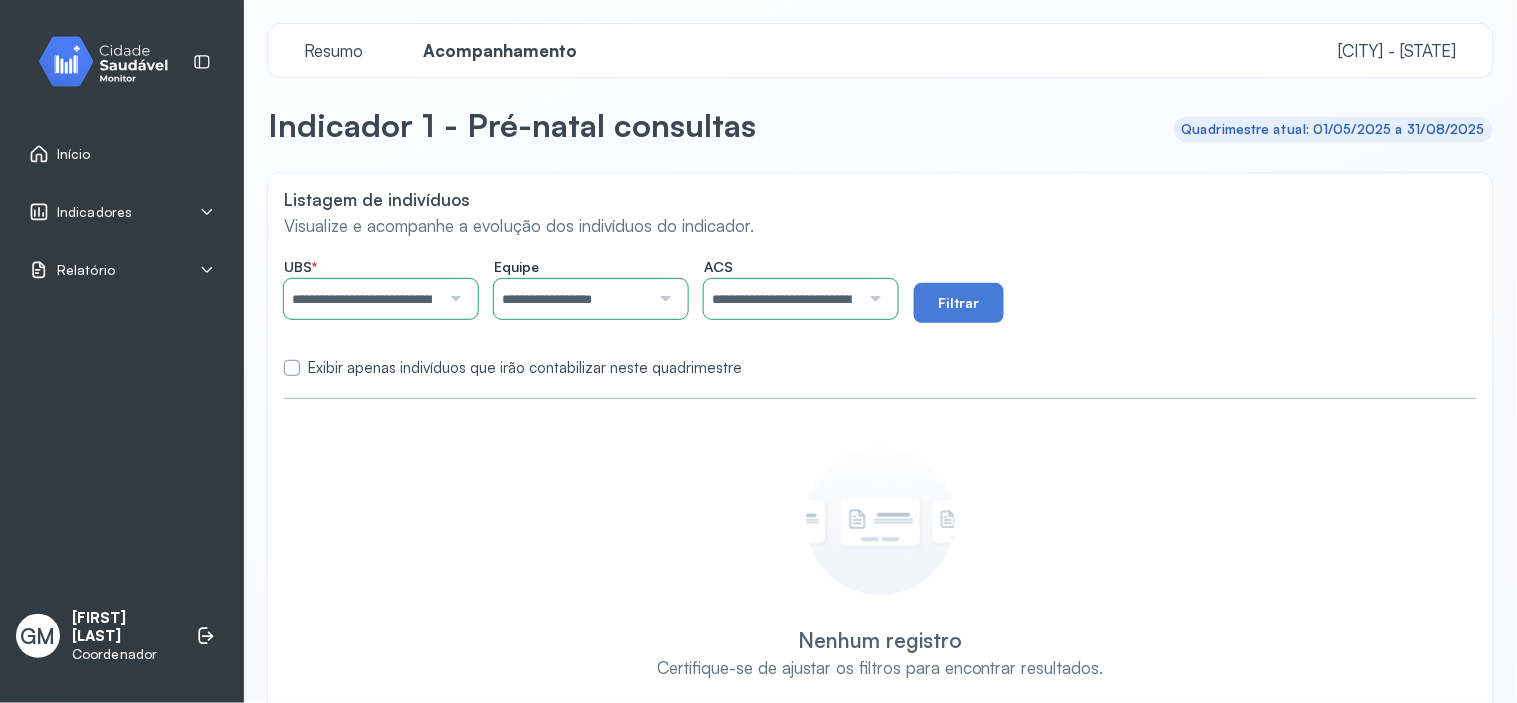 click on "**********" 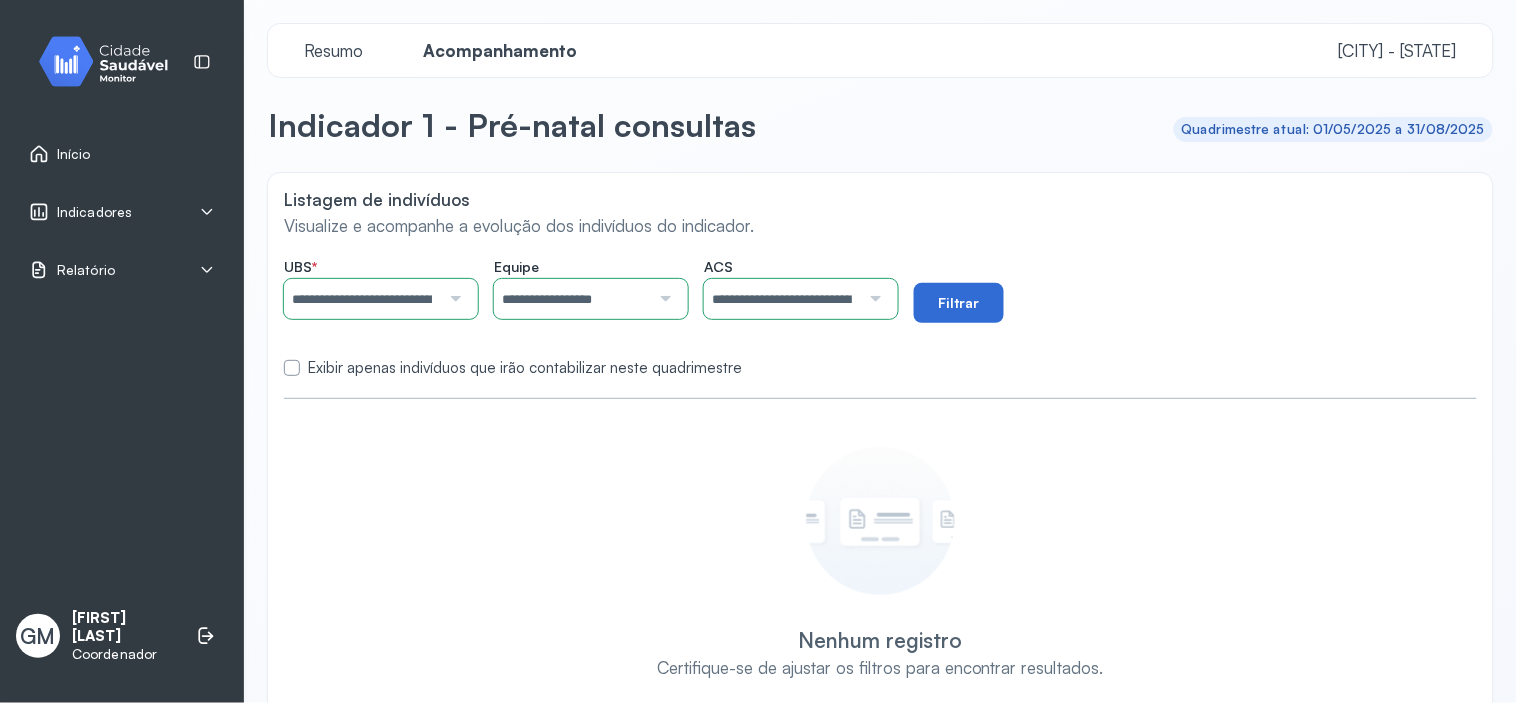 click on "Filtrar" at bounding box center (959, 303) 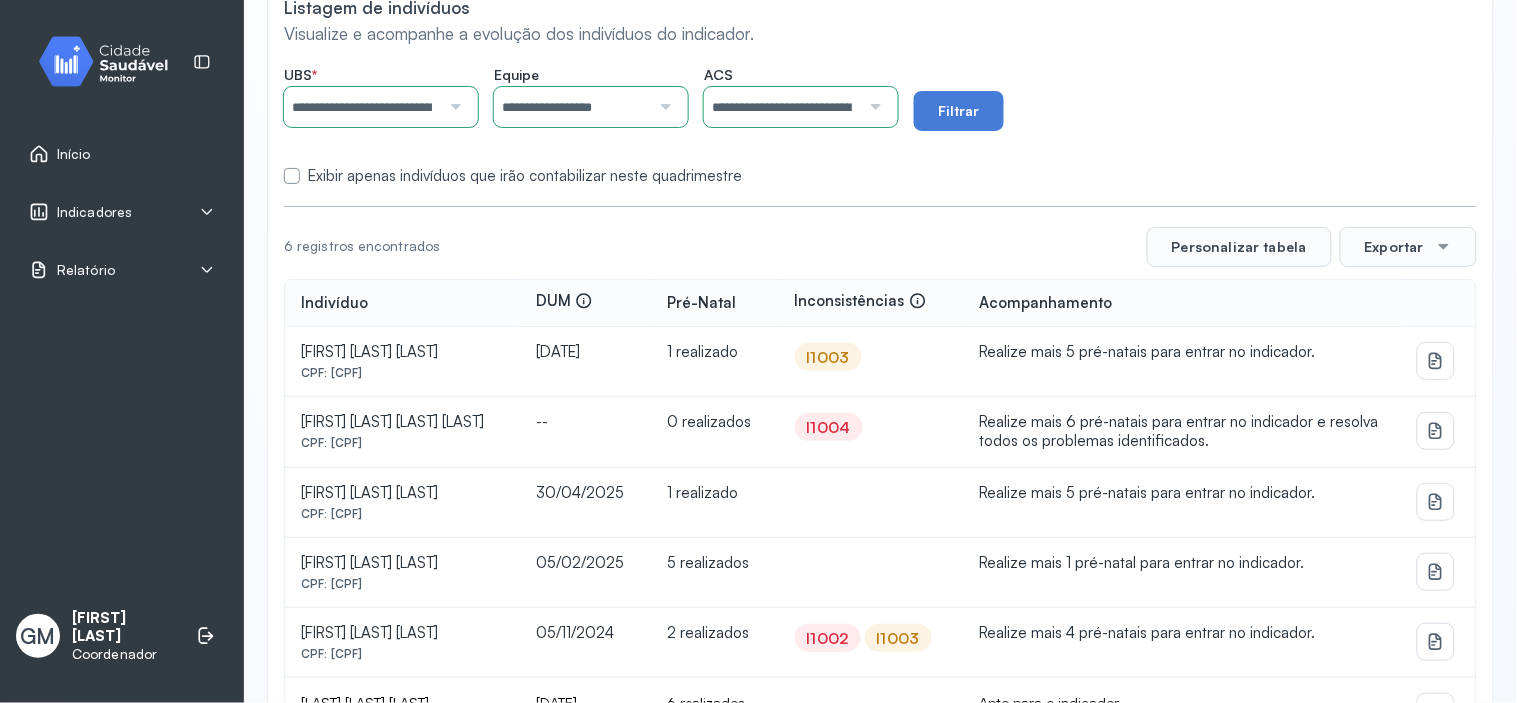 scroll, scrollTop: 221, scrollLeft: 0, axis: vertical 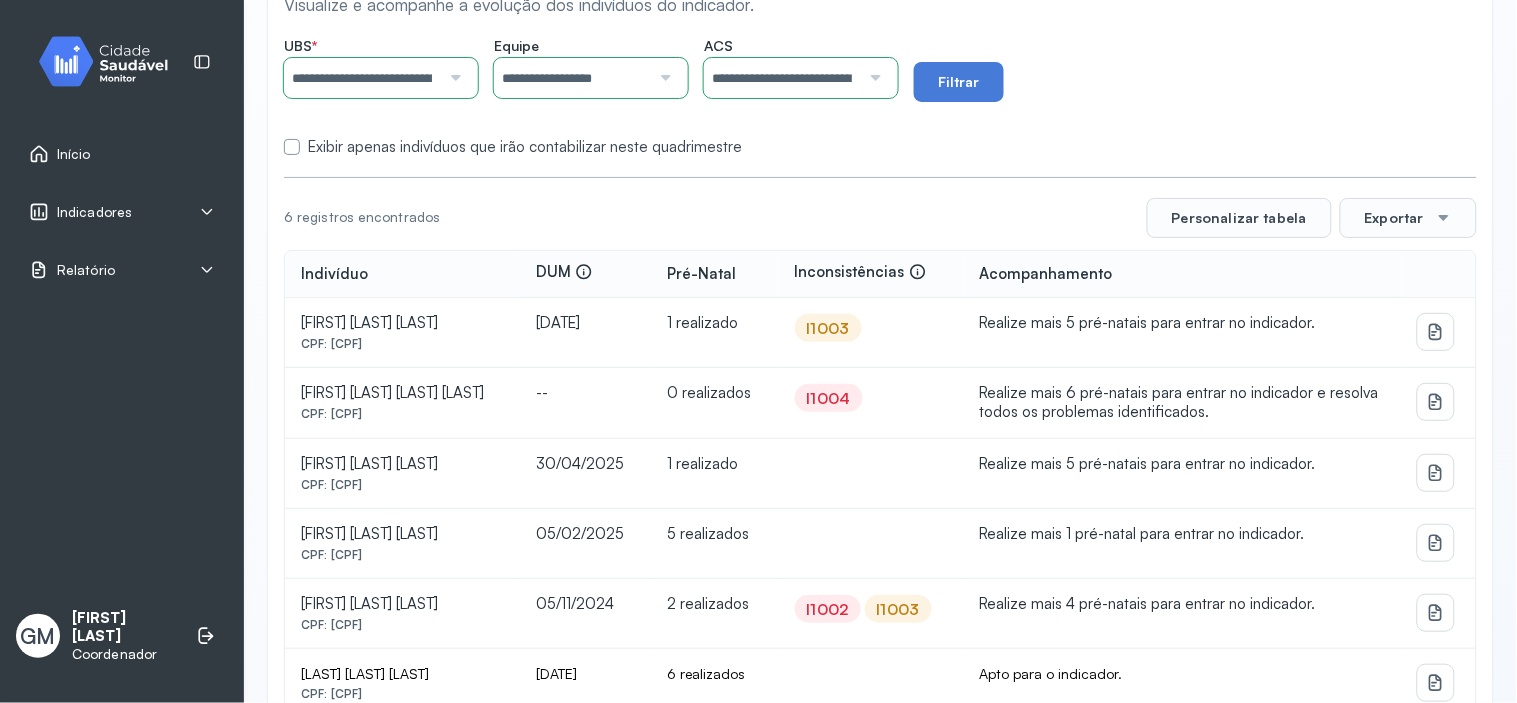 click on "BEATRIZ RUANNA FERREIRA DA SILVA" at bounding box center [402, 323] 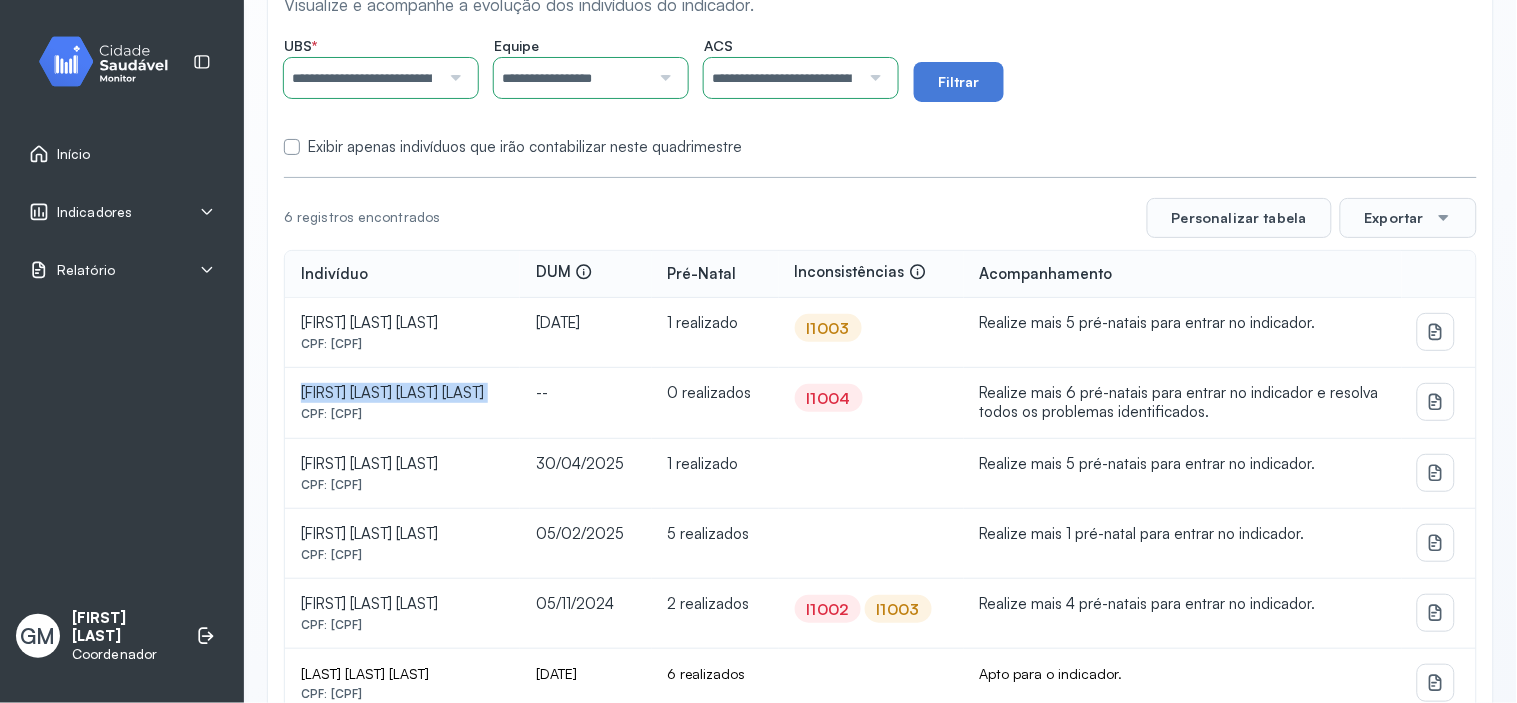 click on "BEATRIZ RUANNA FERREIRA DA SILVA" at bounding box center [402, 323] 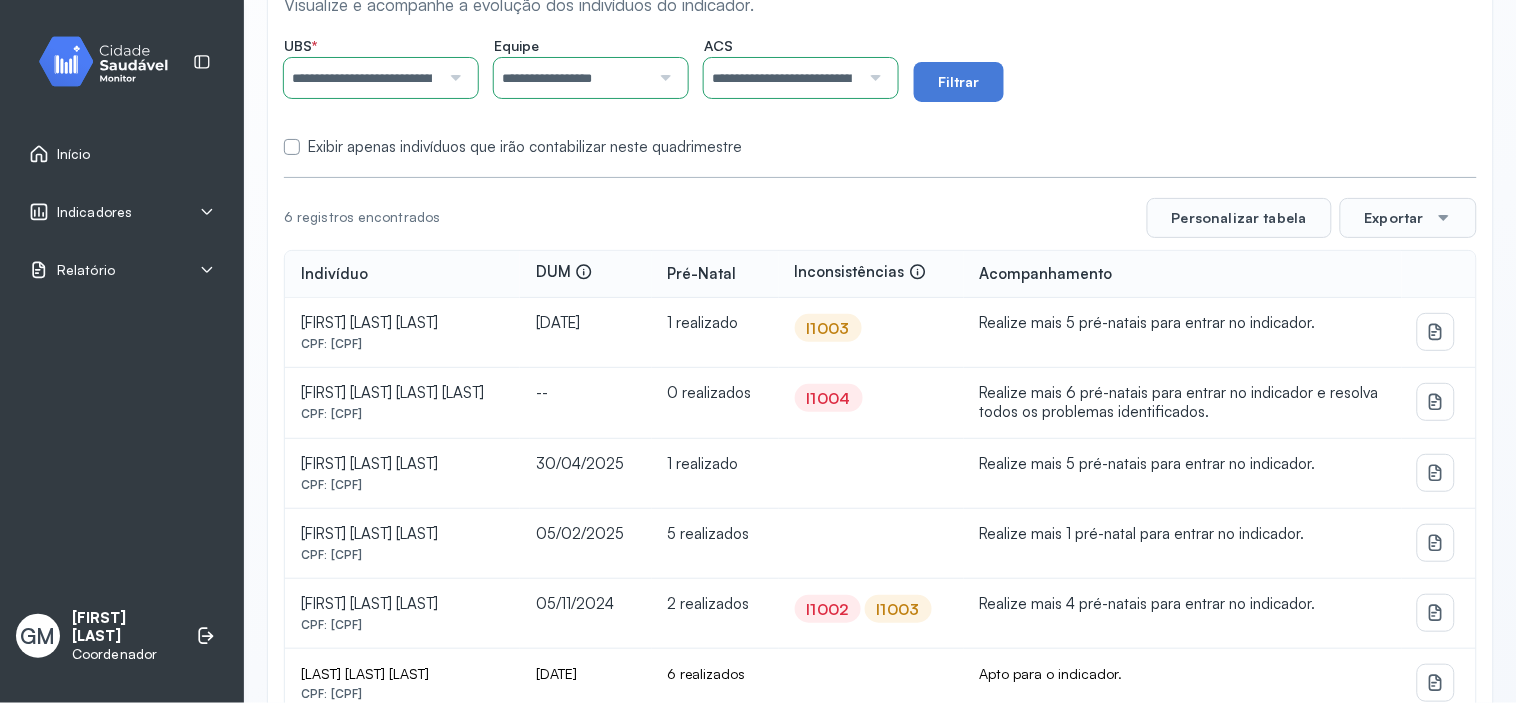 click on "I1003" at bounding box center [898, 609] 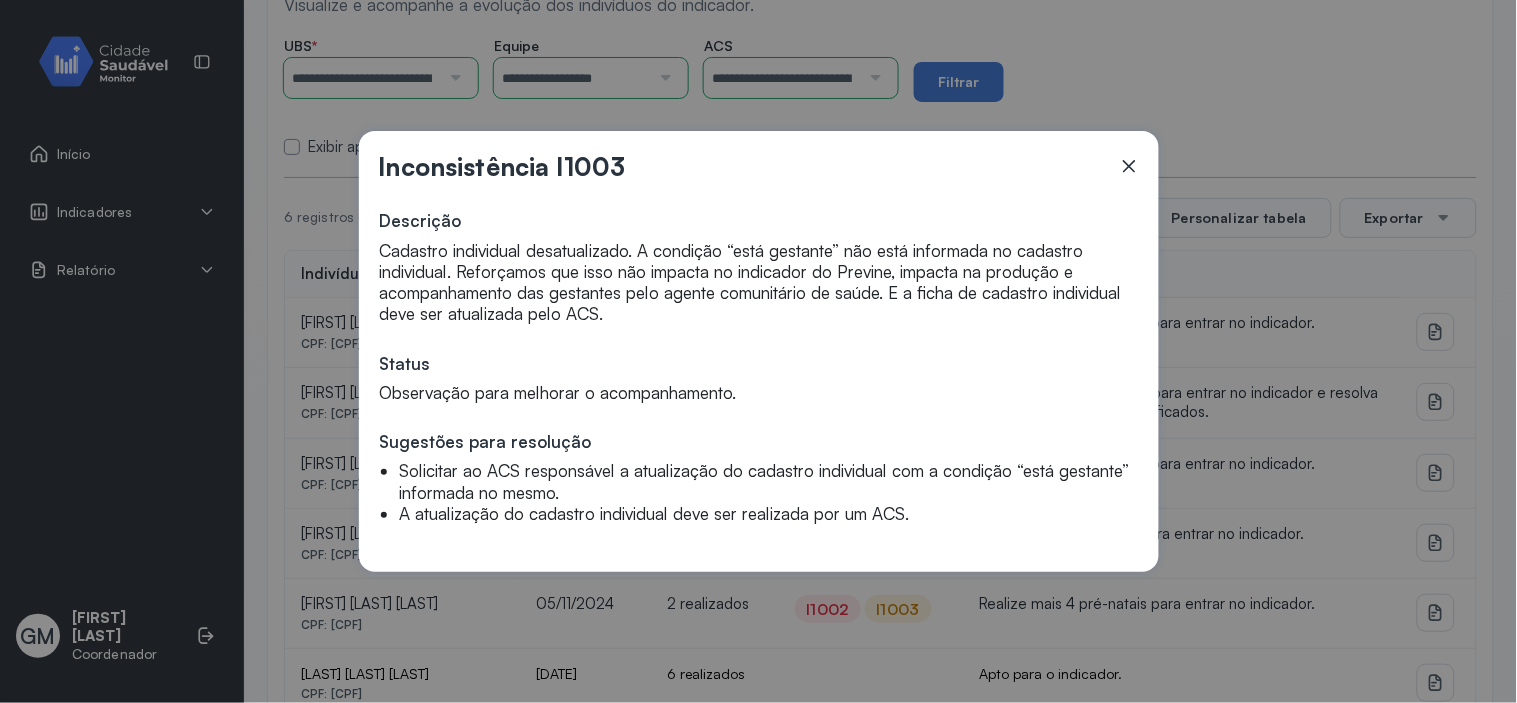 click 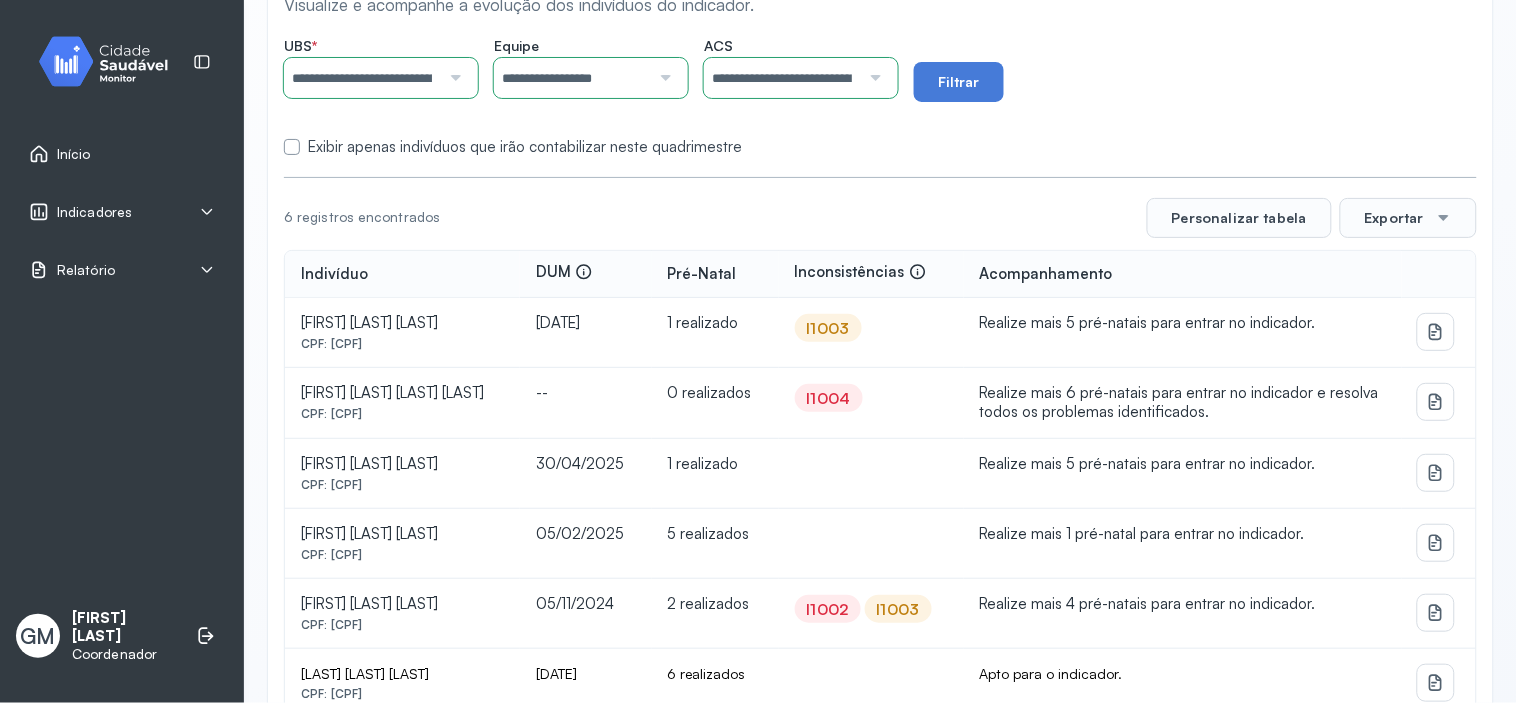 scroll, scrollTop: 275, scrollLeft: 0, axis: vertical 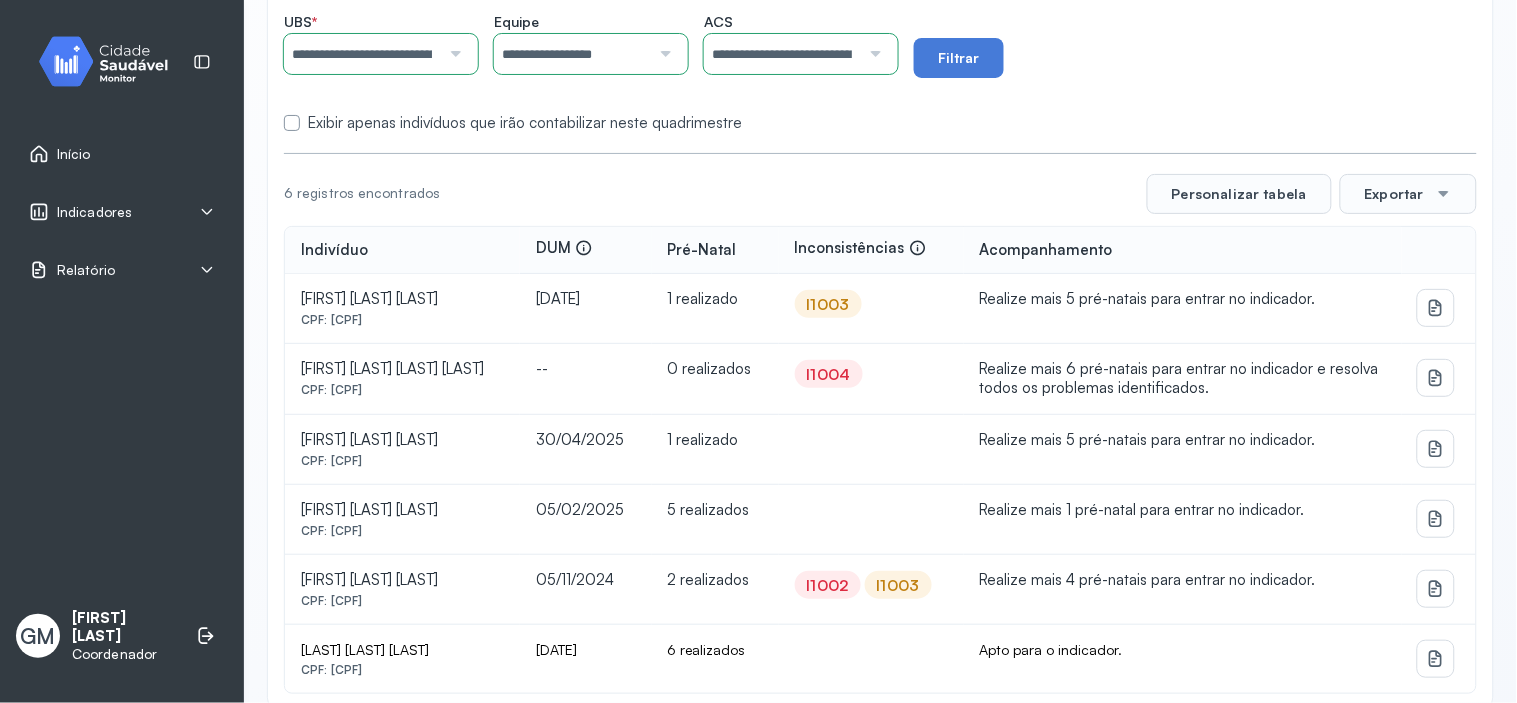 click at bounding box center (873, 54) 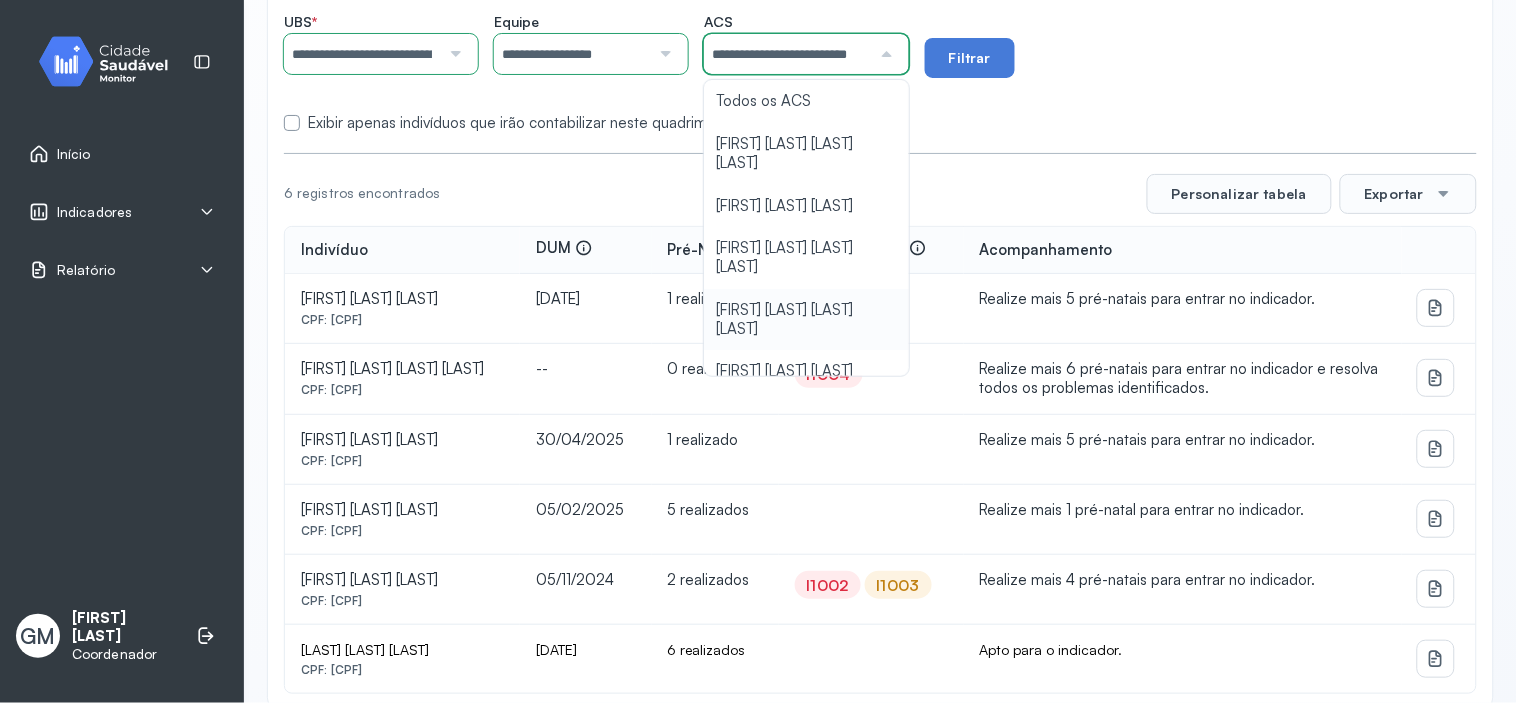 click on "**********" 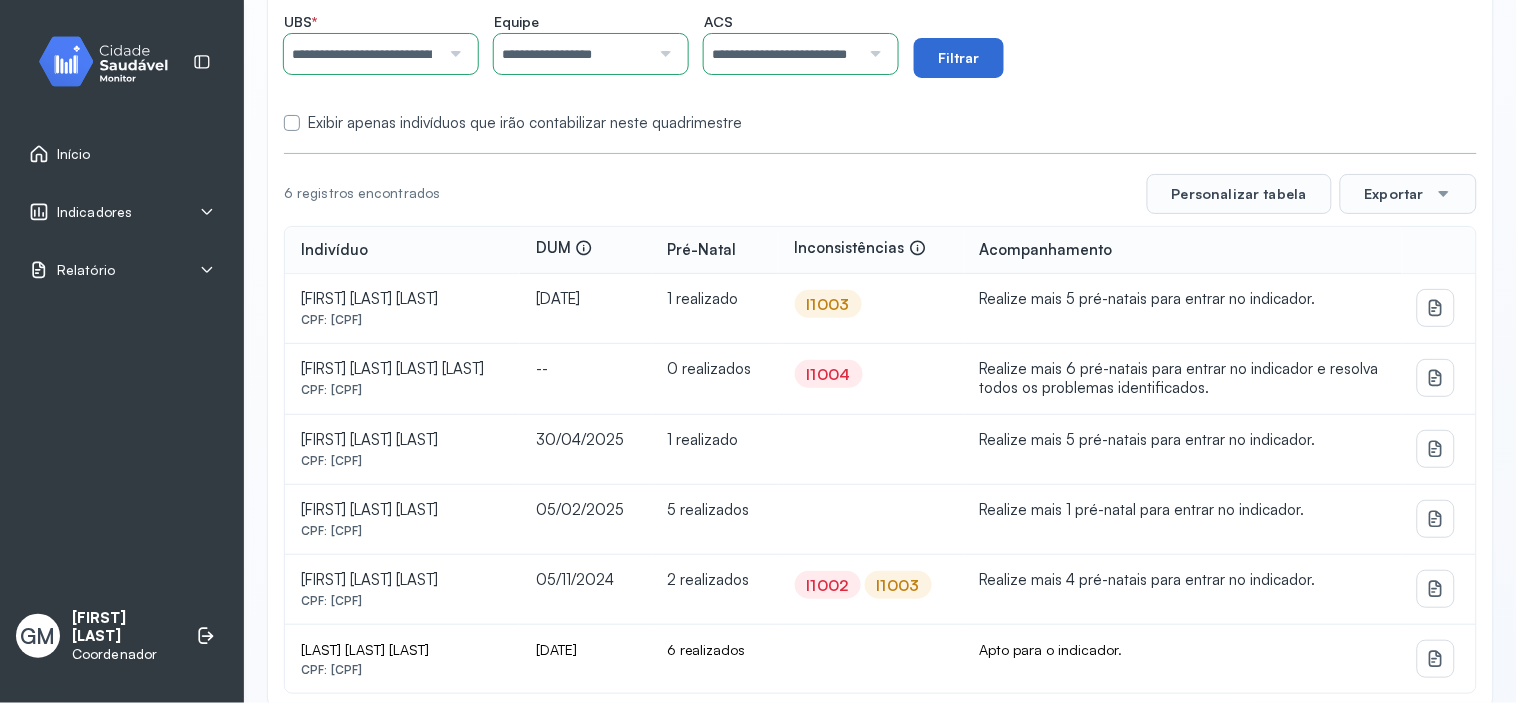 click on "Filtrar" at bounding box center [959, 58] 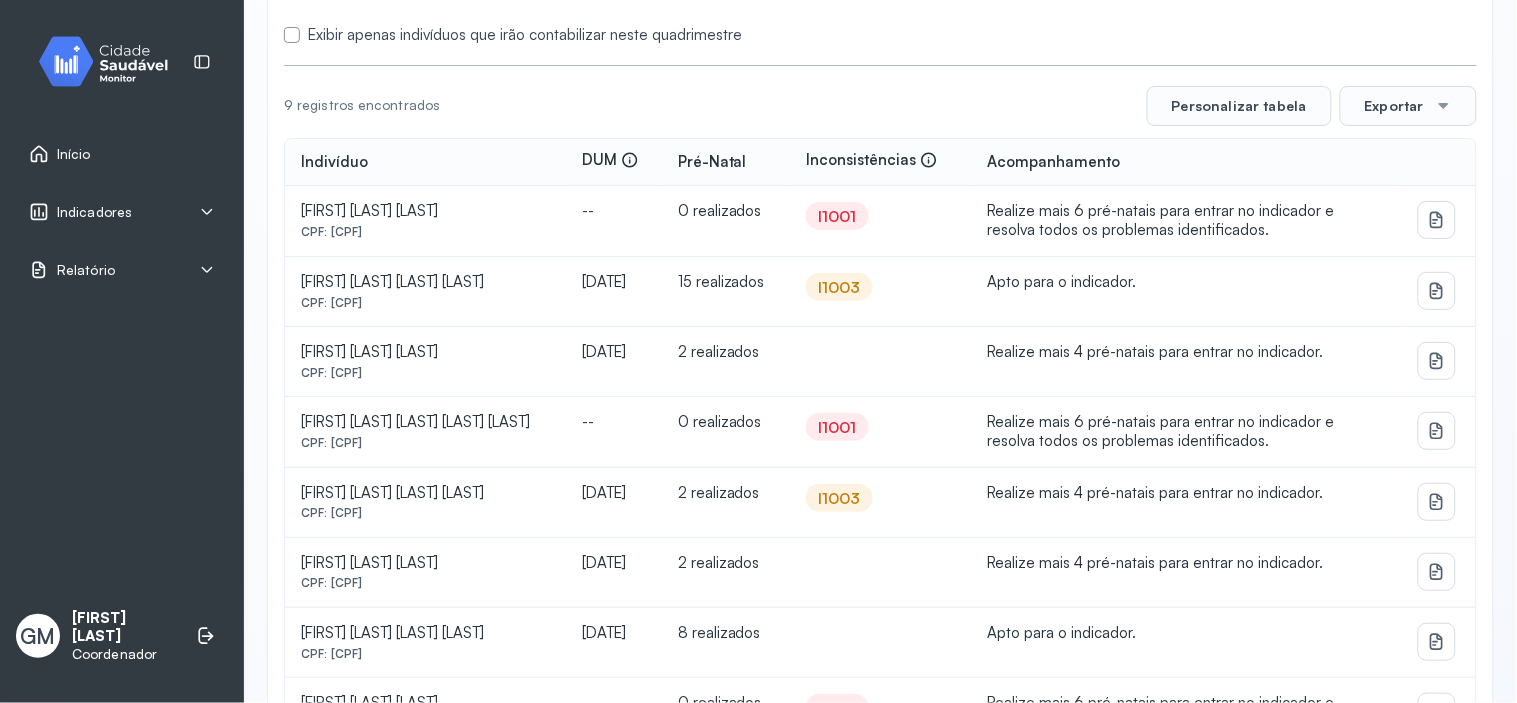 scroll, scrollTop: 524, scrollLeft: 0, axis: vertical 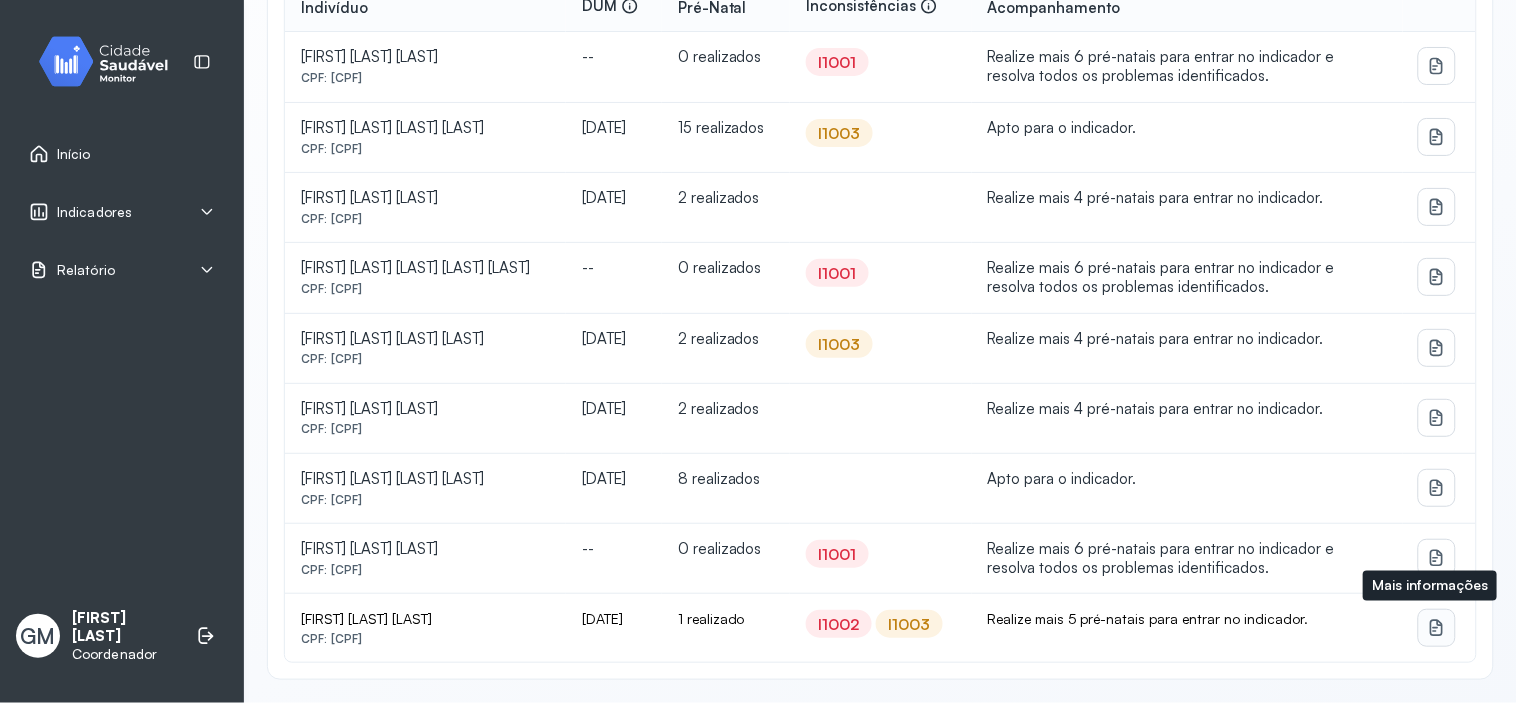 type 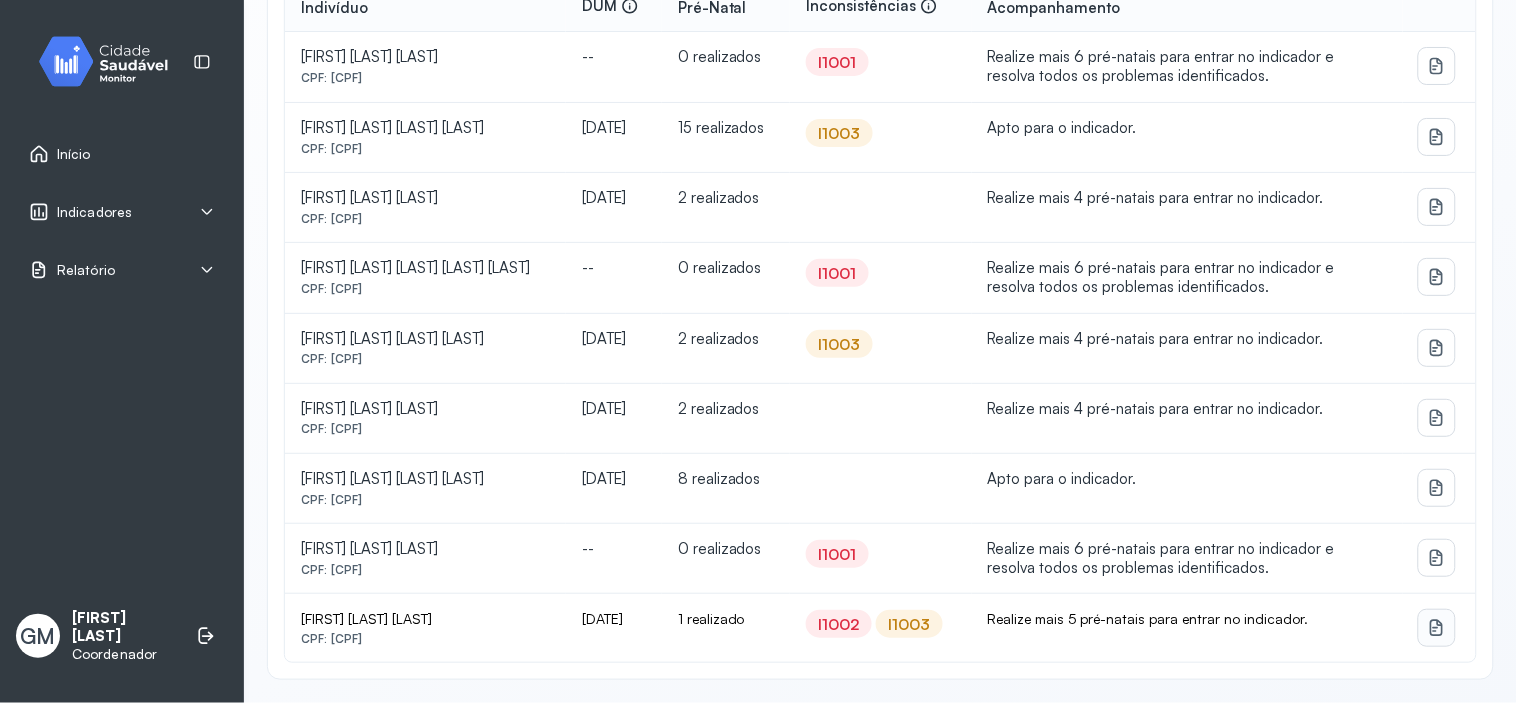 click 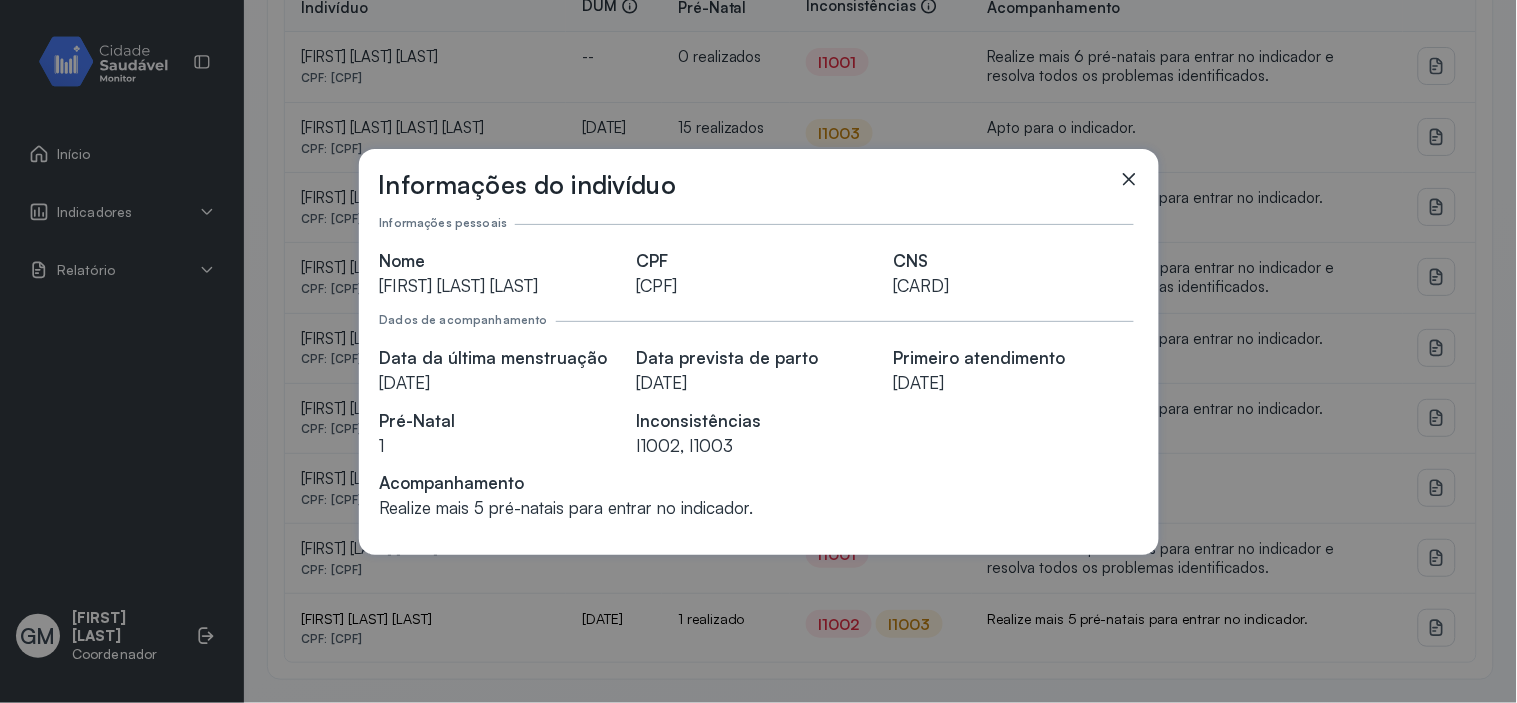 click 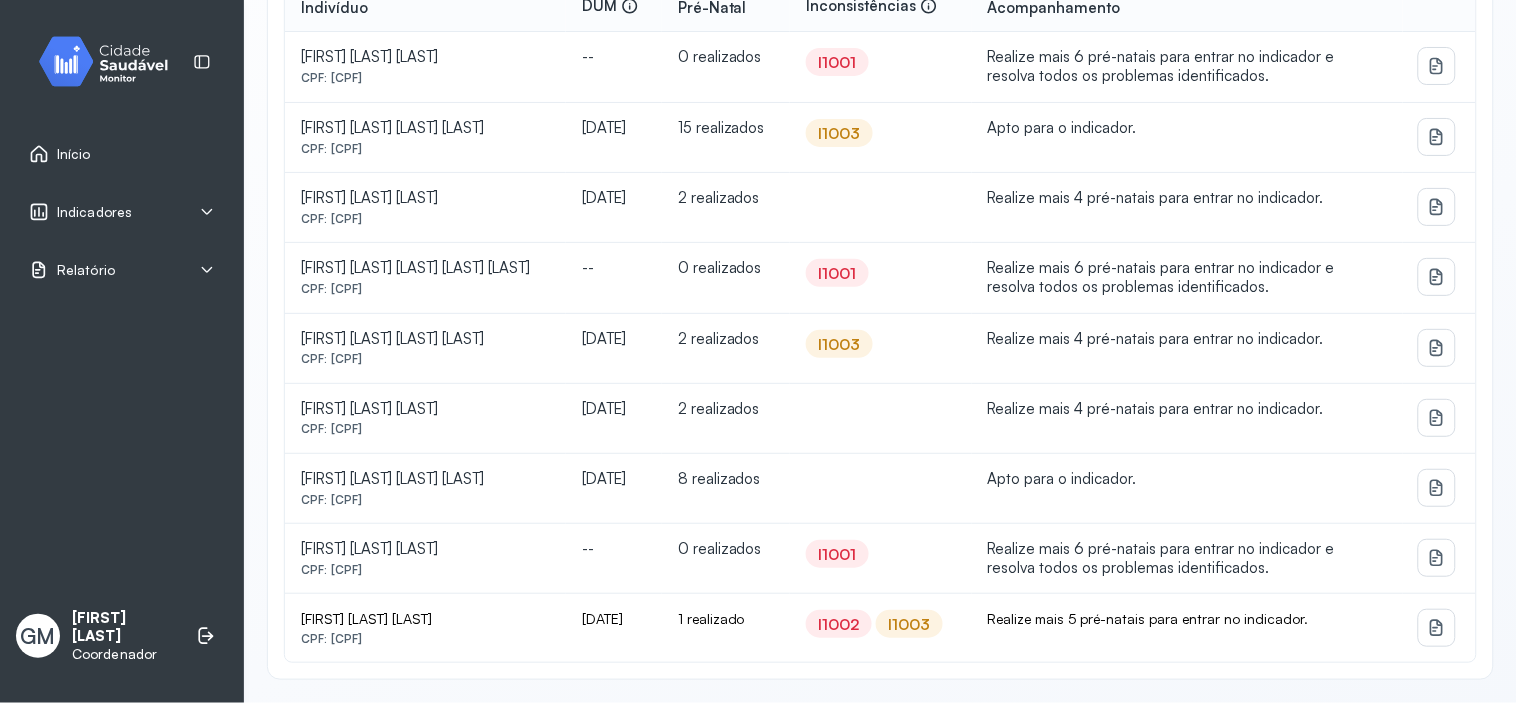 scroll, scrollTop: 0, scrollLeft: 0, axis: both 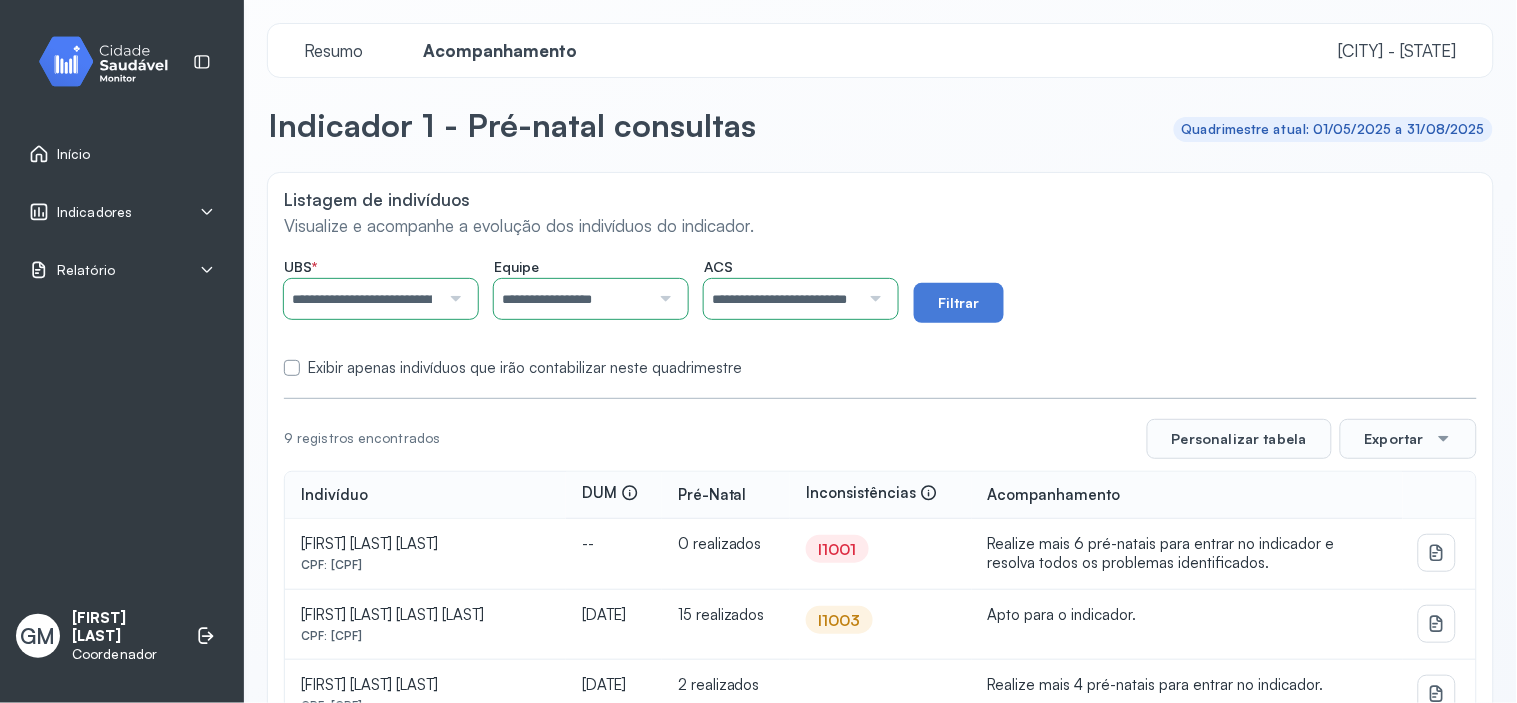 click on "Início" at bounding box center (122, 154) 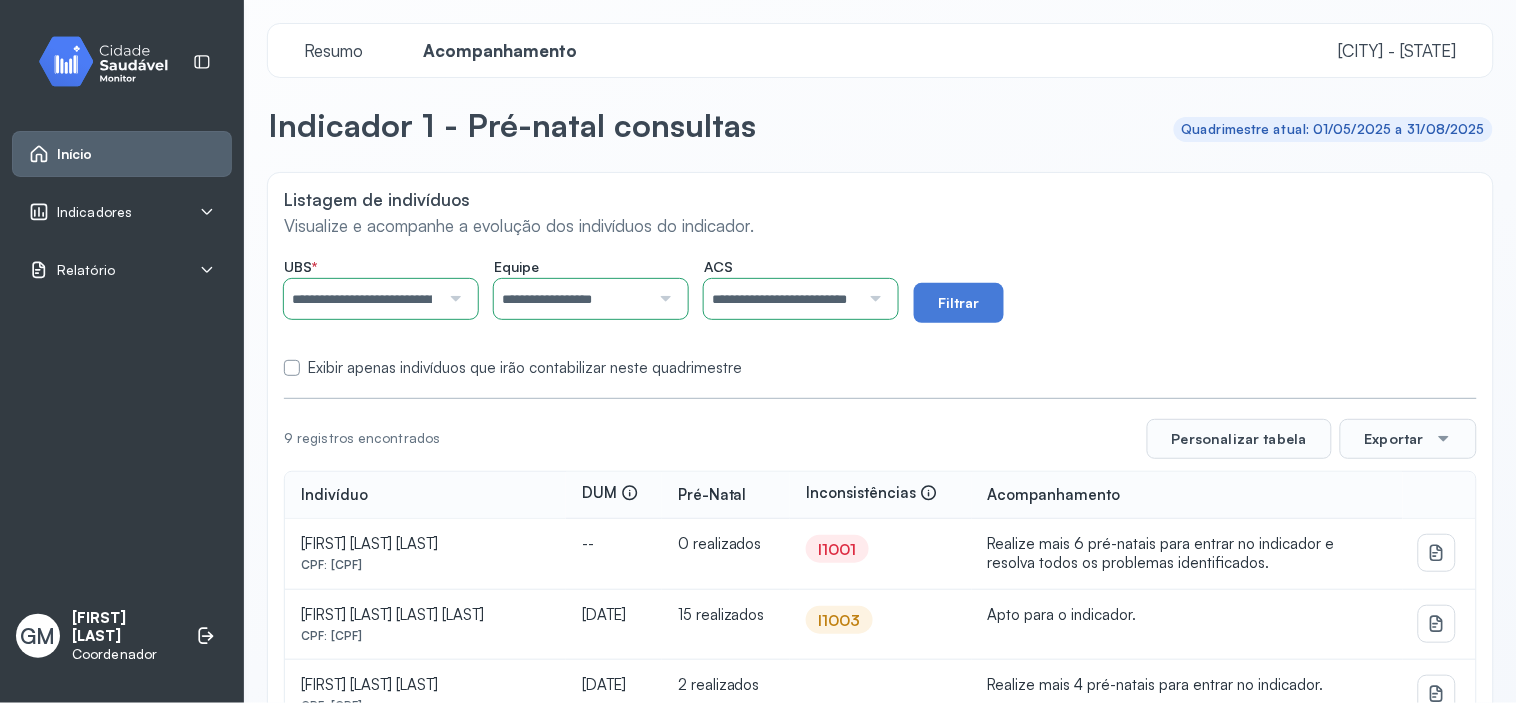 click on "Início" at bounding box center [122, 154] 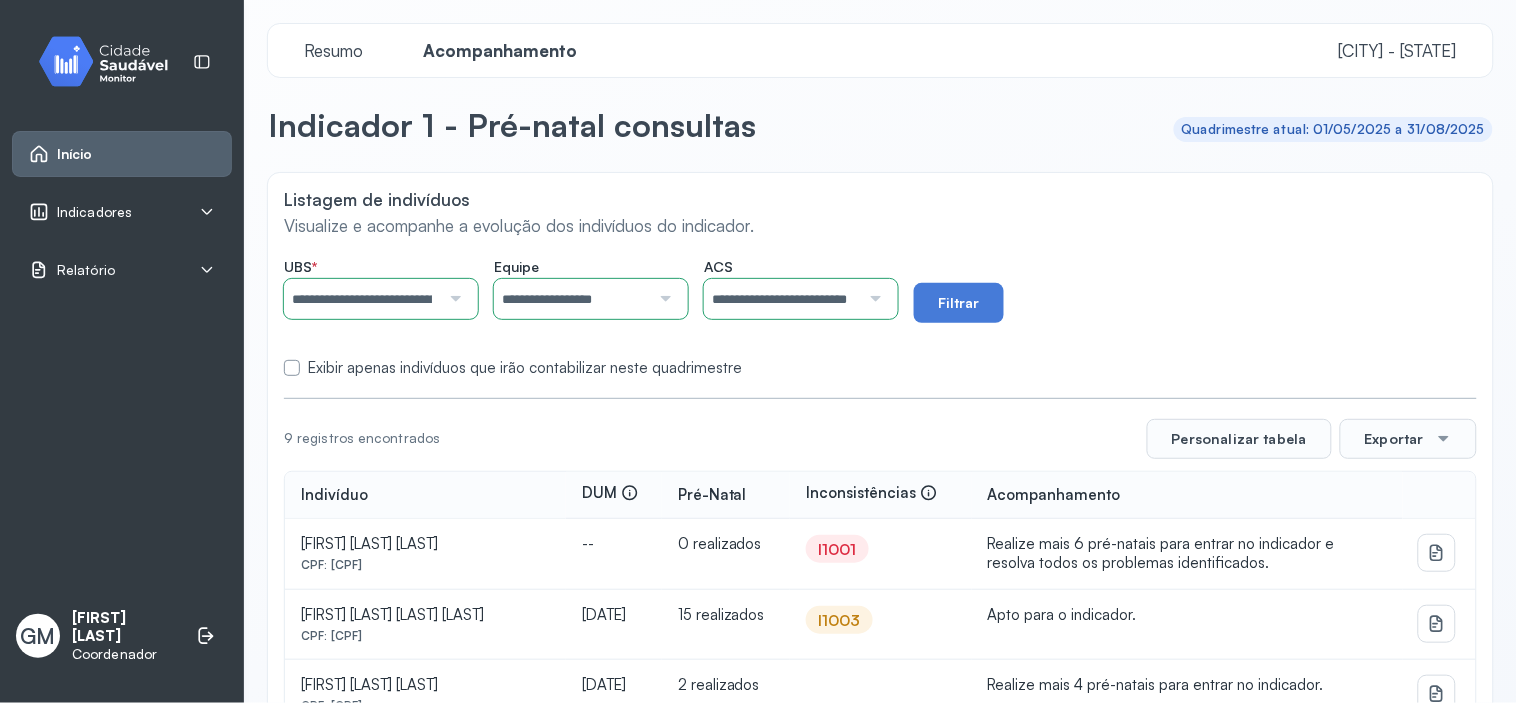 click on "Indicadores" at bounding box center [80, 212] 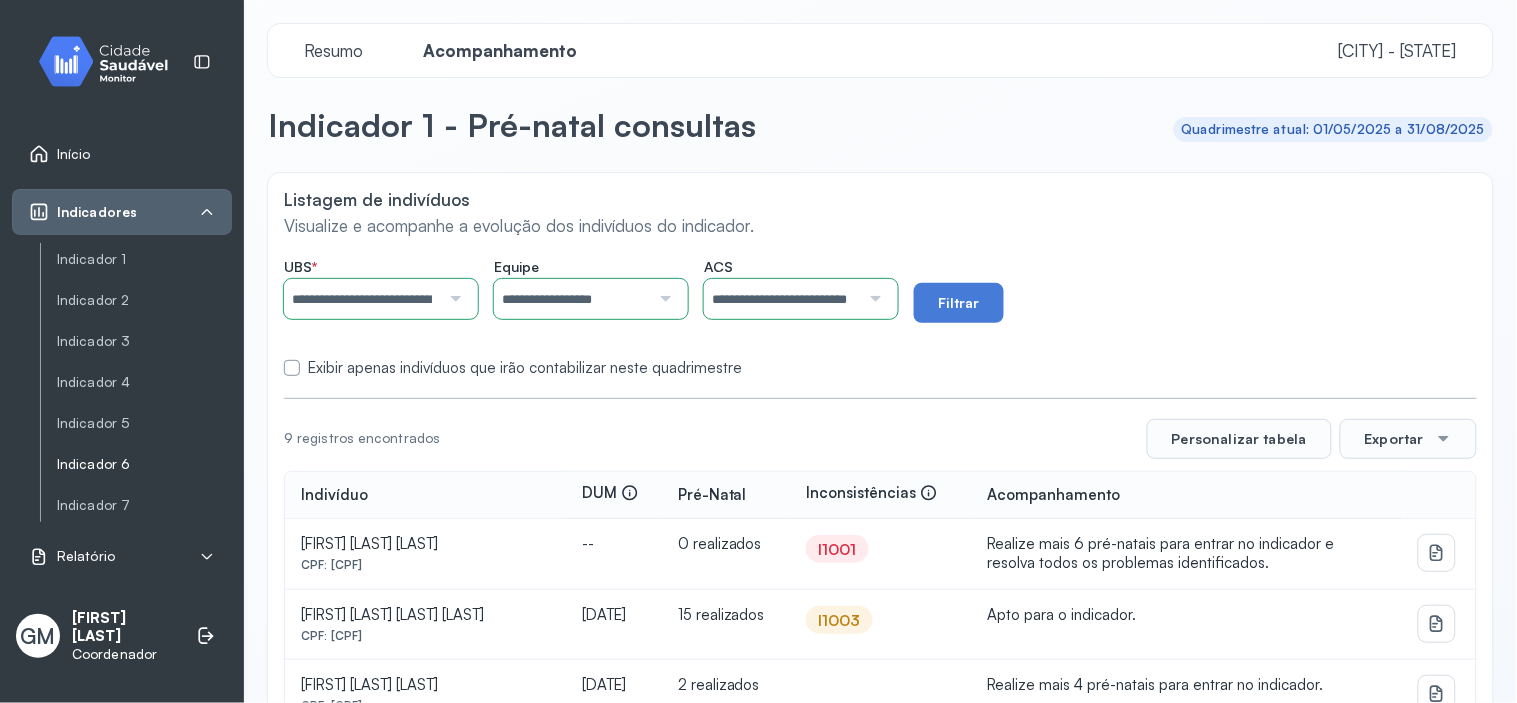 click on "Indicador 6" 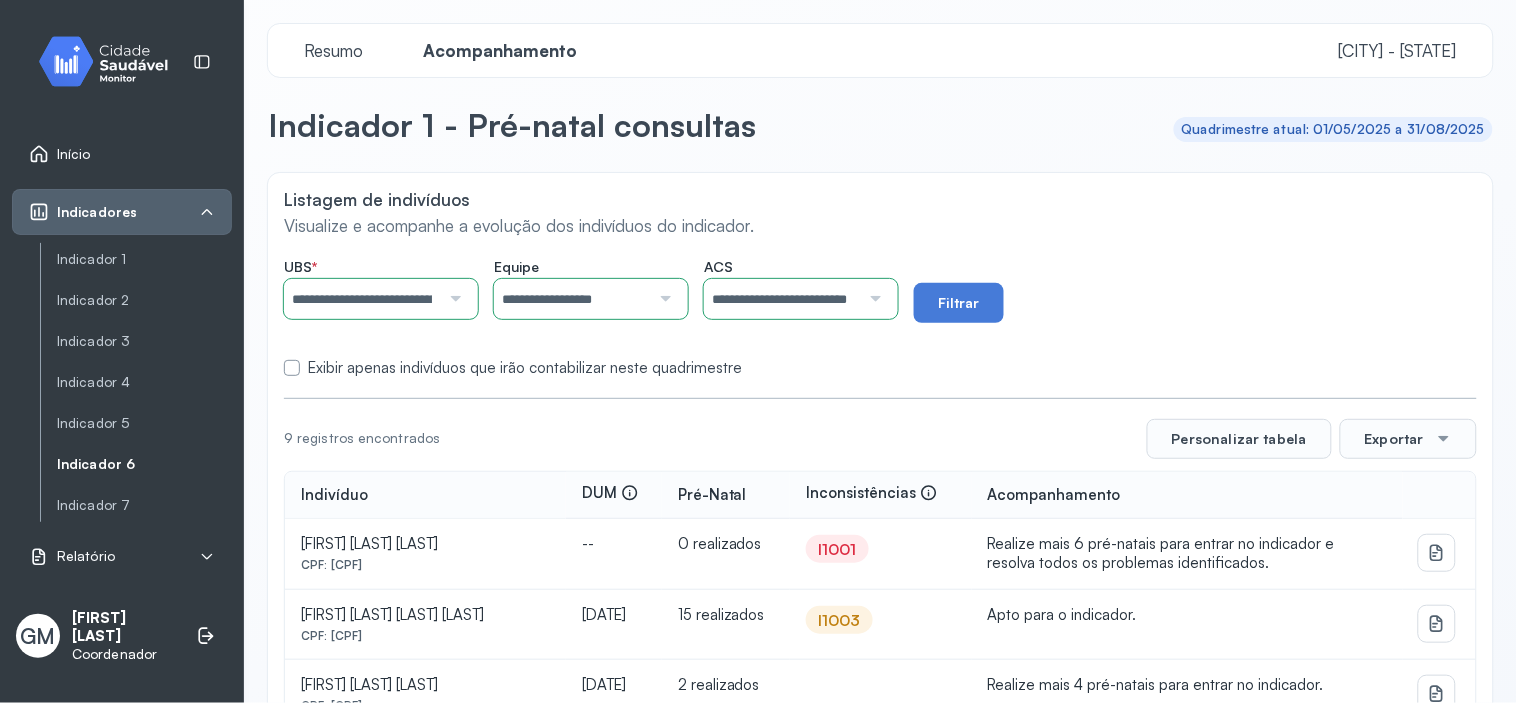 click on "Indicador 6" at bounding box center [144, 464] 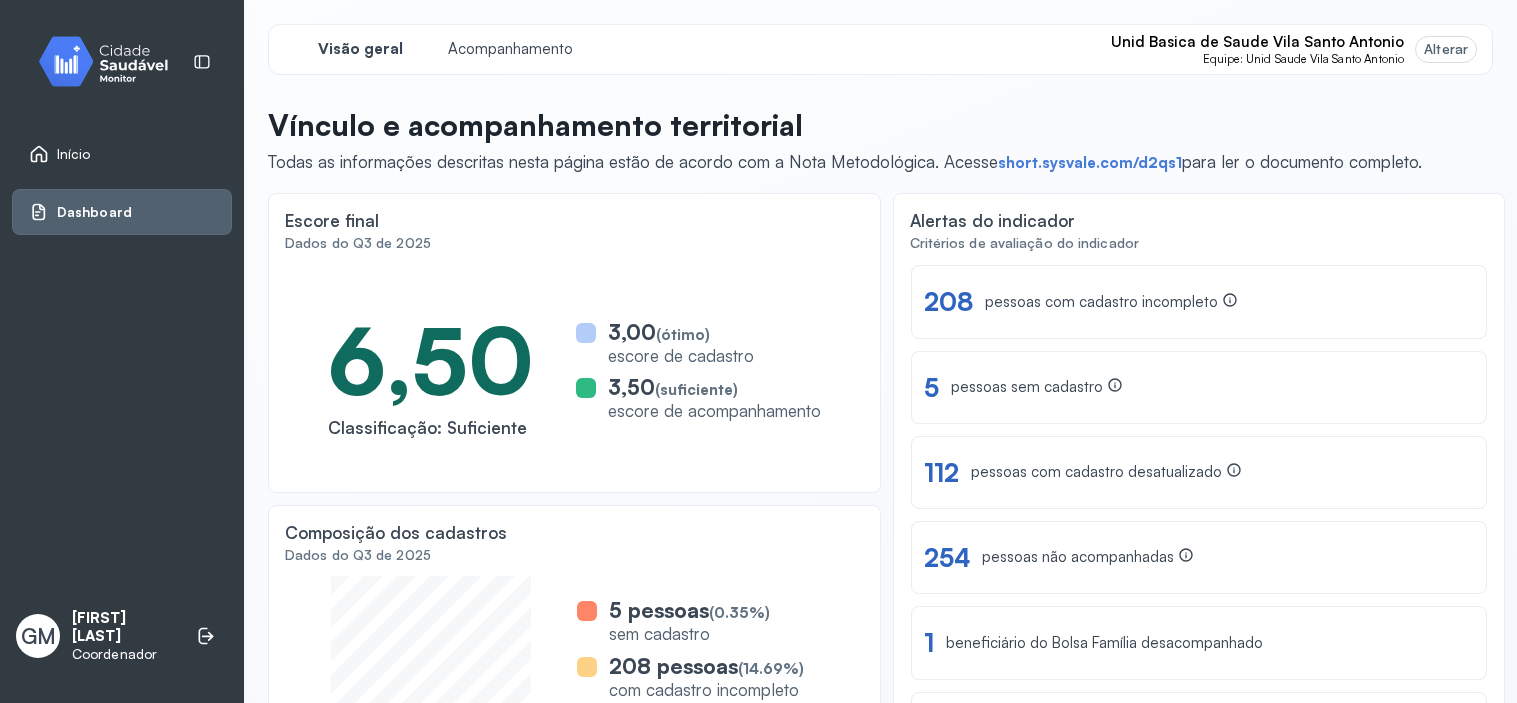 scroll, scrollTop: 0, scrollLeft: 0, axis: both 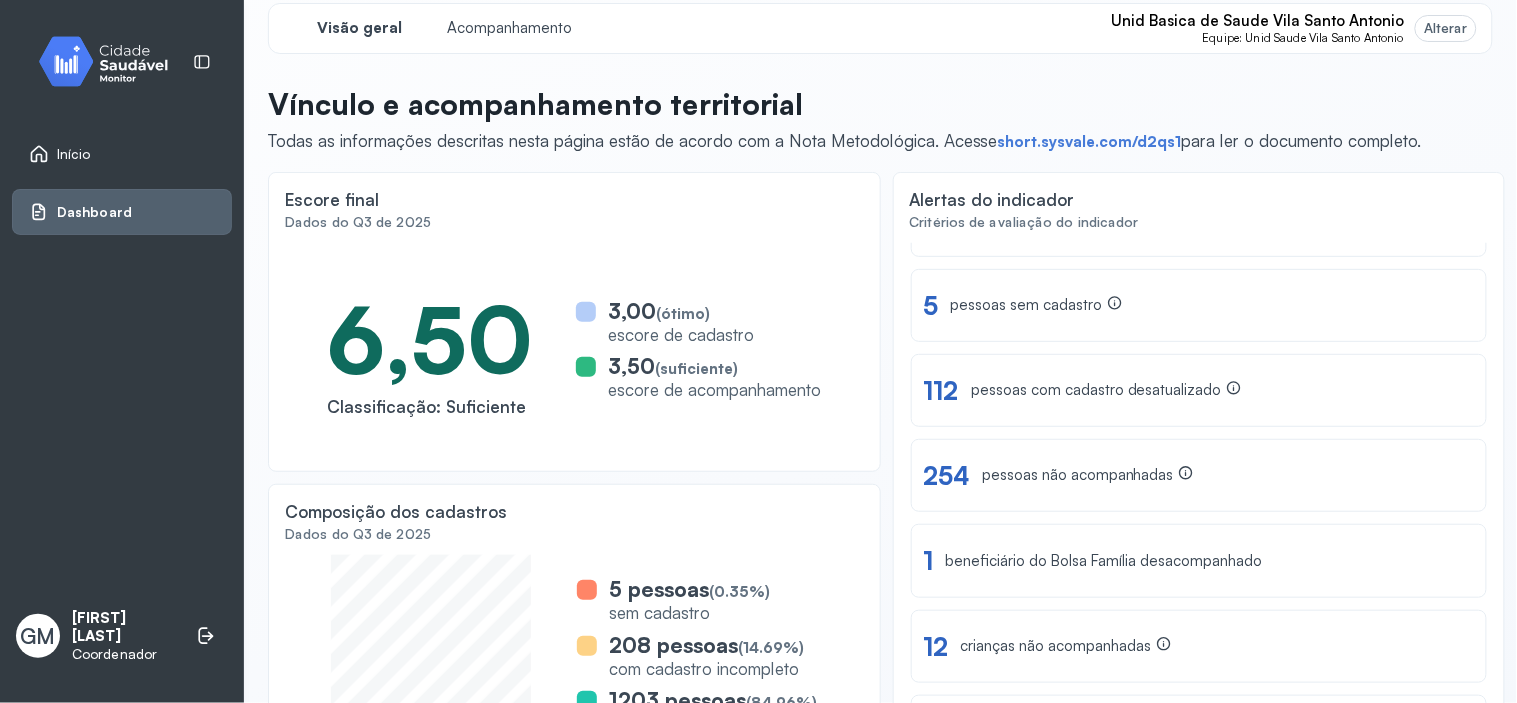 click on "Início" at bounding box center [122, 154] 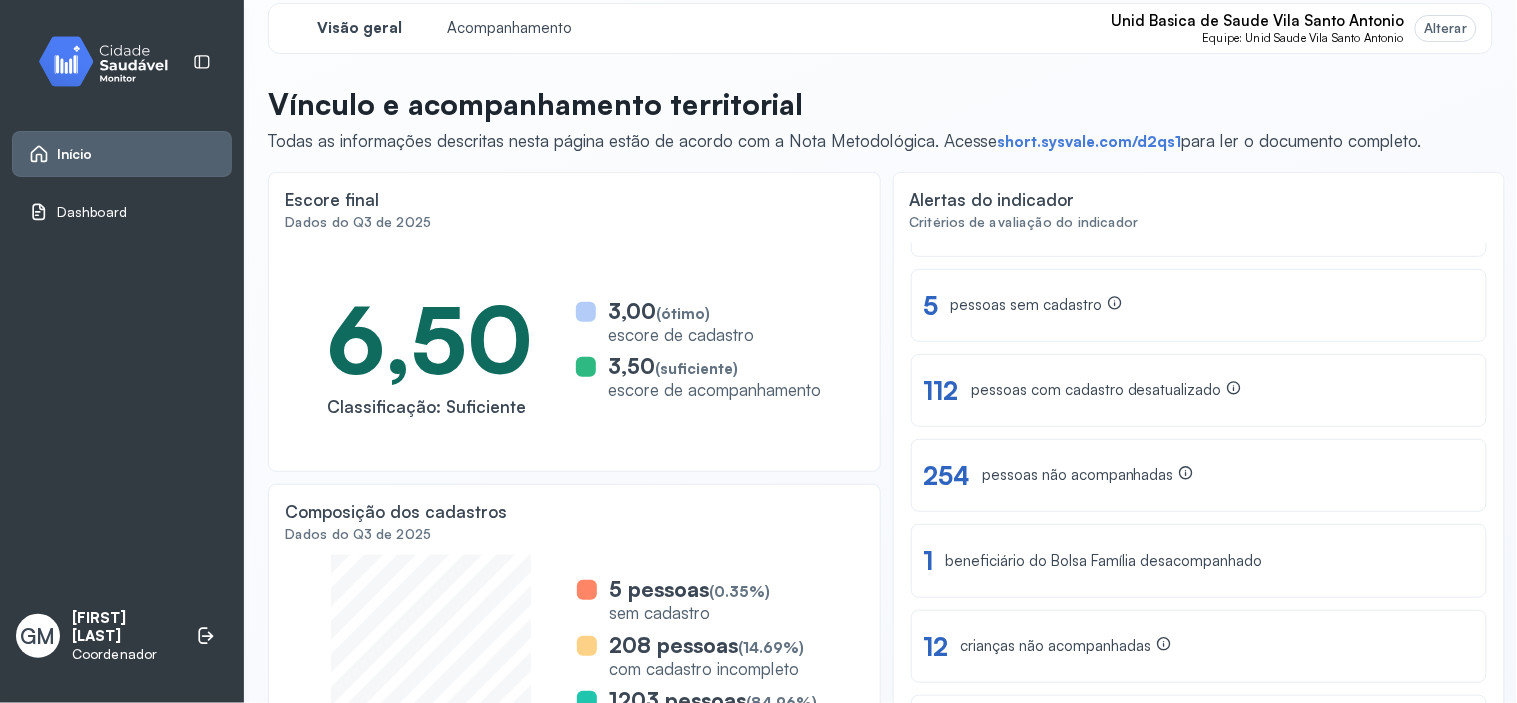 click on "Início" at bounding box center (122, 154) 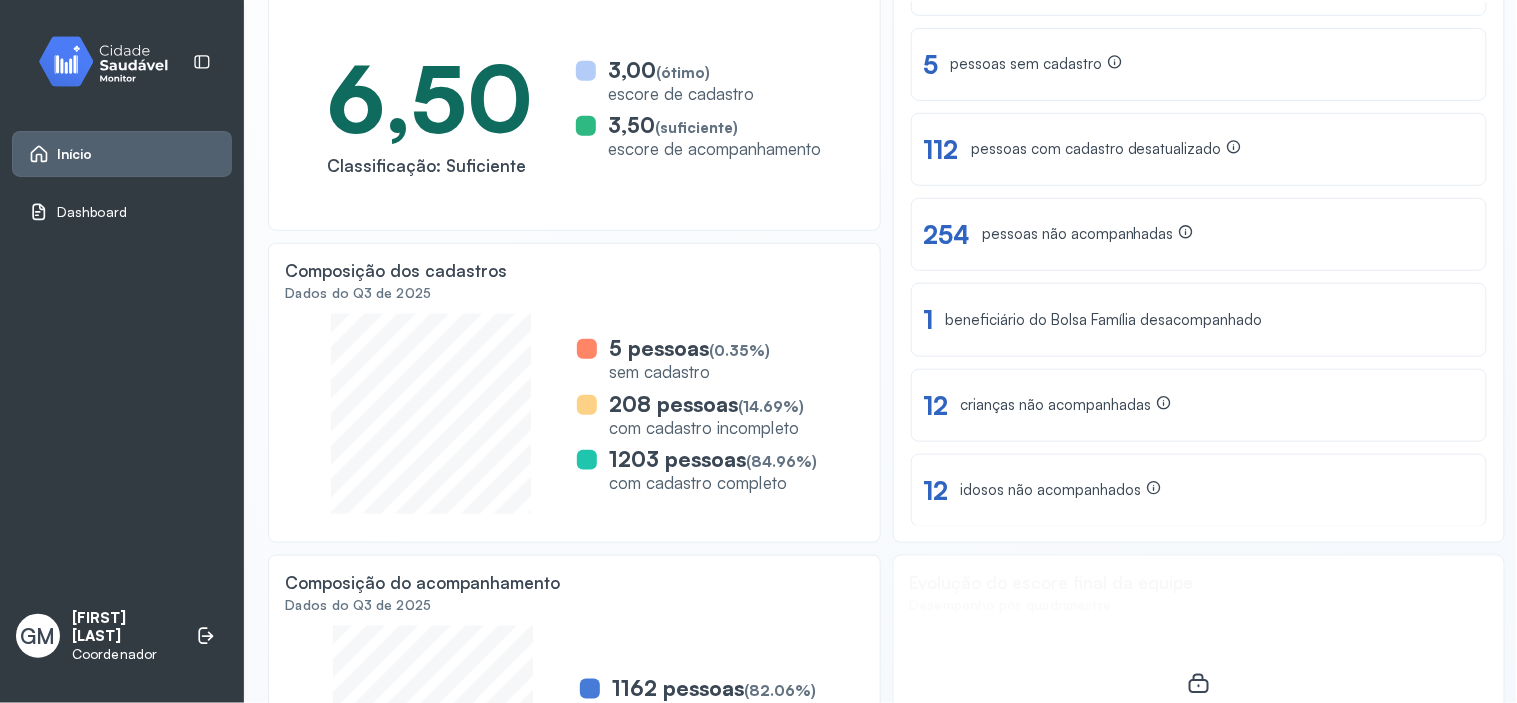 scroll, scrollTop: 0, scrollLeft: 0, axis: both 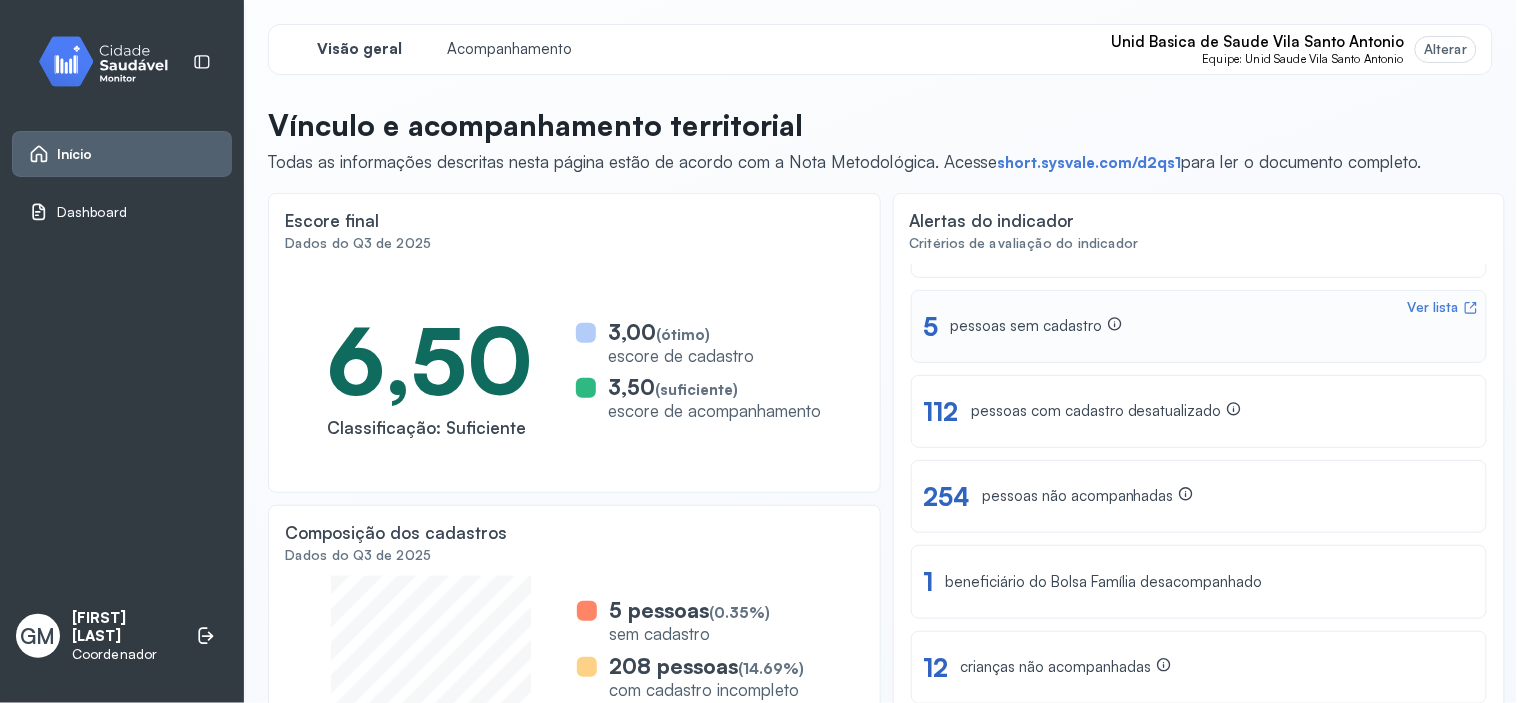 click on "Ver lista" at bounding box center (1434, 307) 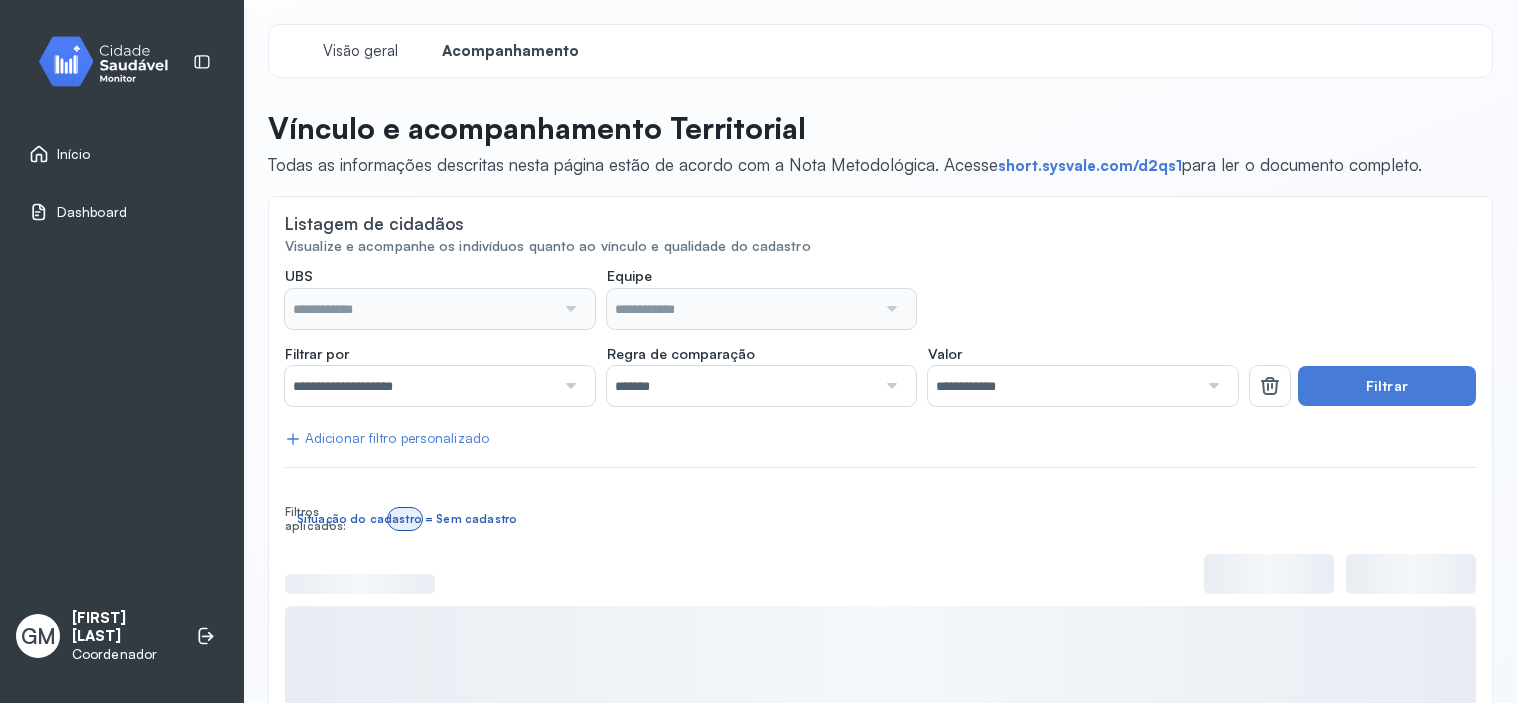 scroll, scrollTop: 0, scrollLeft: 0, axis: both 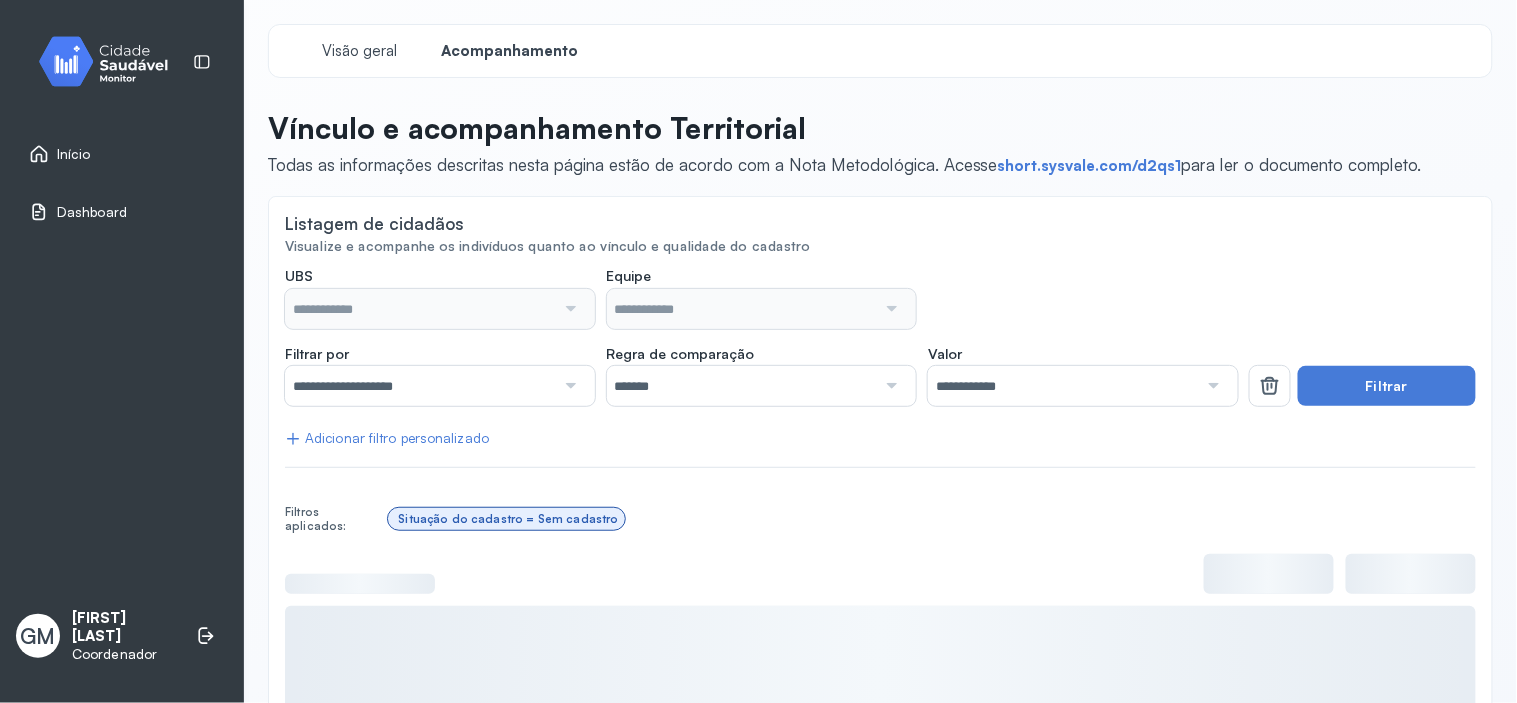 type on "**********" 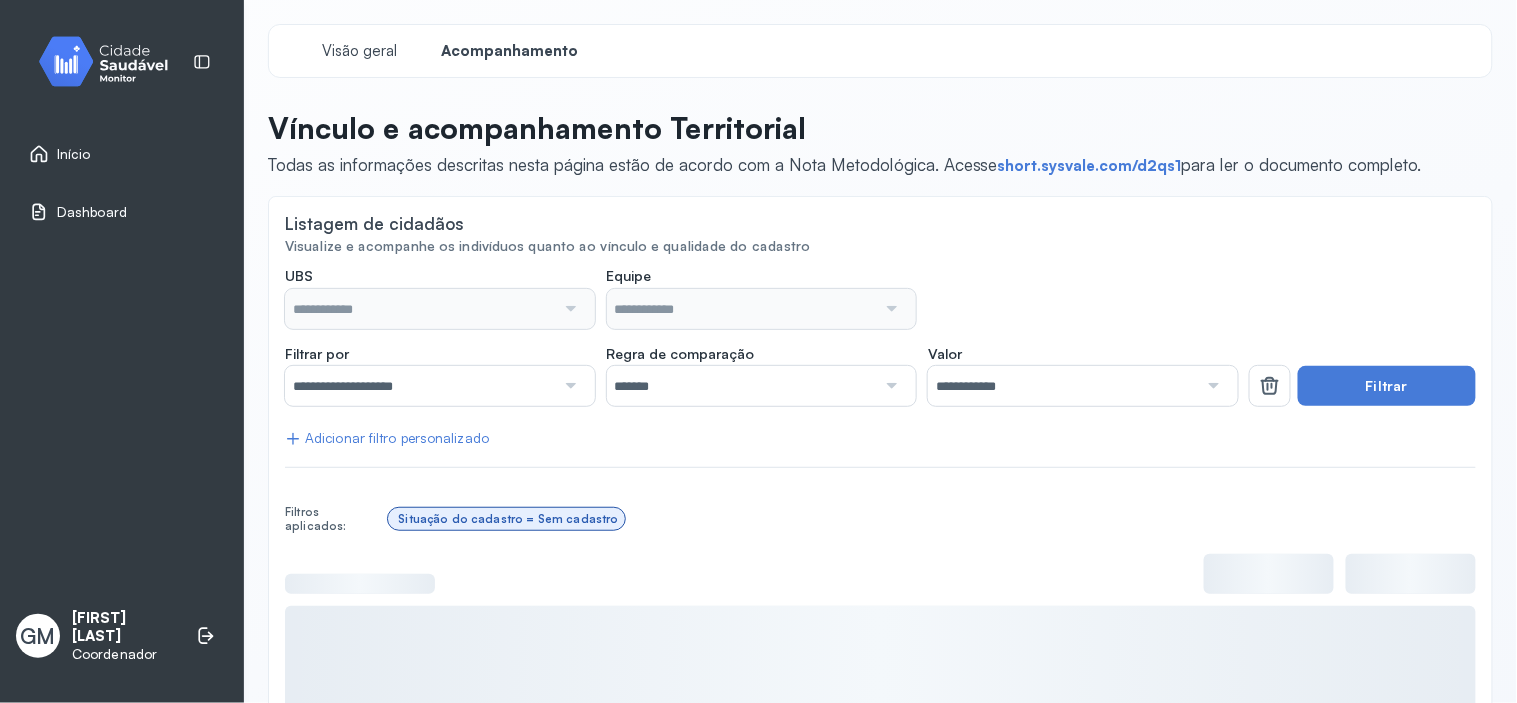 type on "**********" 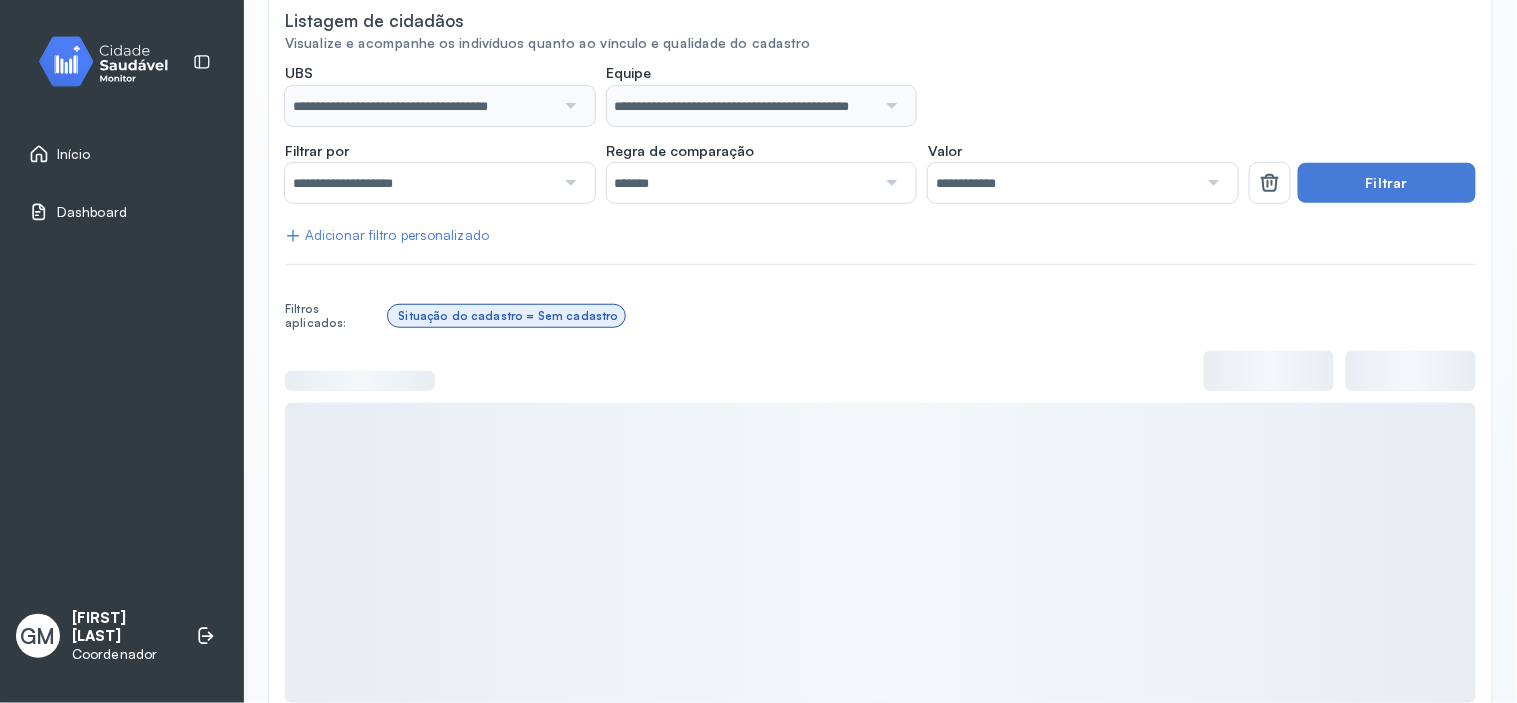 scroll, scrollTop: 243, scrollLeft: 0, axis: vertical 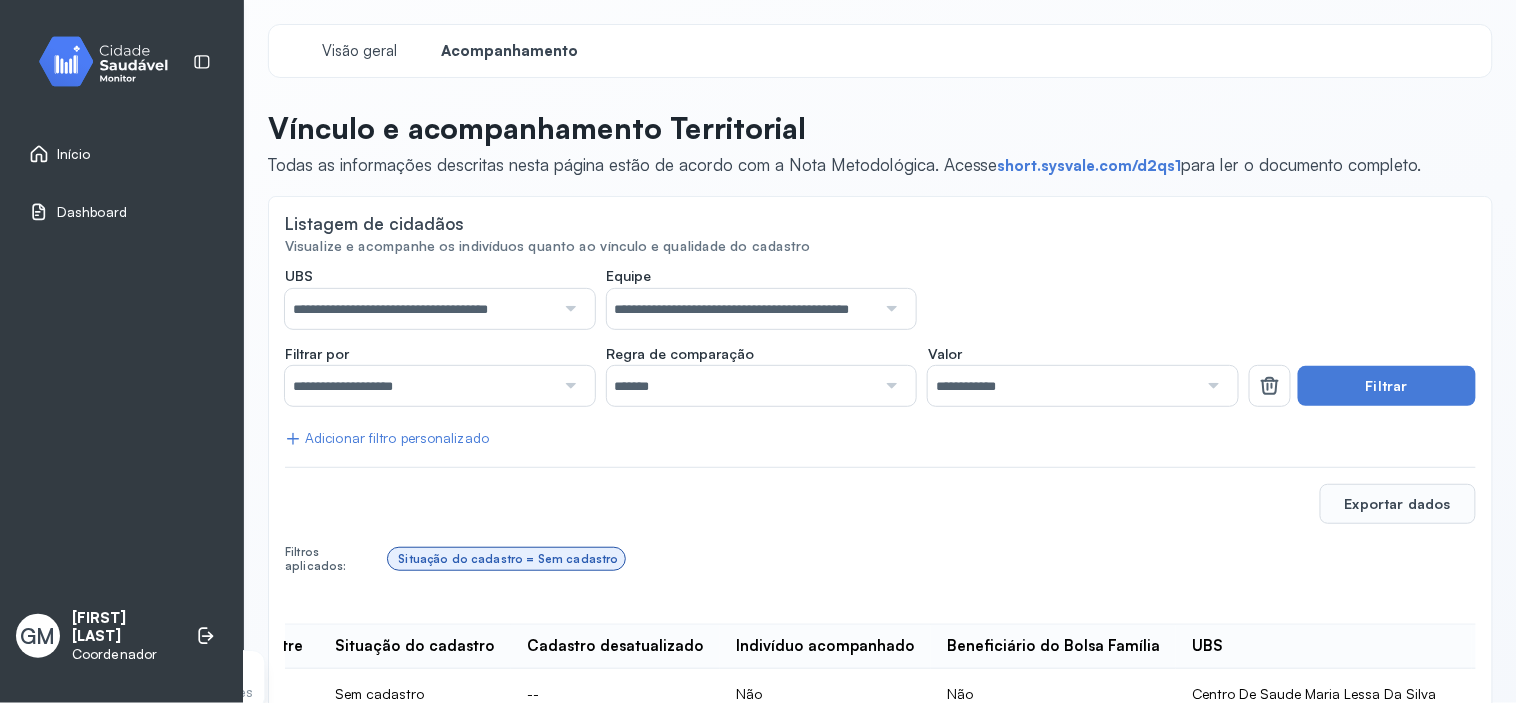 click on "Início" at bounding box center (74, 154) 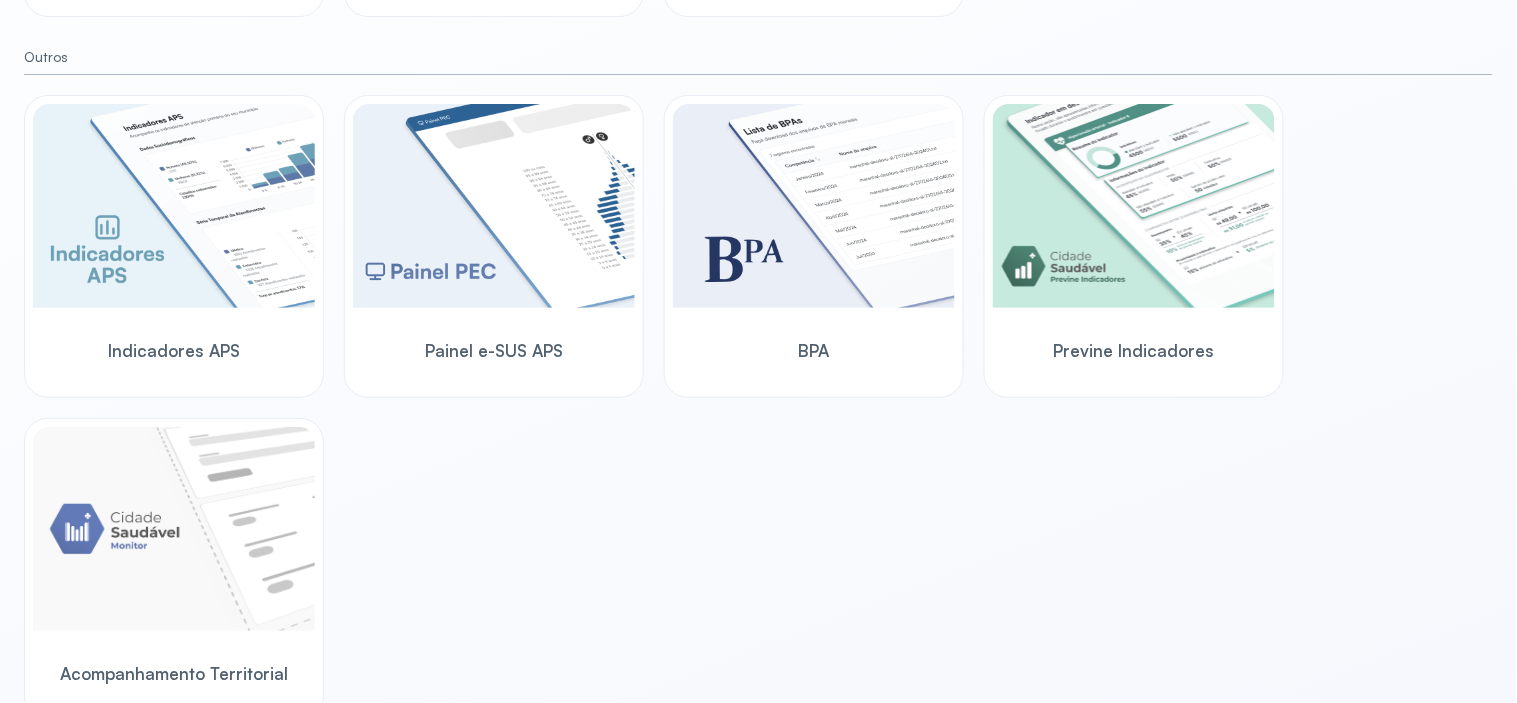 scroll, scrollTop: 543, scrollLeft: 0, axis: vertical 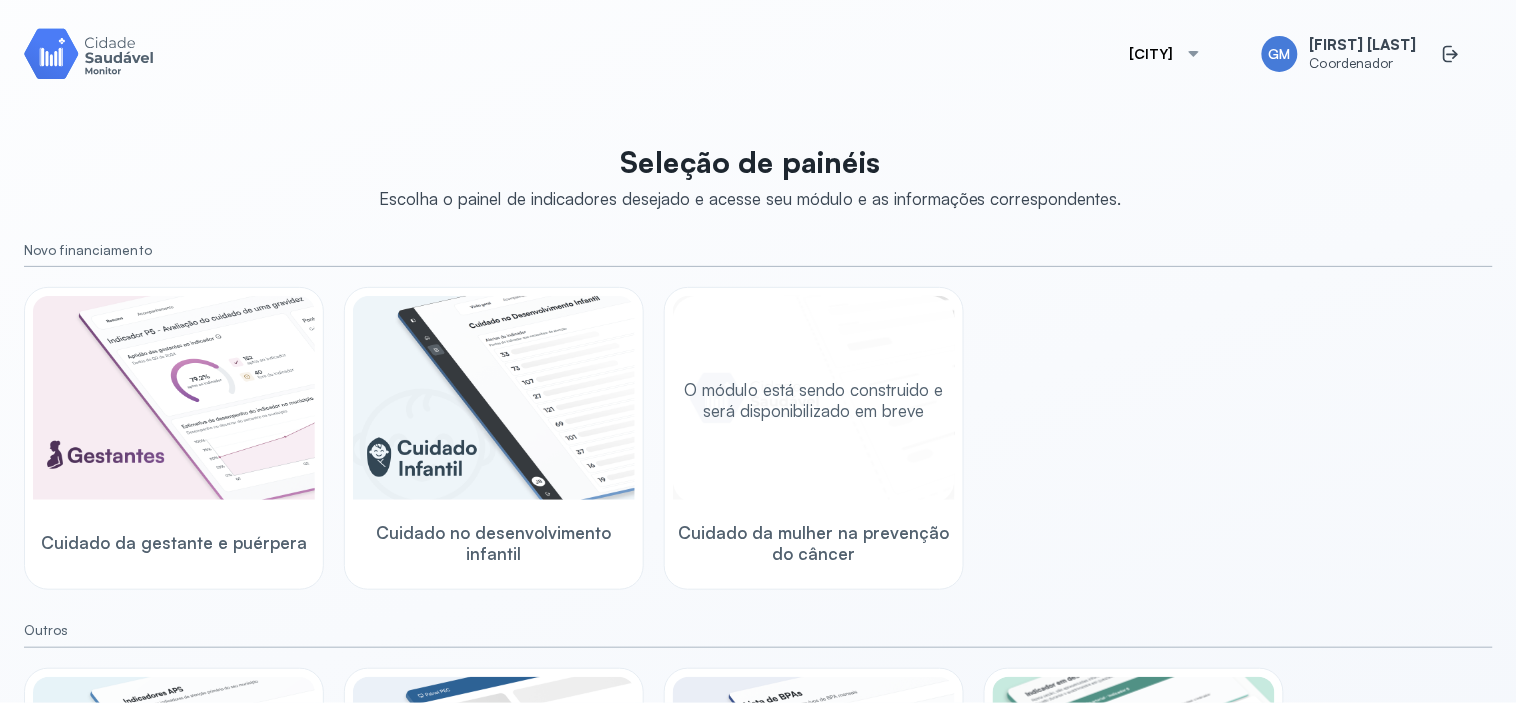 click on "O módulo está sendo construido e será disponibilizado em breve" at bounding box center [814, 400] 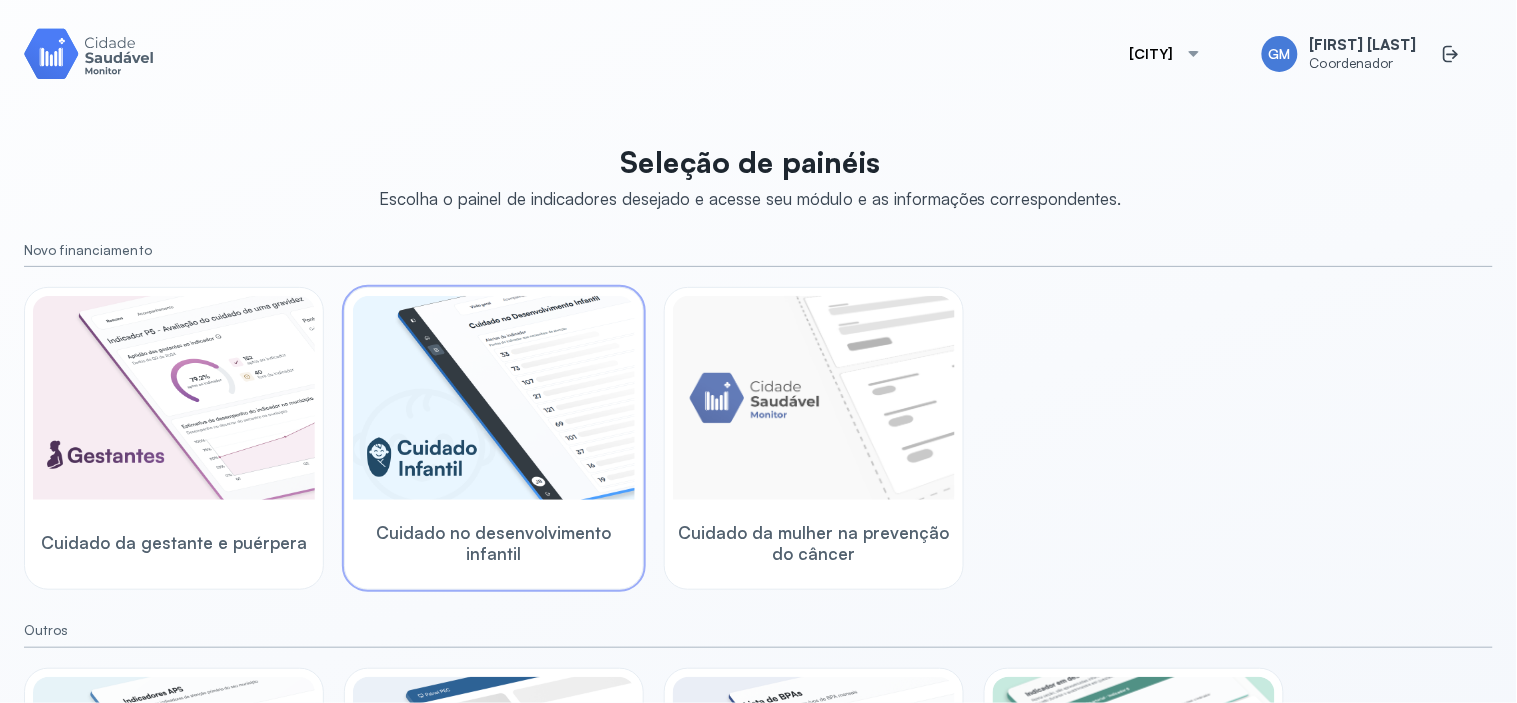 click at bounding box center (494, 398) 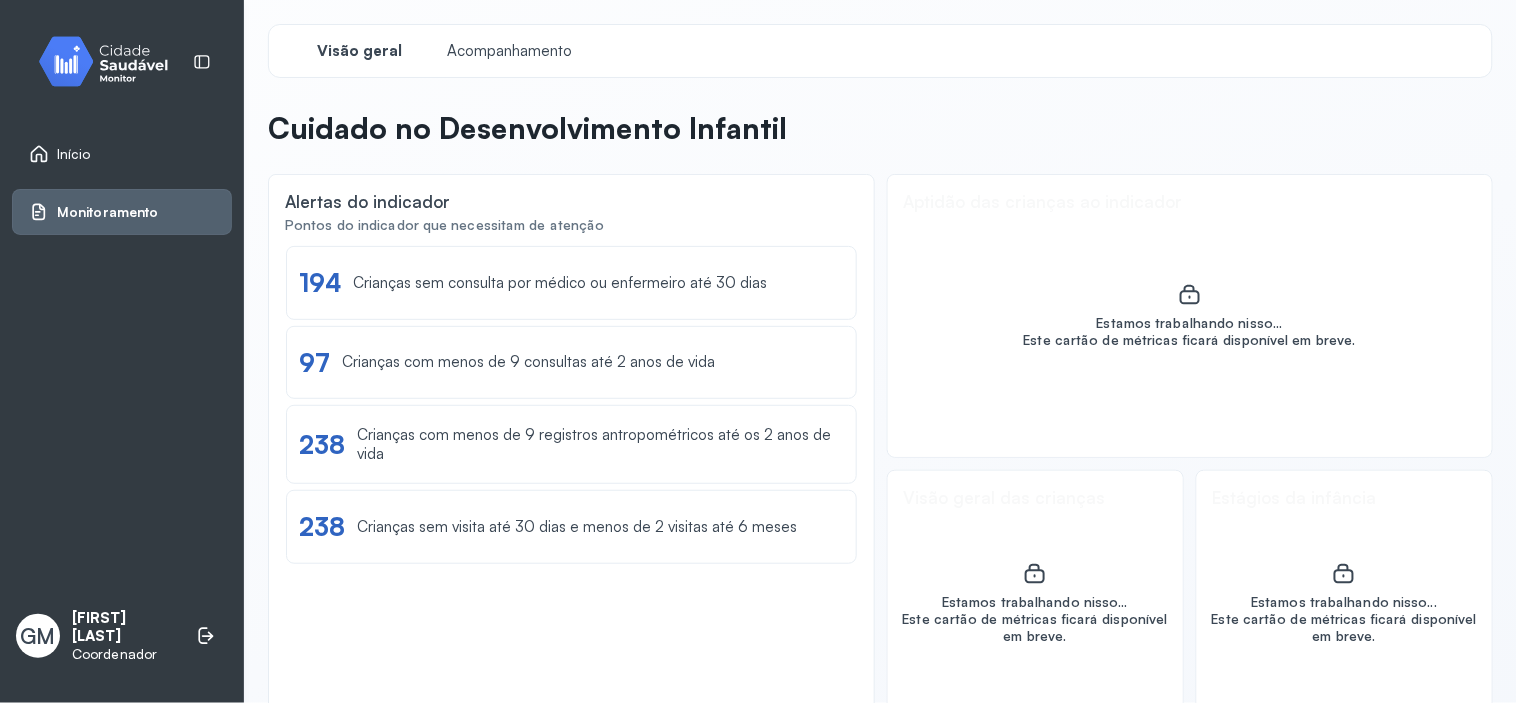 scroll, scrollTop: 57, scrollLeft: 0, axis: vertical 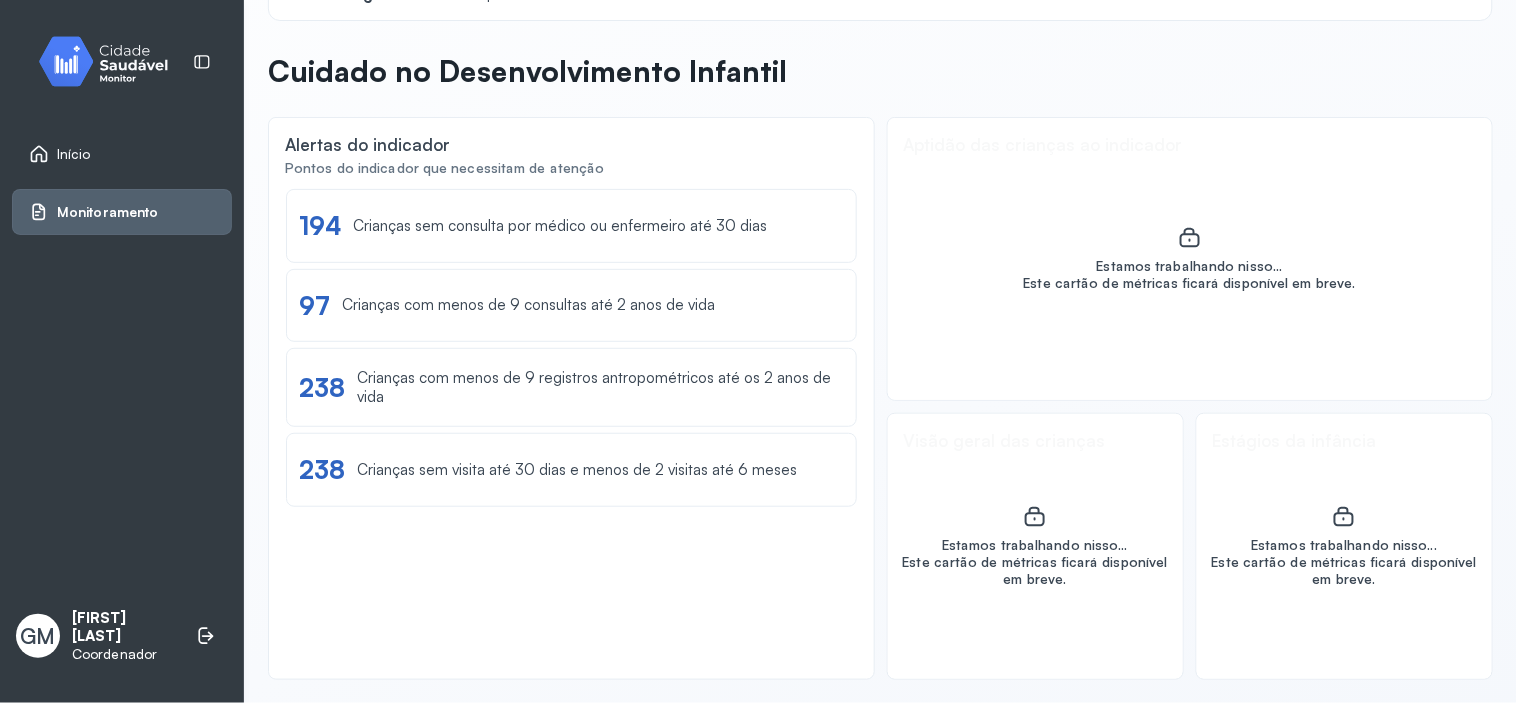 click on "Estamos trabalhando nisso... Este cartão de métricas ficará disponível em breve." at bounding box center (1190, 259) 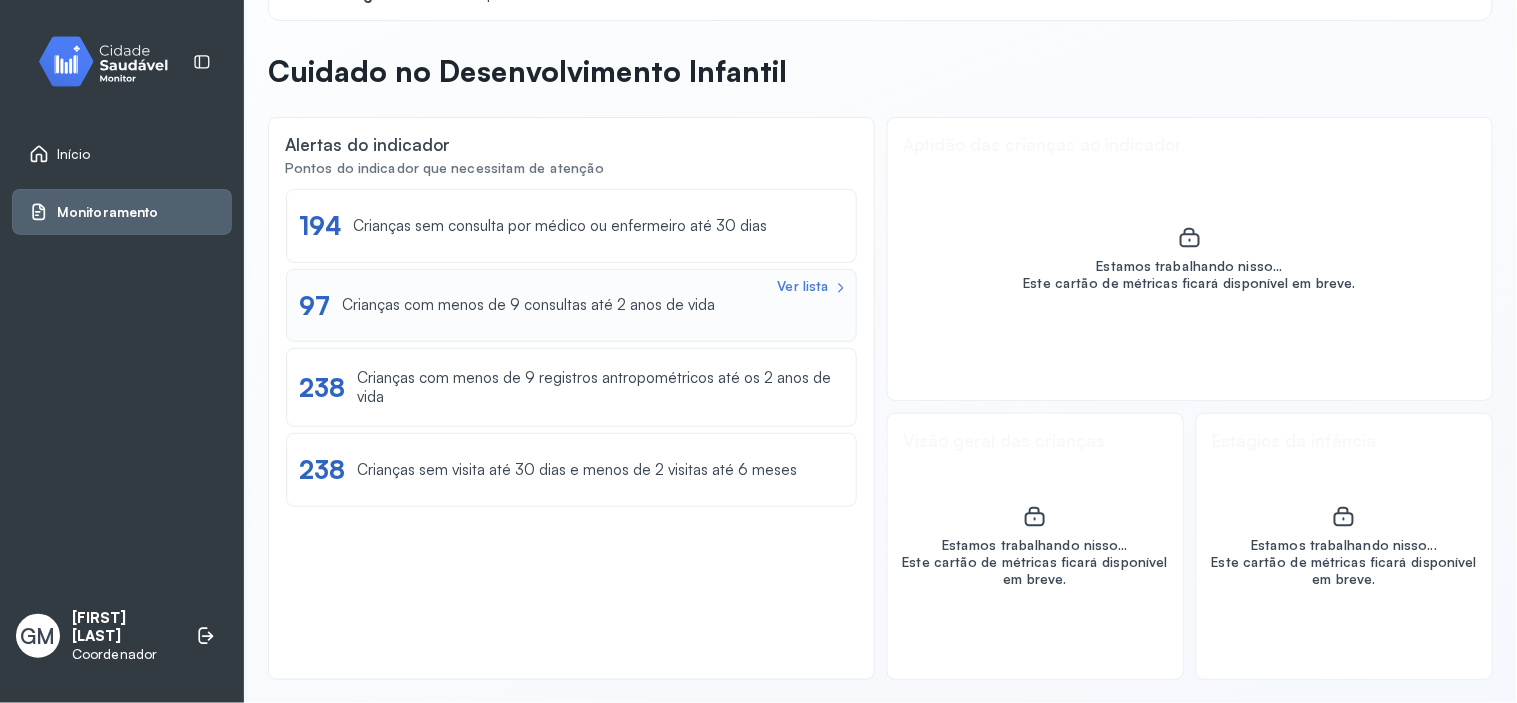click on "Ver lista  97 Crianças com menos de 9 consultas até 2 anos de vida" at bounding box center (571, 305) 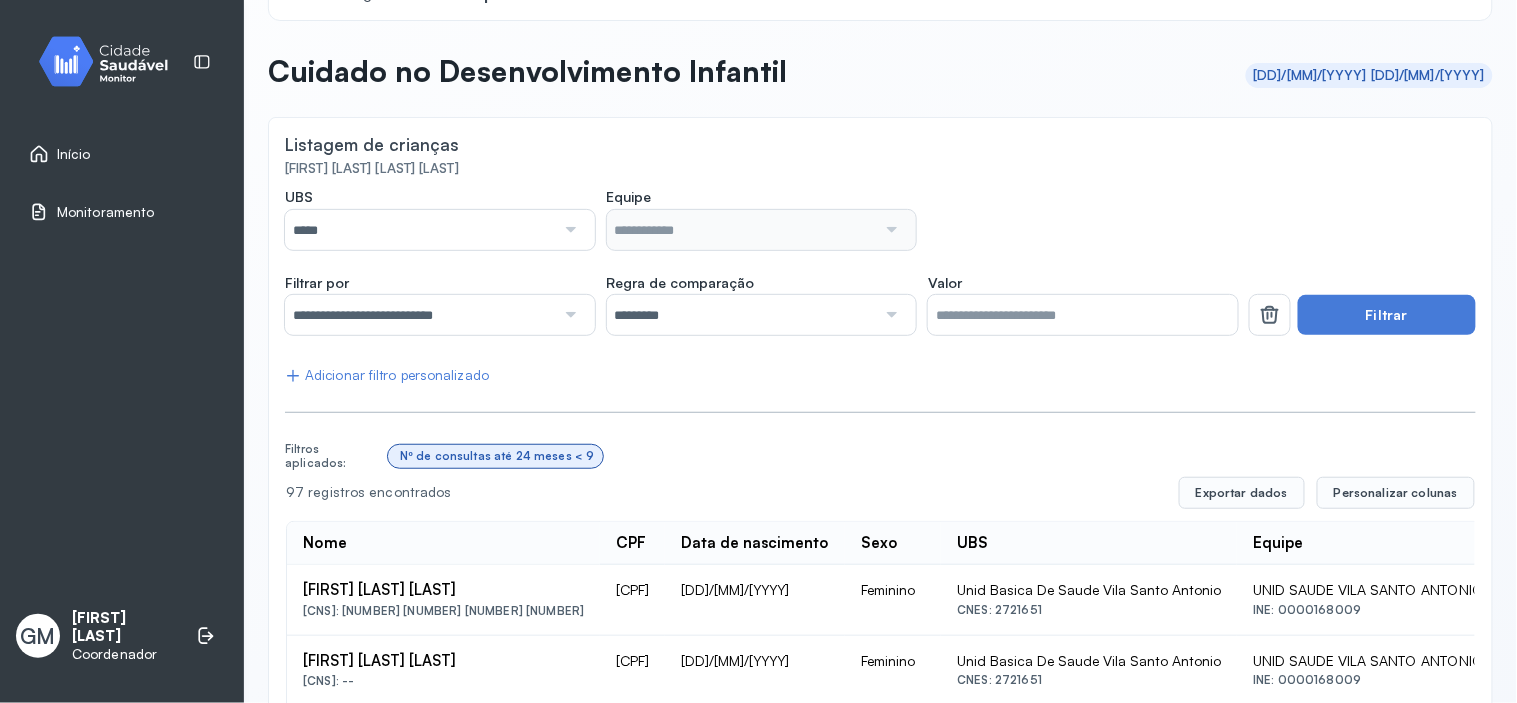 scroll, scrollTop: 215, scrollLeft: 0, axis: vertical 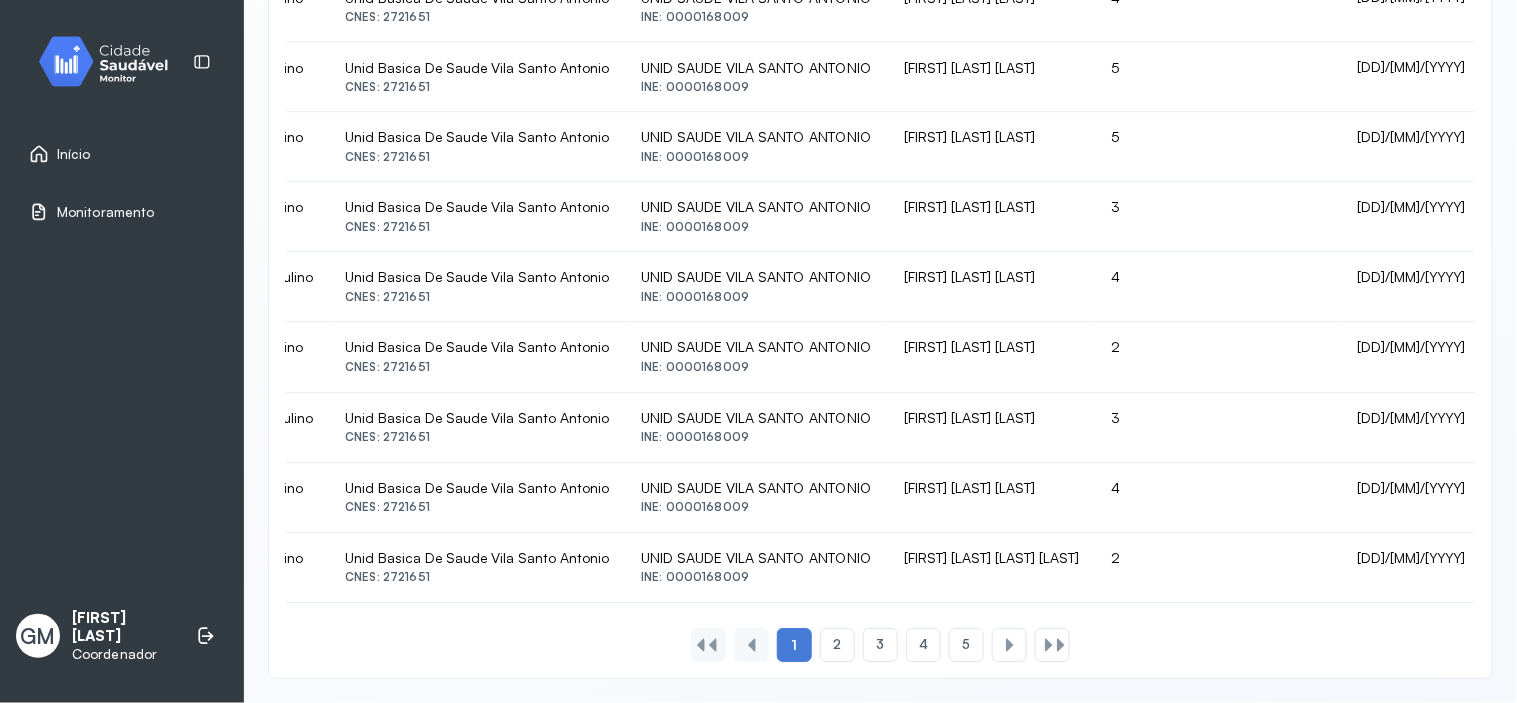 click on "Nome CPF Data de nascimento Sexo UBS Equipe Nome do responsável Nº de consultas até 24 meses Data 1ª consulta 97 registros encontrados  Exportar dados   Personalizar colunas  Nome  CPF  Data de nascimento  Sexo  UBS  Equipe  Nome do responsável  Nº de consultas até 24 meses  Data 1ª consulta  Maria Liz Alves De Lima  CNS: 706 7075 3180 2411 184.791.634-10 01/02/2023 Feminino Unid Basica De Saude Vila Santo Antonio  CNES: 2721651 UNID SAUDE VILA SANTO ANTONIO  INE: 0000168009 Maria Liz Alves De Lima 3 11/04/2023 Agatha Rafaela Alves Da Silva  CNS: -- 164.127.699-19 09/08/2022 Feminino Unid Basica De Saude Vila Santo Antonio  CNES: 2721651 UNID SAUDE VILA SANTO ANTONIO  INE: 0000168009 Agatha Rafaela Alves Da Silva 0 05/08/2025 Anna Melyssa Barbosa Maciel  CNS: 702 4020 7063 0827 182.713.574-33 23/08/2022 Feminino Unid Basica De Saude Vila Santo Antonio  CNES: 2721651 UNID SAUDE VILA SANTO ANTONIO  INE: 0000168009 Quitéria Morais Barbosa 8 31/10/2022 Emanuel Jordão Lima Lira  CNS: 707 0058 0458 5330 1" at bounding box center (880, -114) 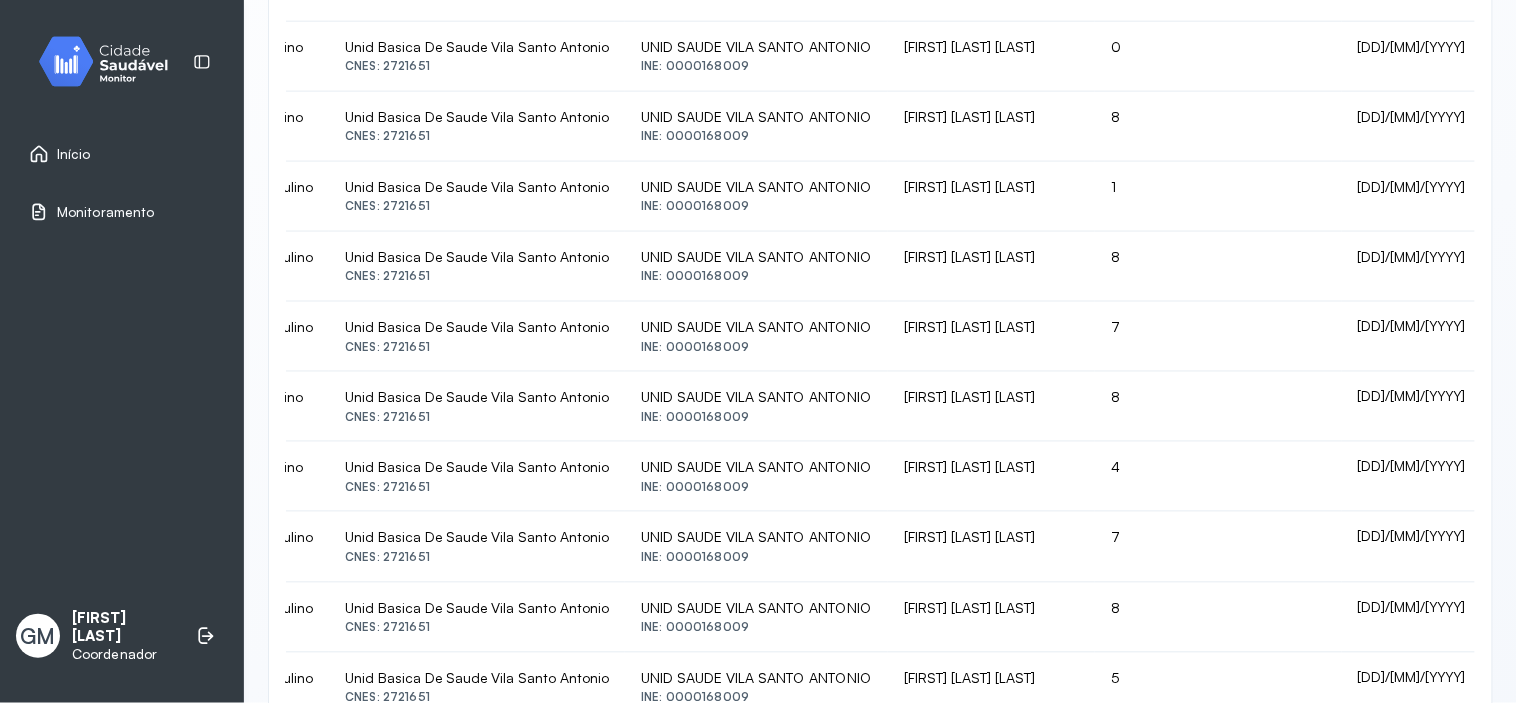 scroll, scrollTop: 664, scrollLeft: 0, axis: vertical 